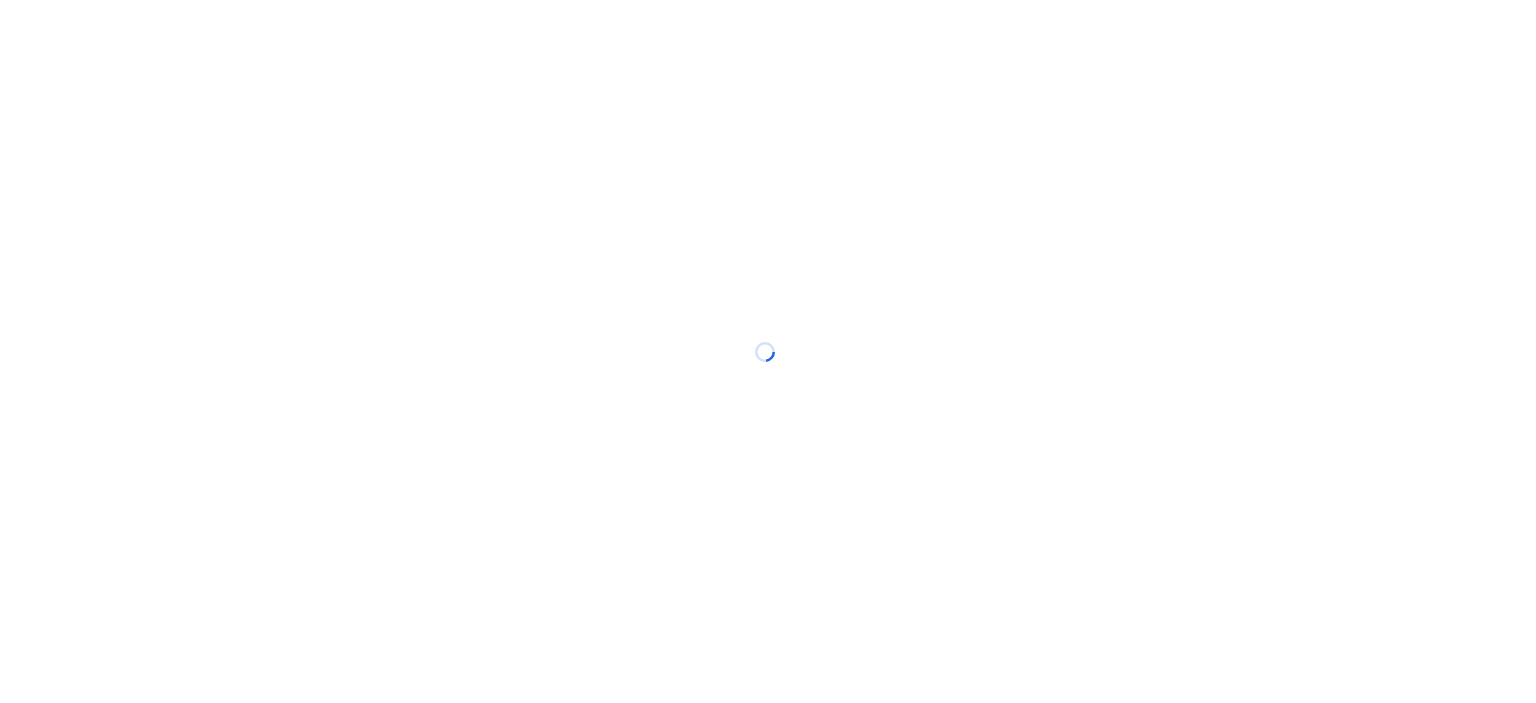 scroll, scrollTop: 0, scrollLeft: 0, axis: both 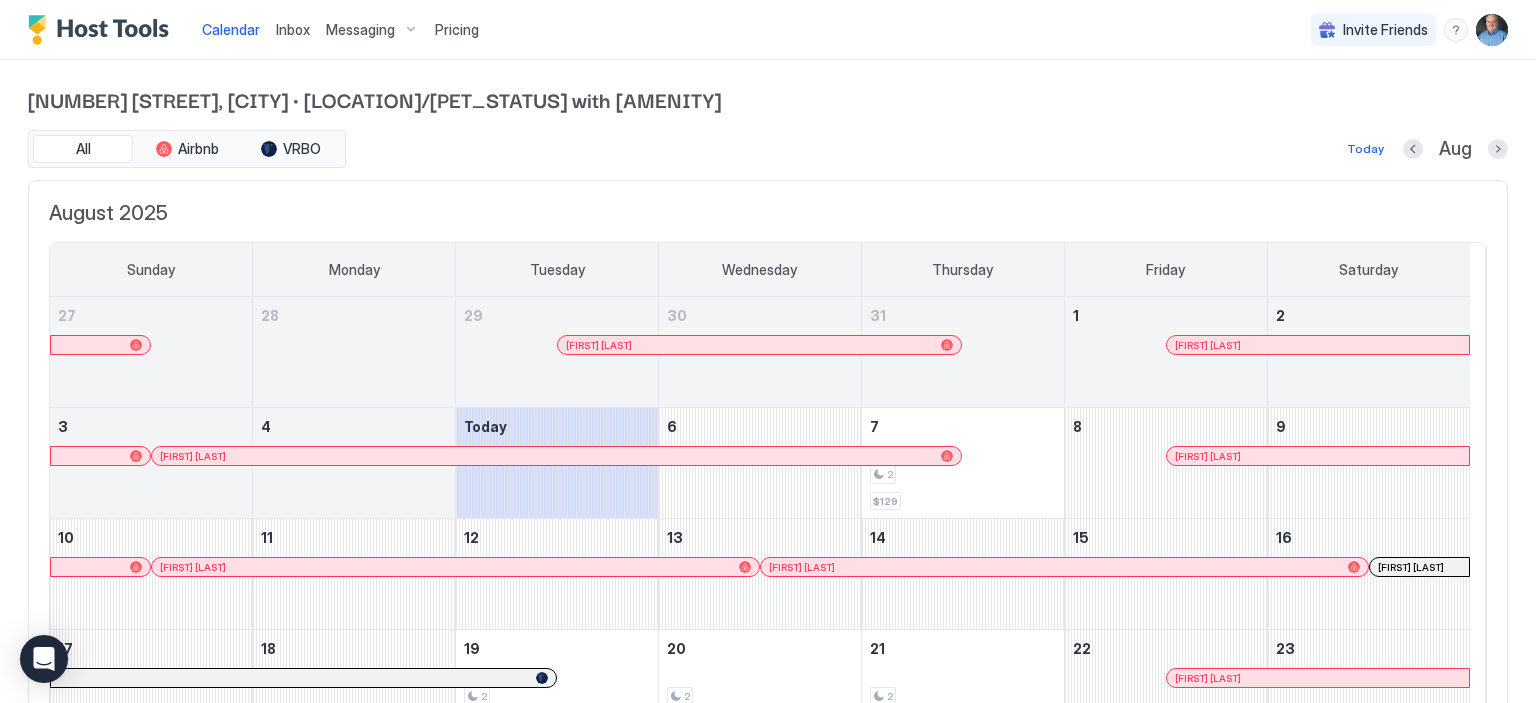 click on "Inbox" at bounding box center (293, 29) 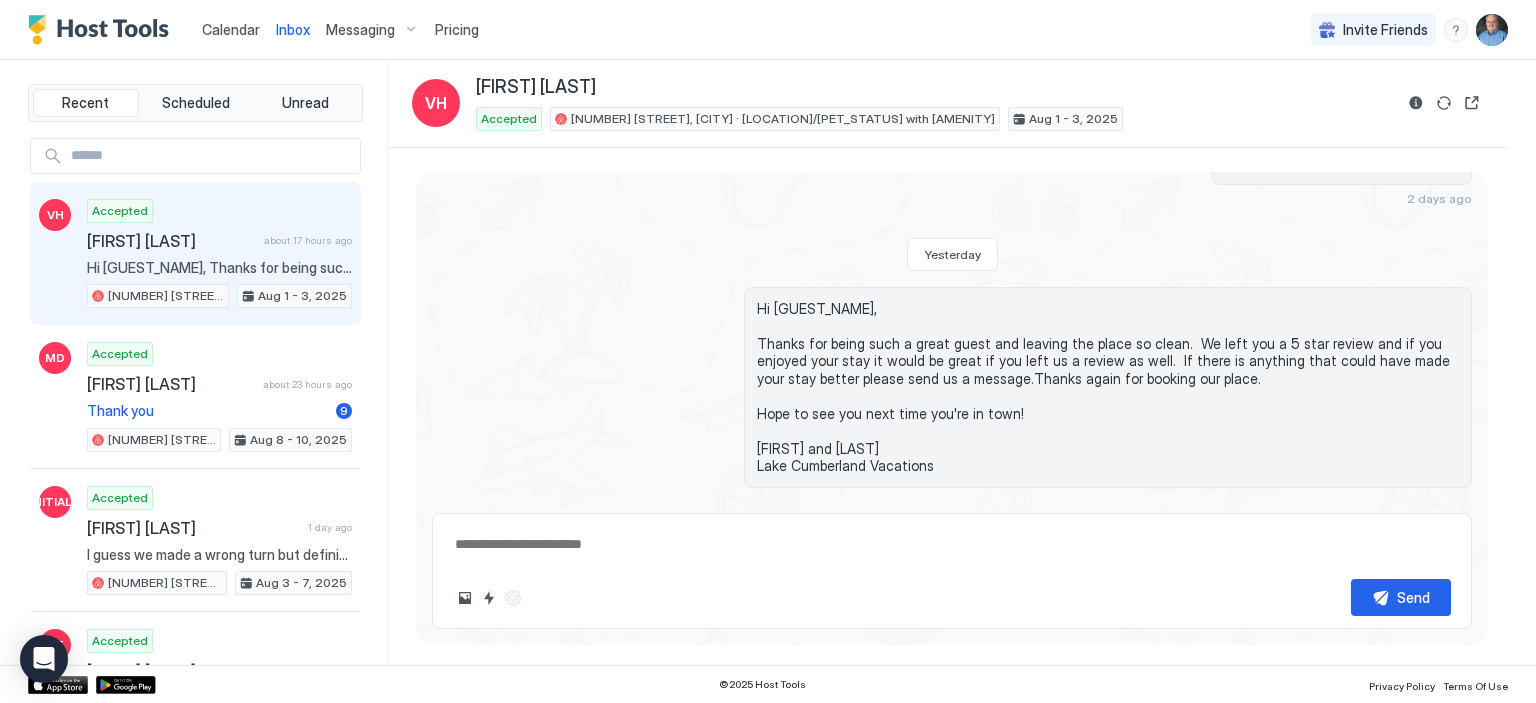 scroll, scrollTop: 4544, scrollLeft: 0, axis: vertical 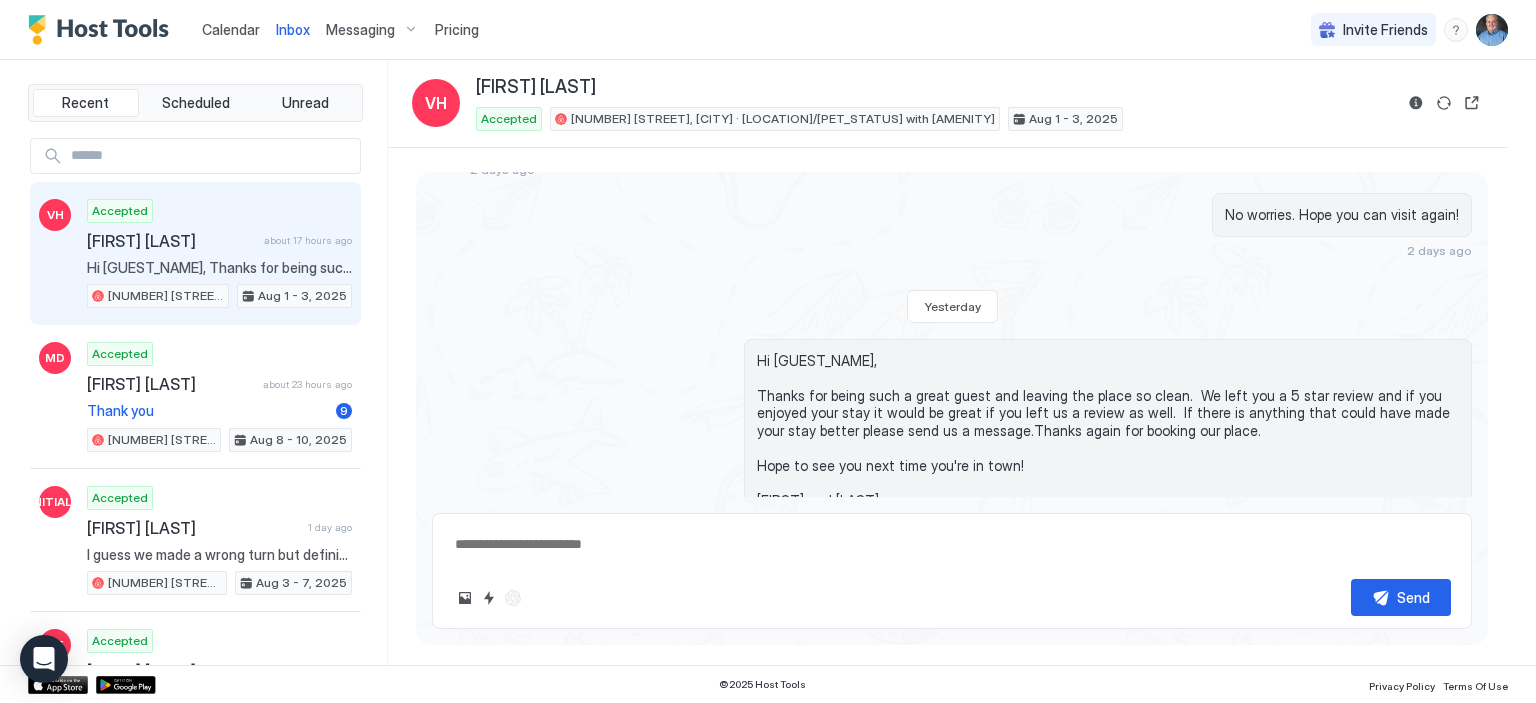 click on "Calendar" at bounding box center (231, 29) 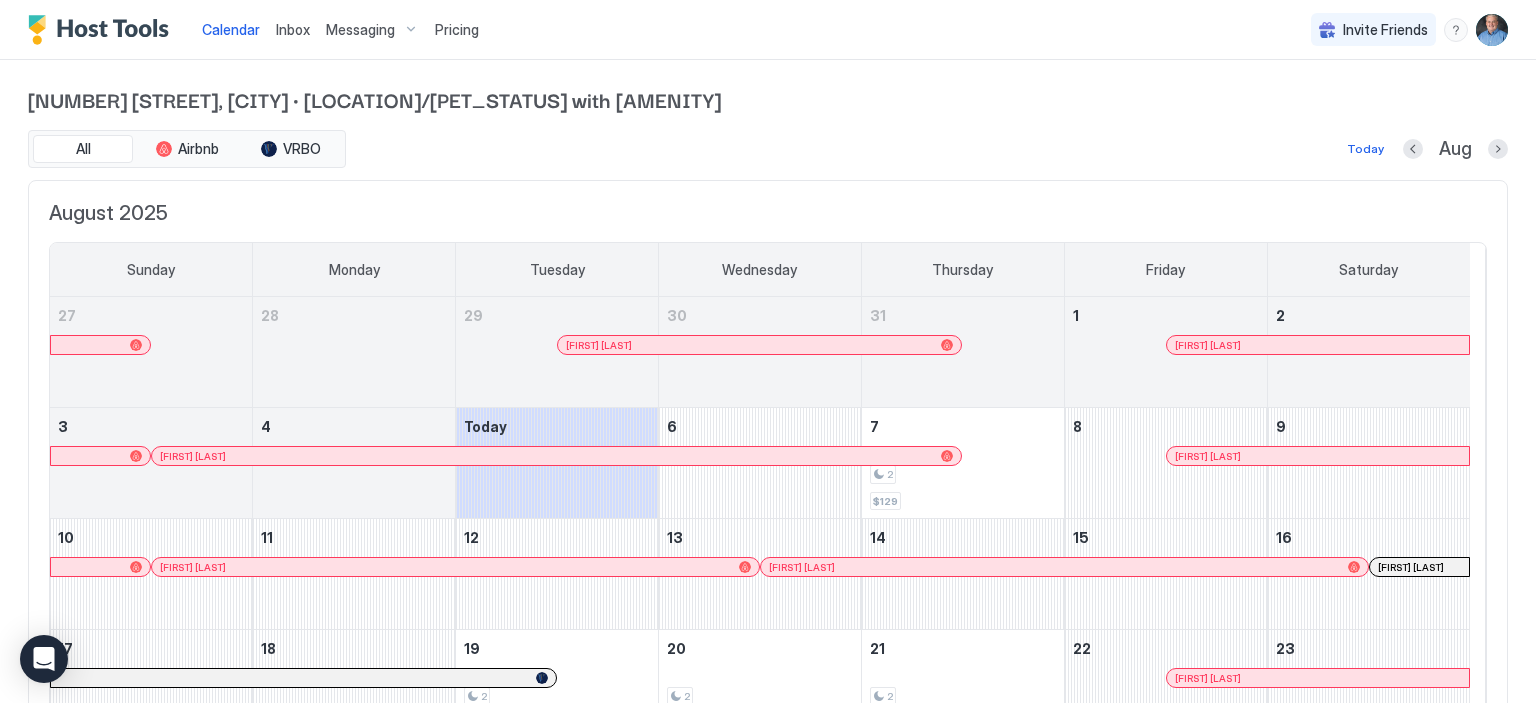click on "[FIRST] [LAST]" at bounding box center (193, 456) 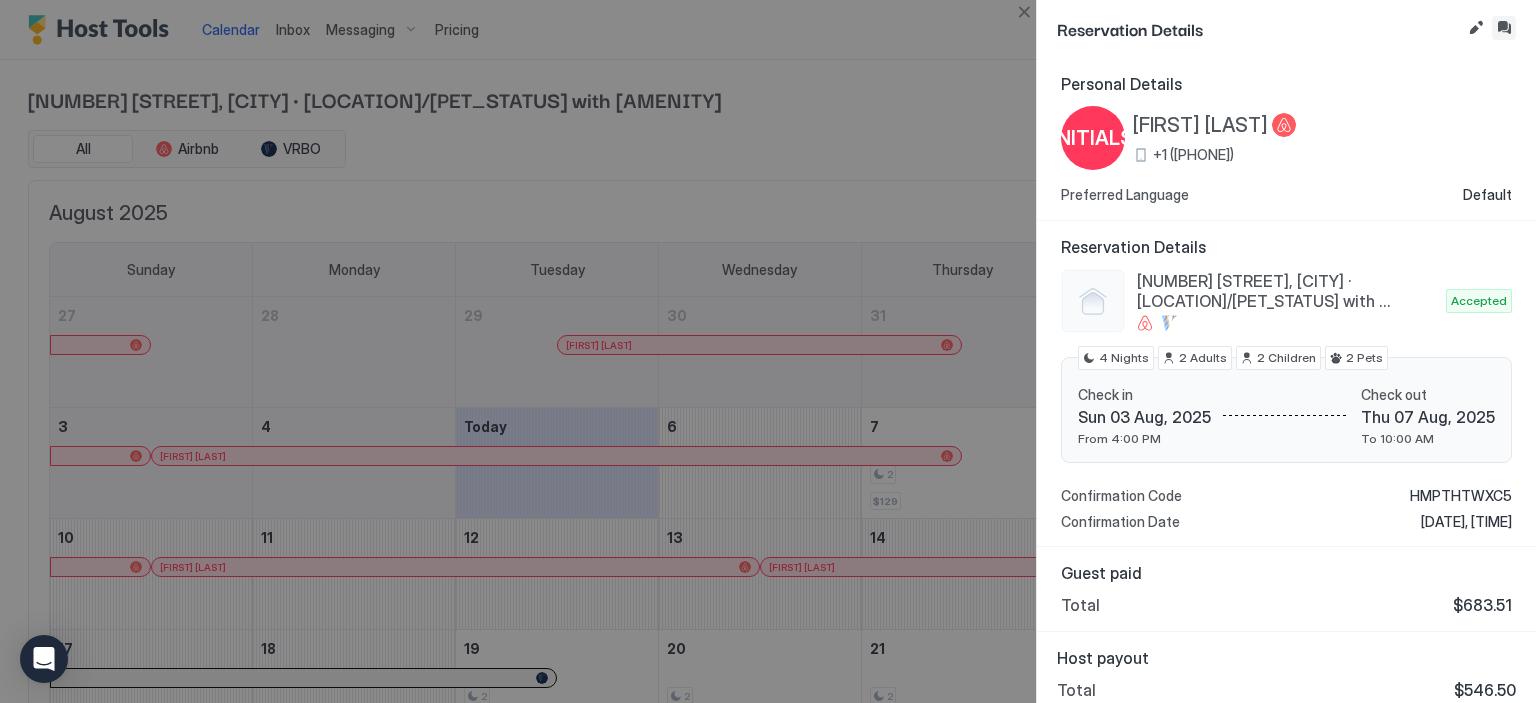 click at bounding box center [1504, 28] 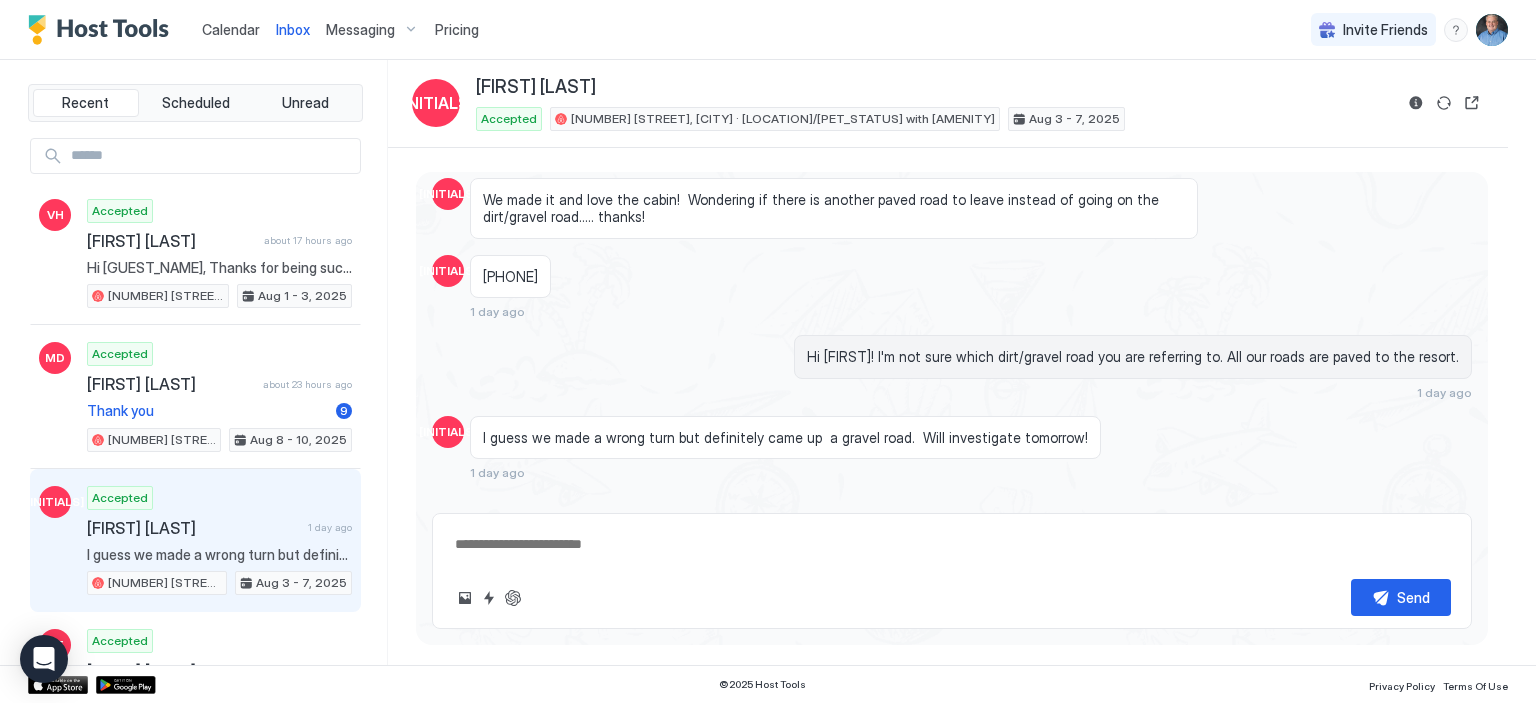 scroll, scrollTop: 3677, scrollLeft: 0, axis: vertical 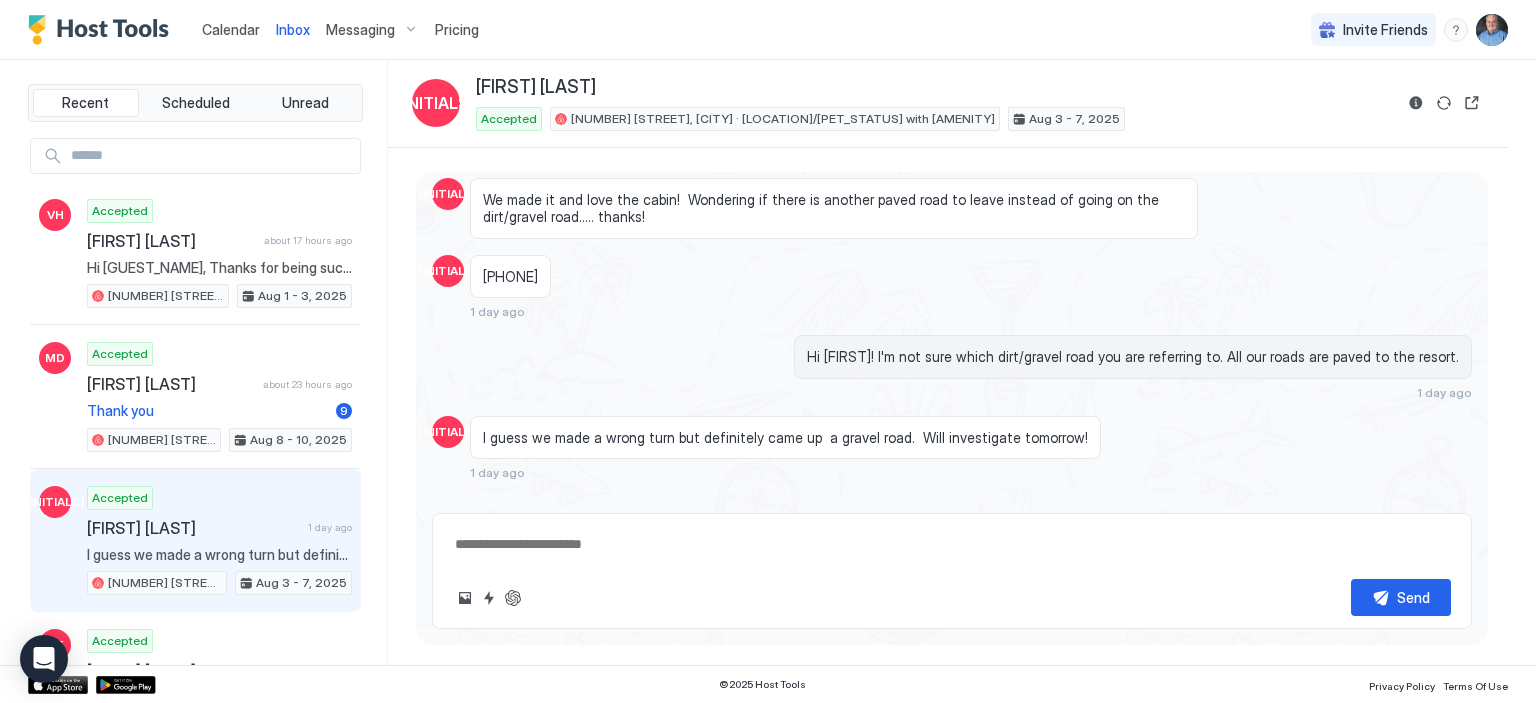 type on "*" 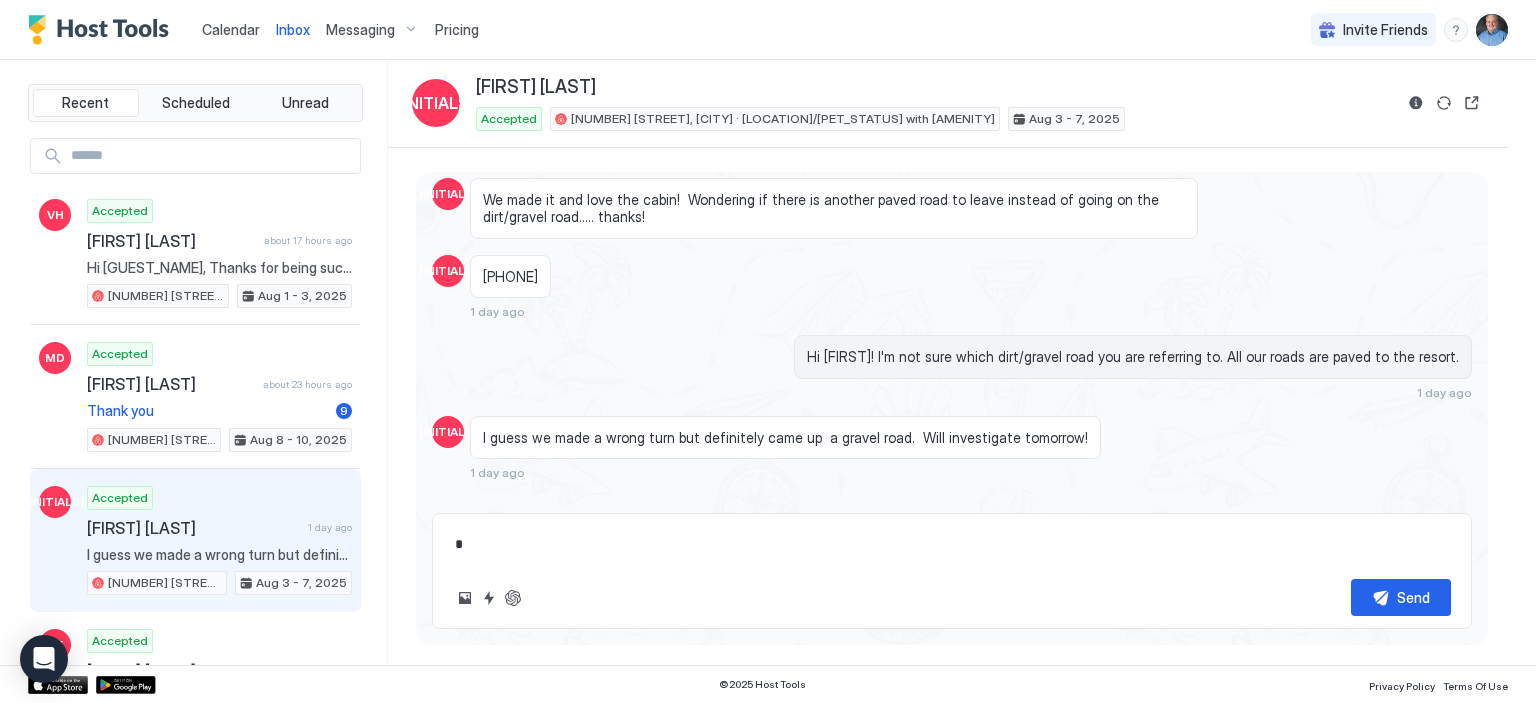 type on "*" 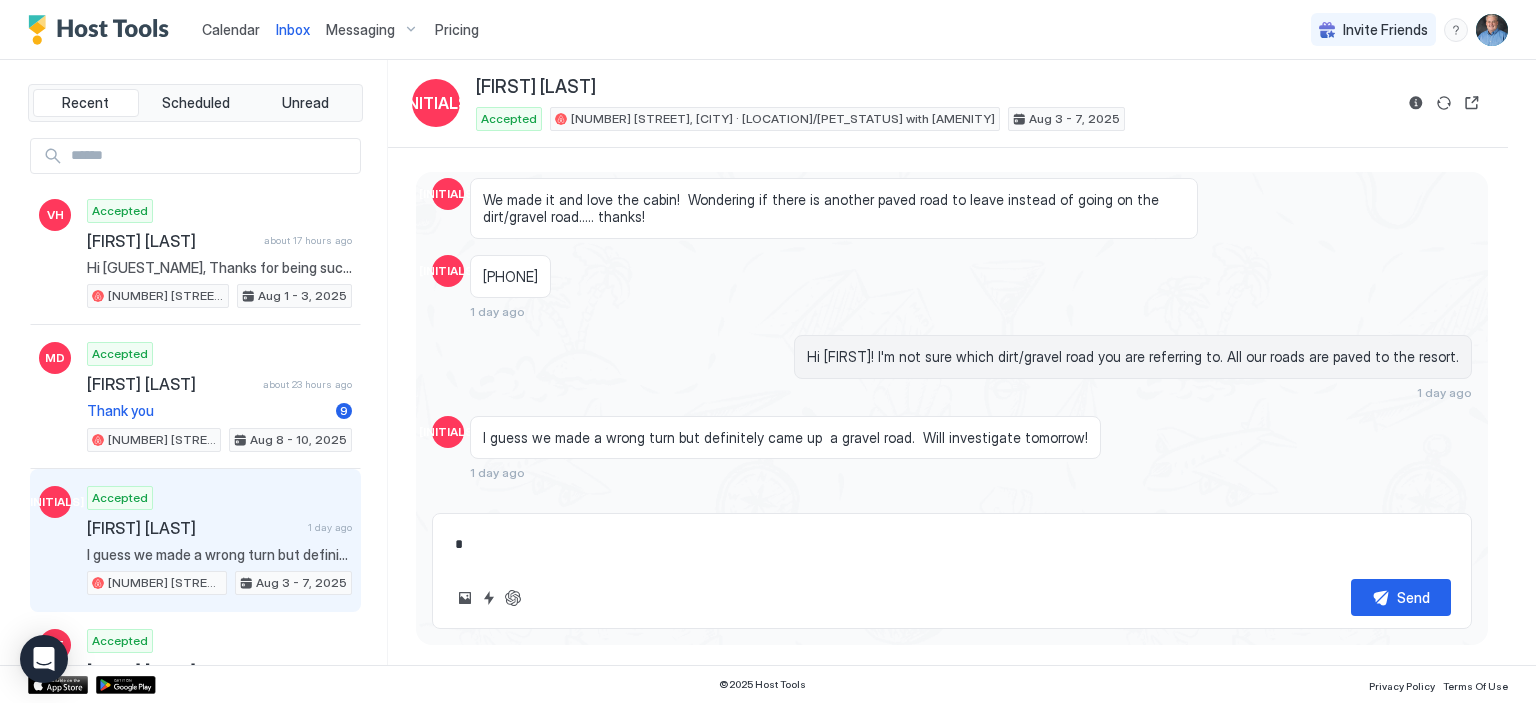 type on "**" 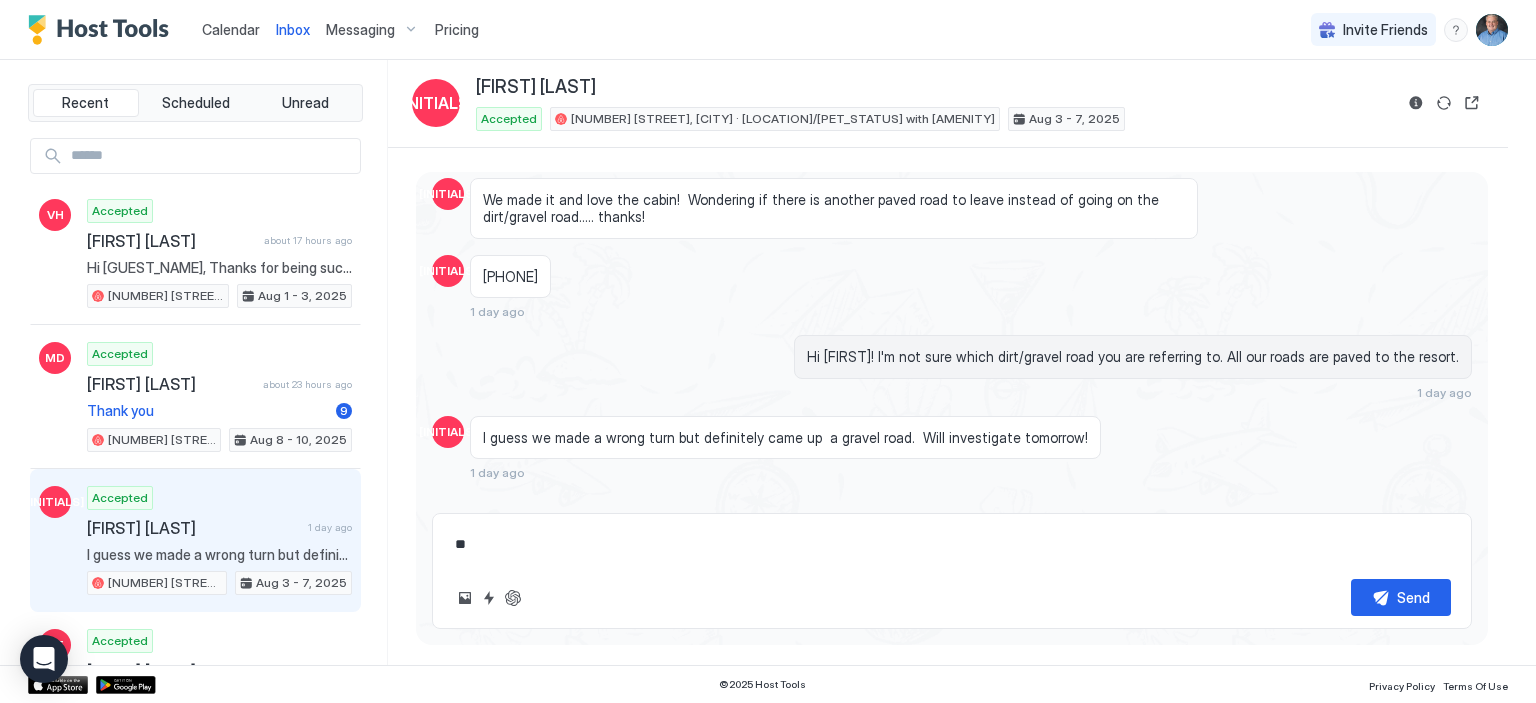 type on "*" 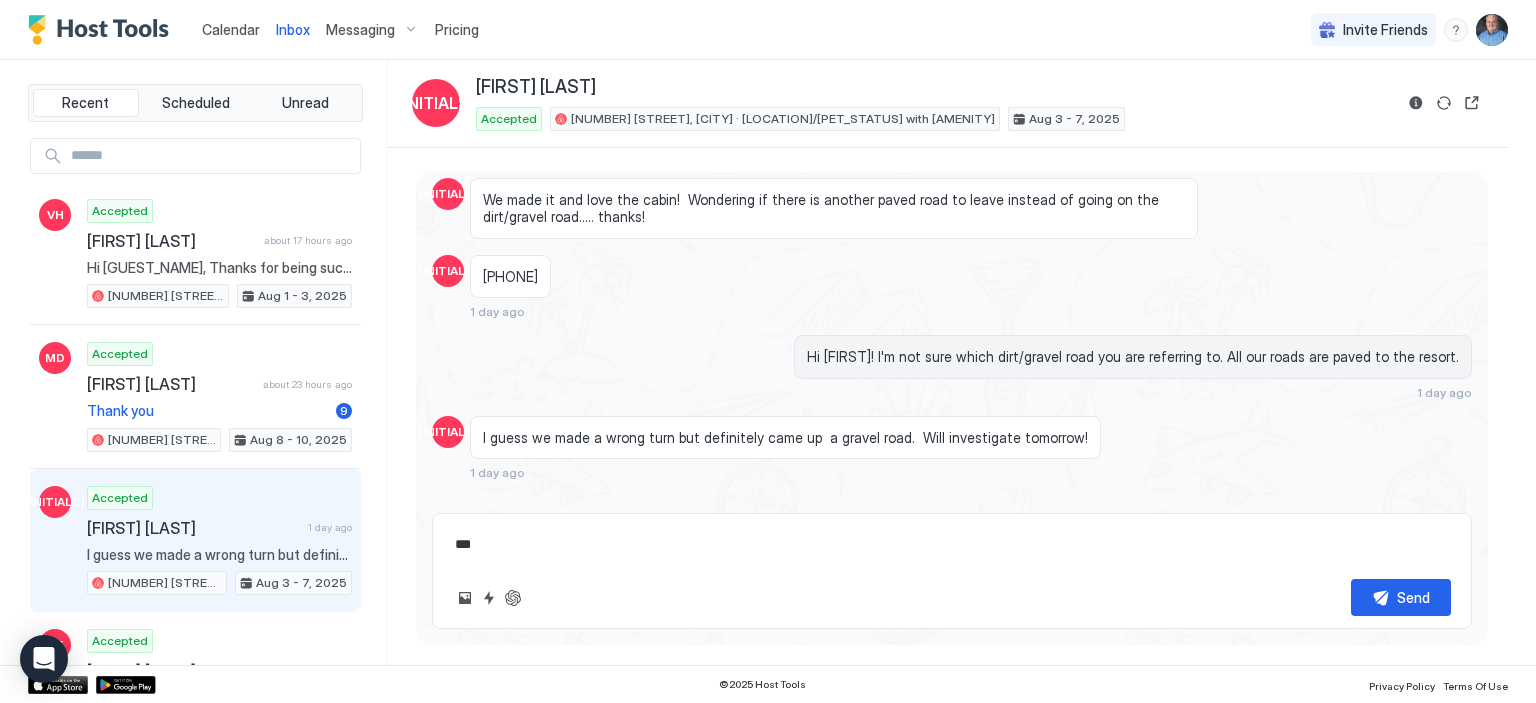 type on "*" 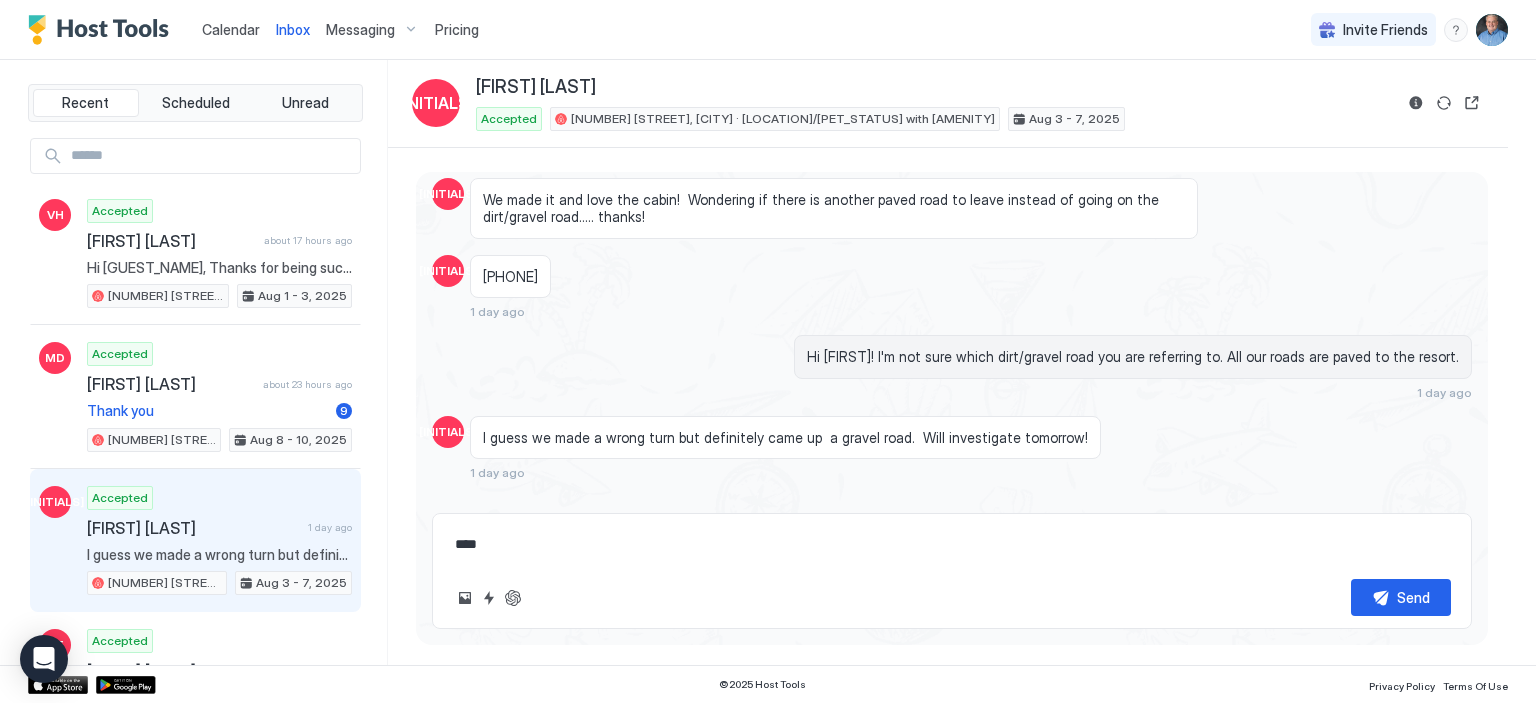 type on "*" 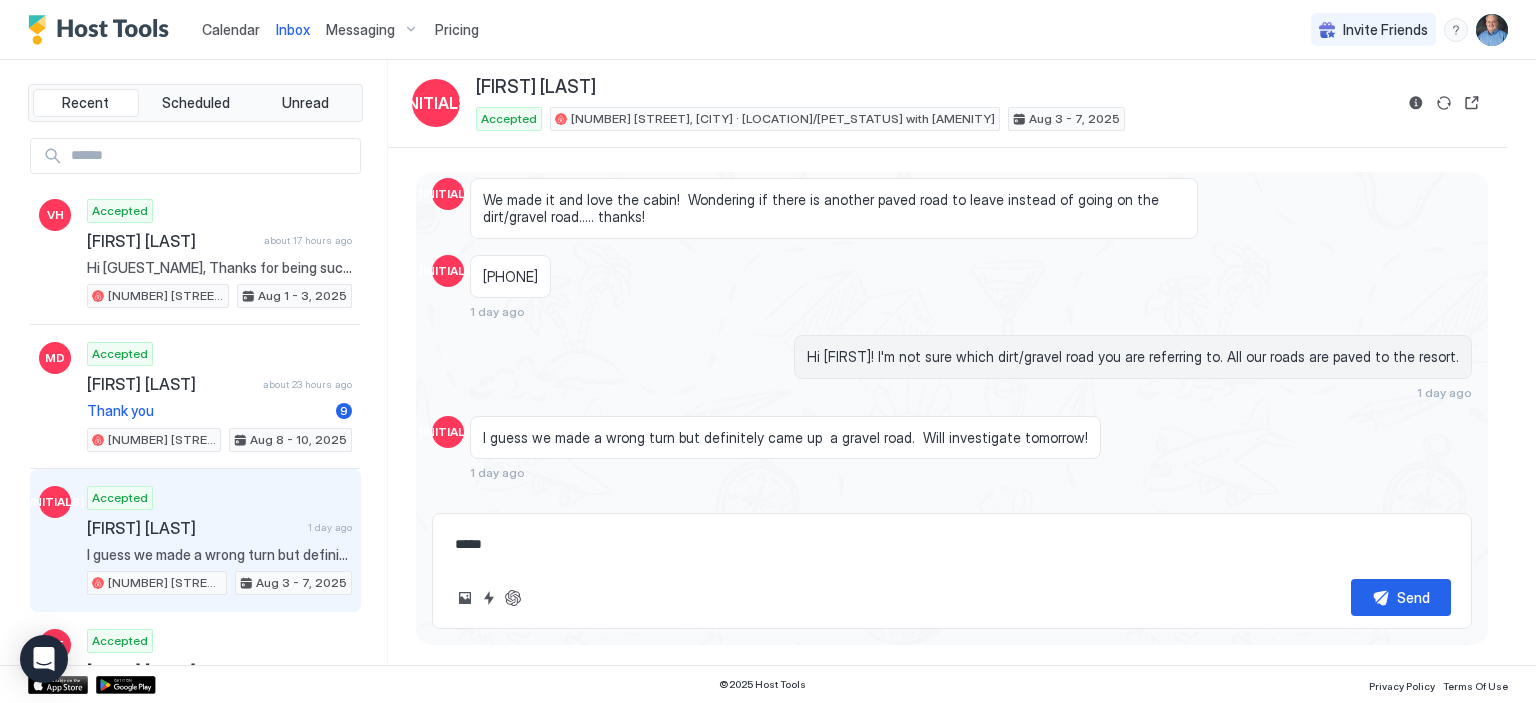 type on "*" 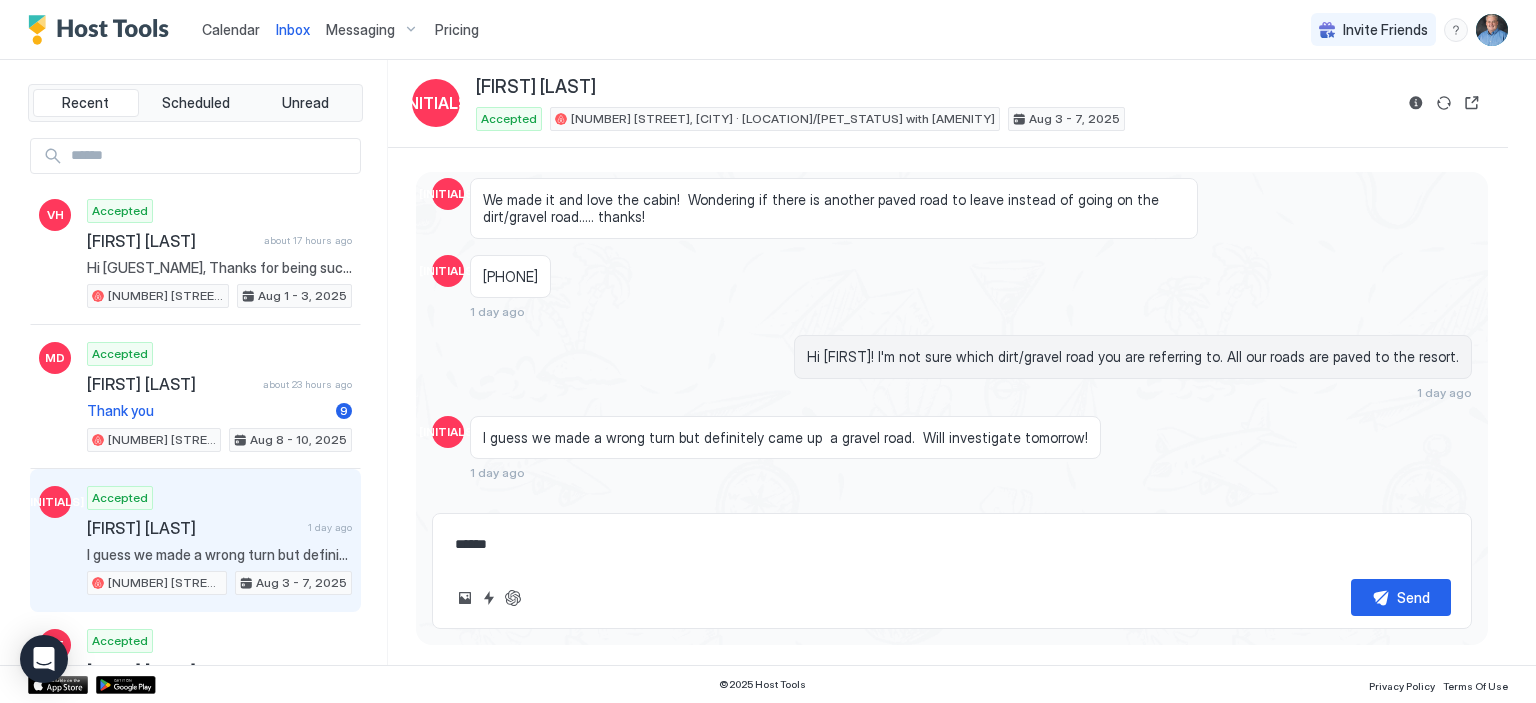 type on "*" 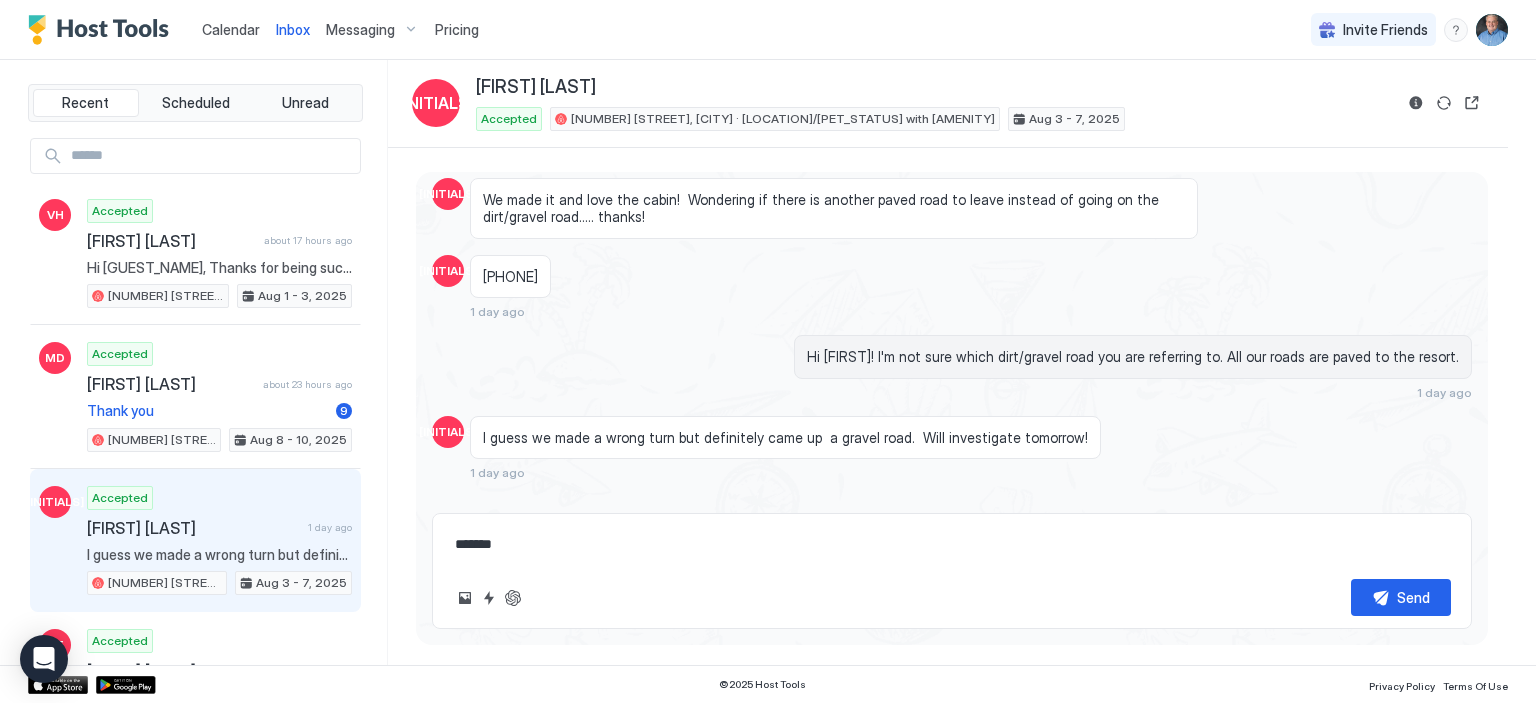 type on "*" 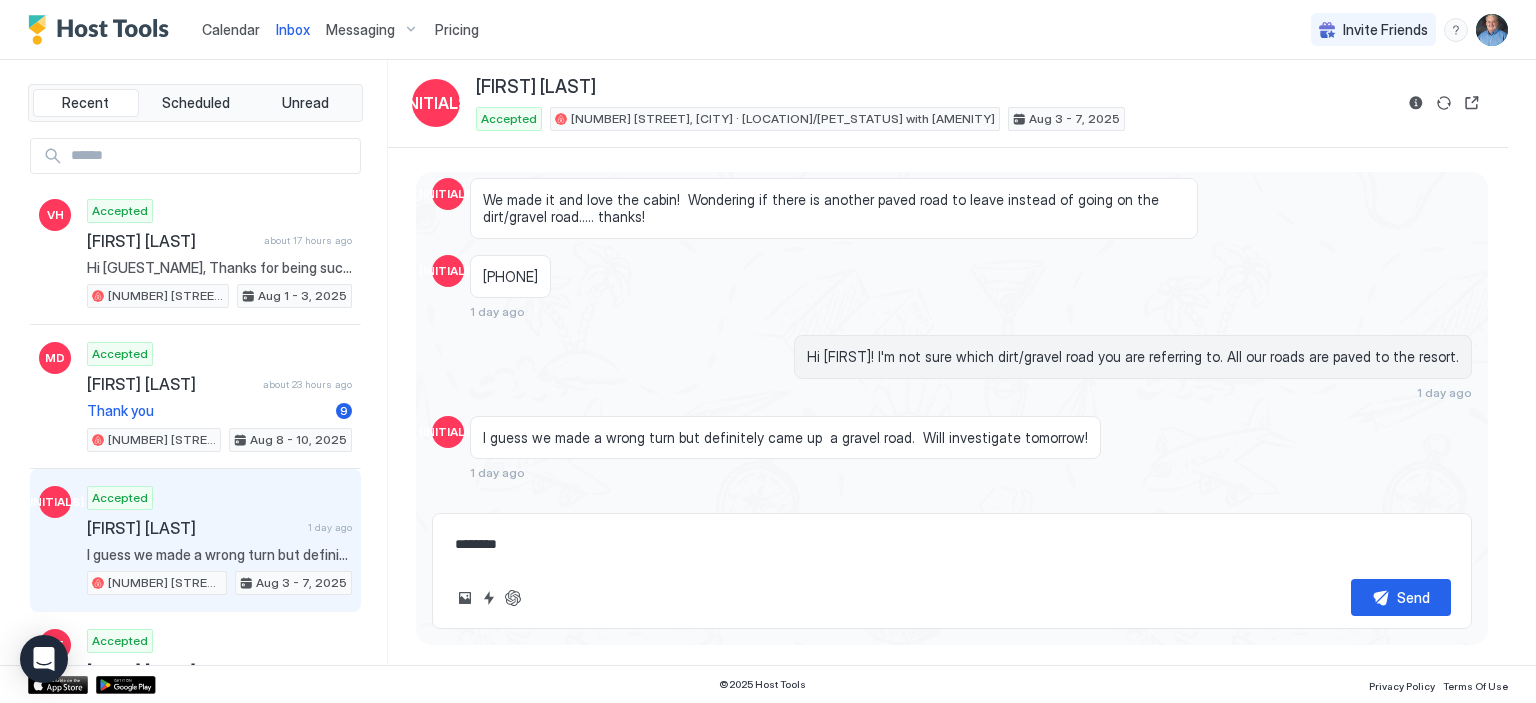 type on "*" 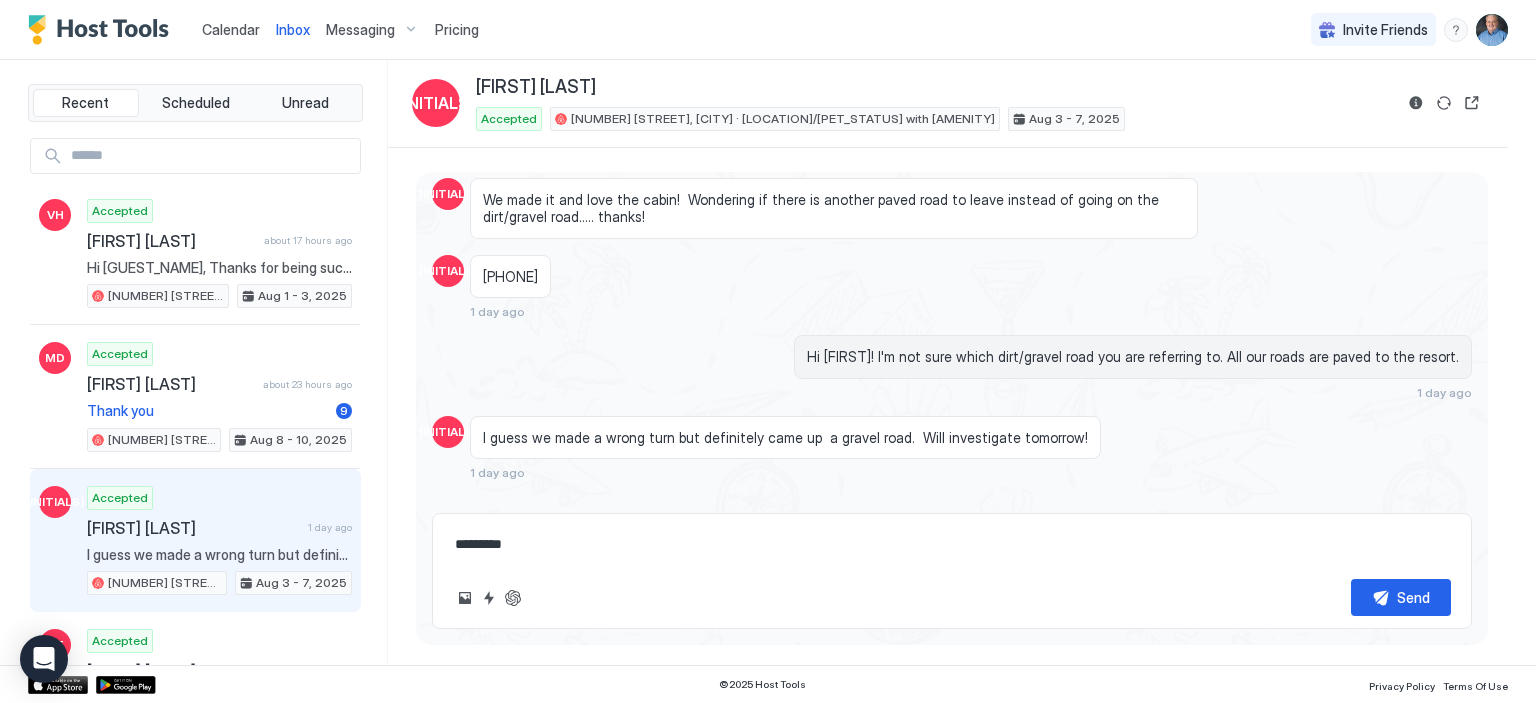 type on "*" 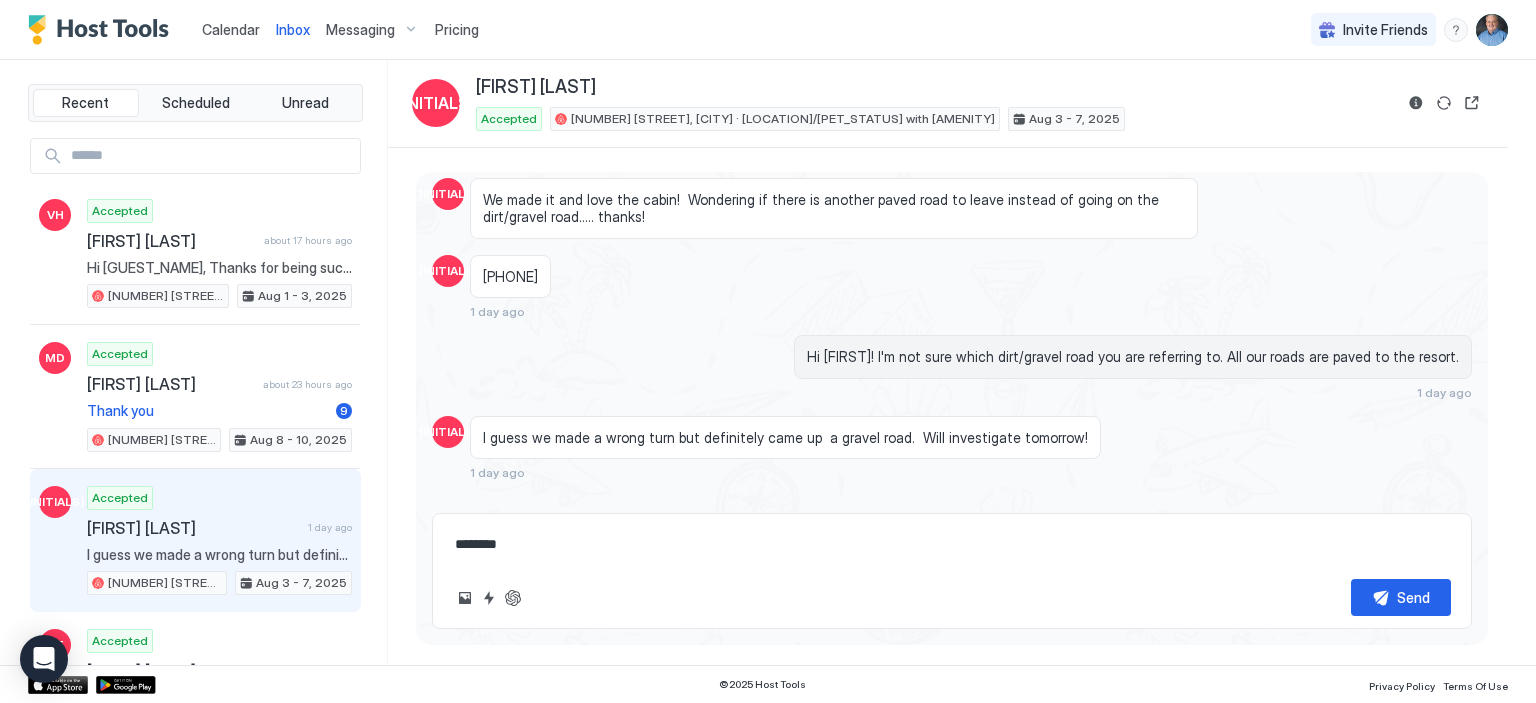 type on "*" 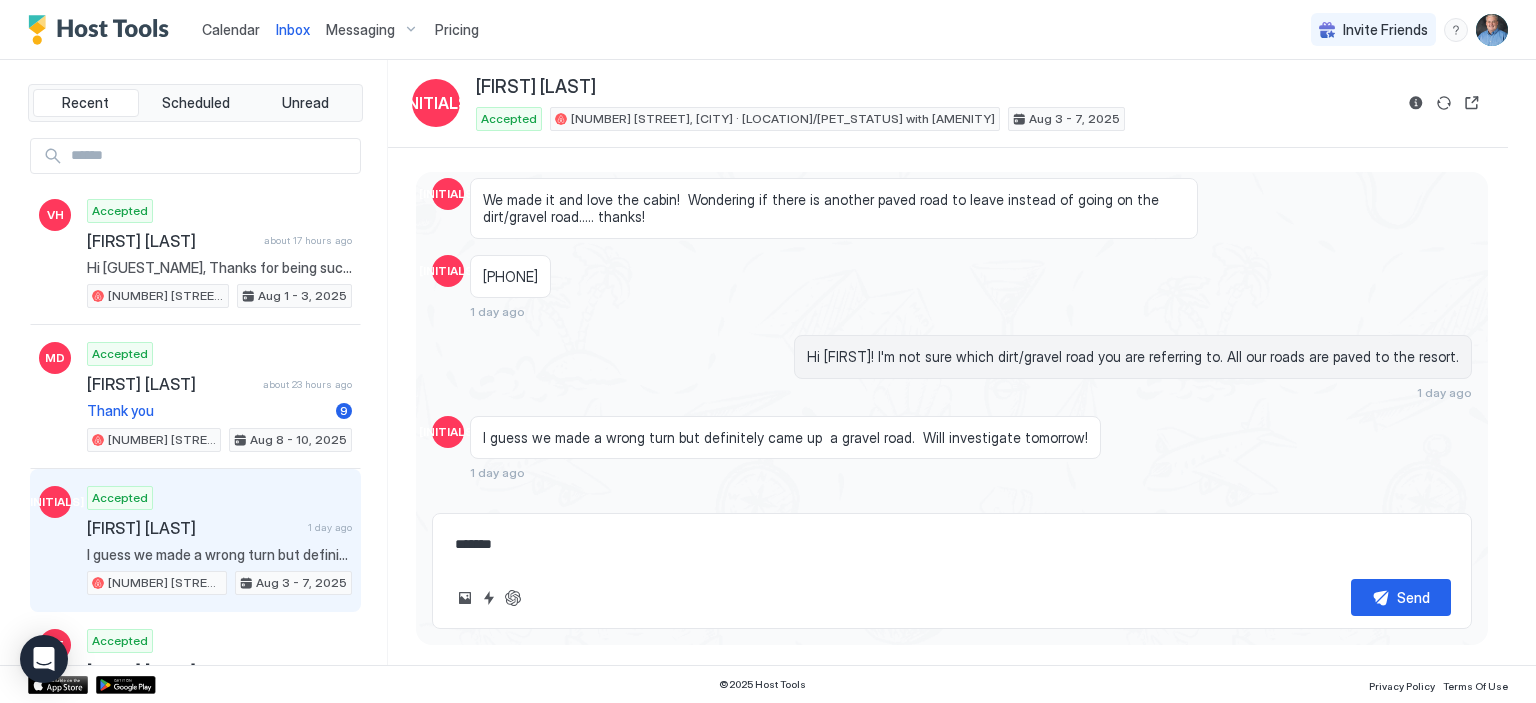 type on "*" 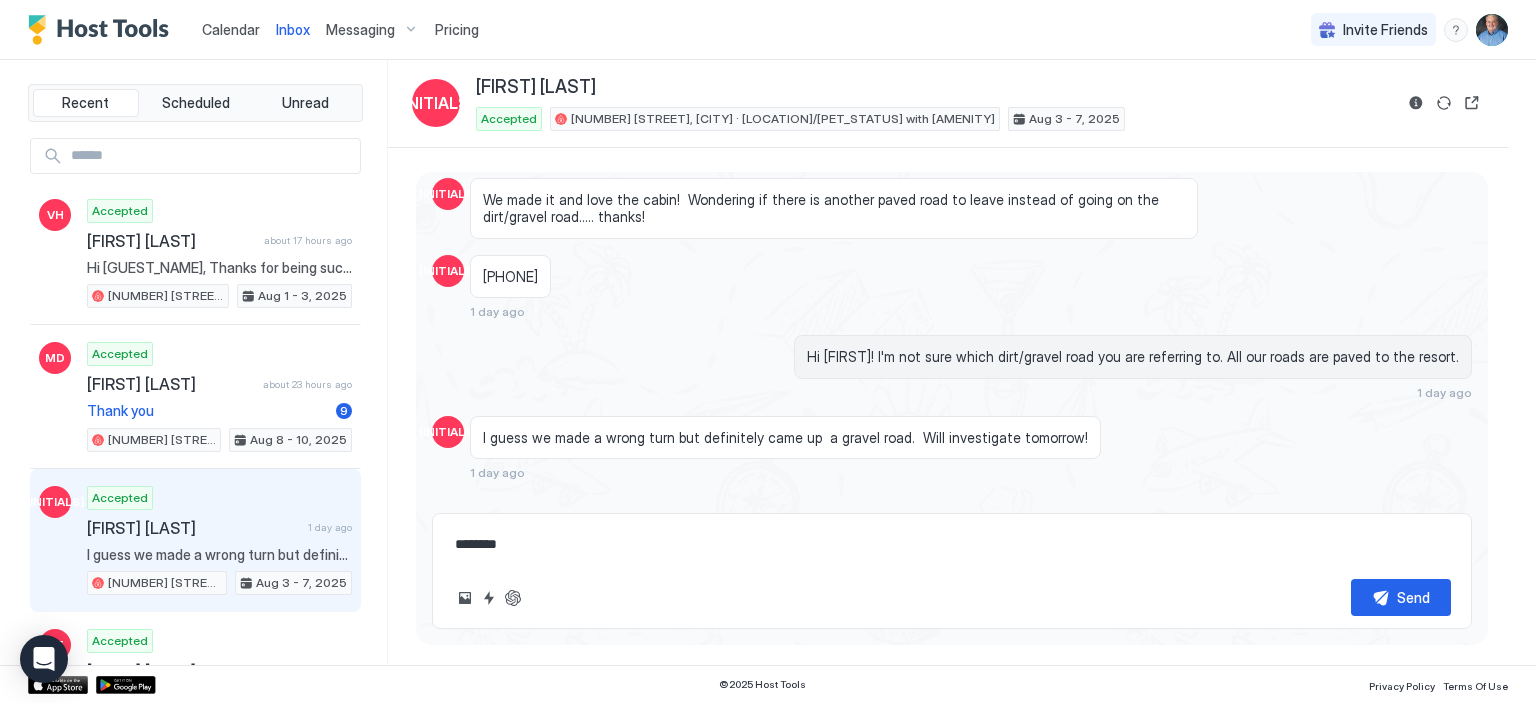 type on "*" 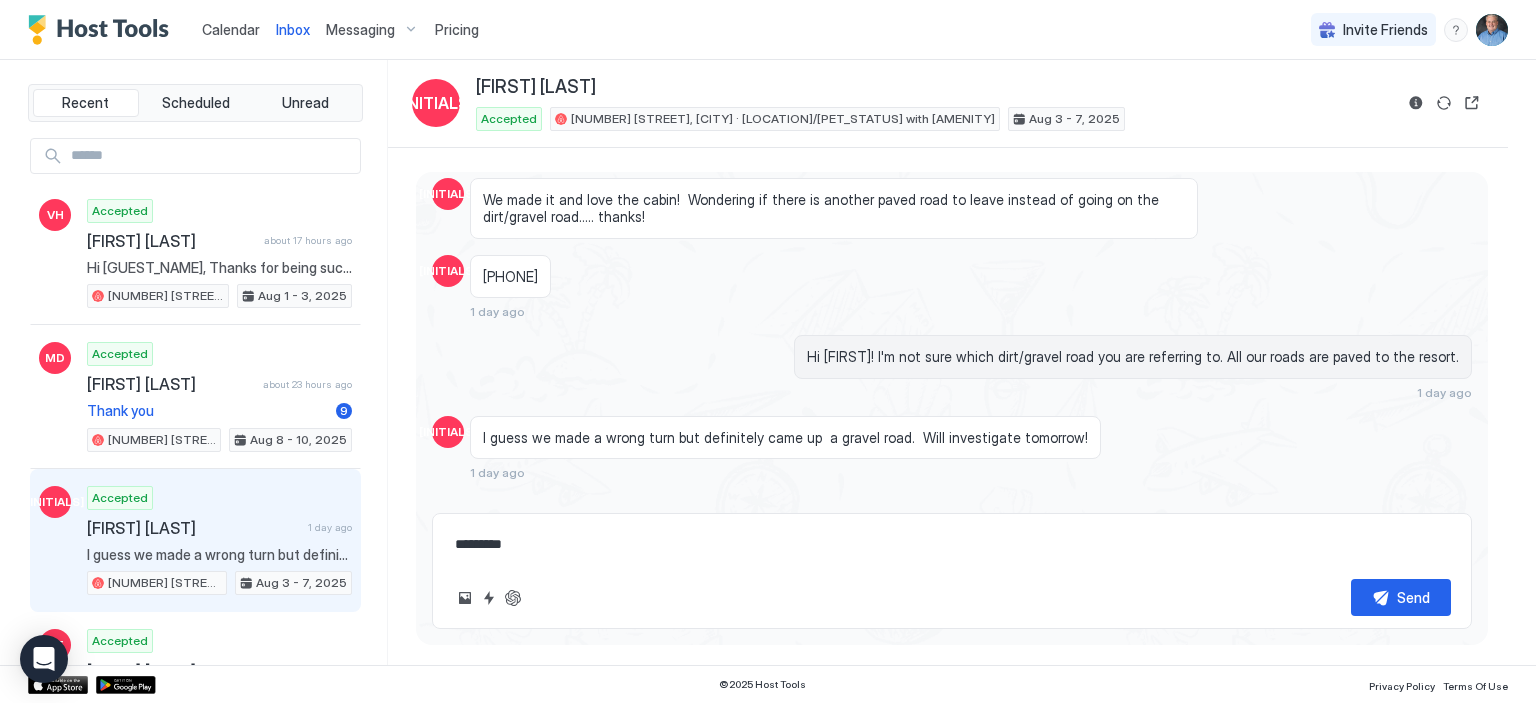 type on "*" 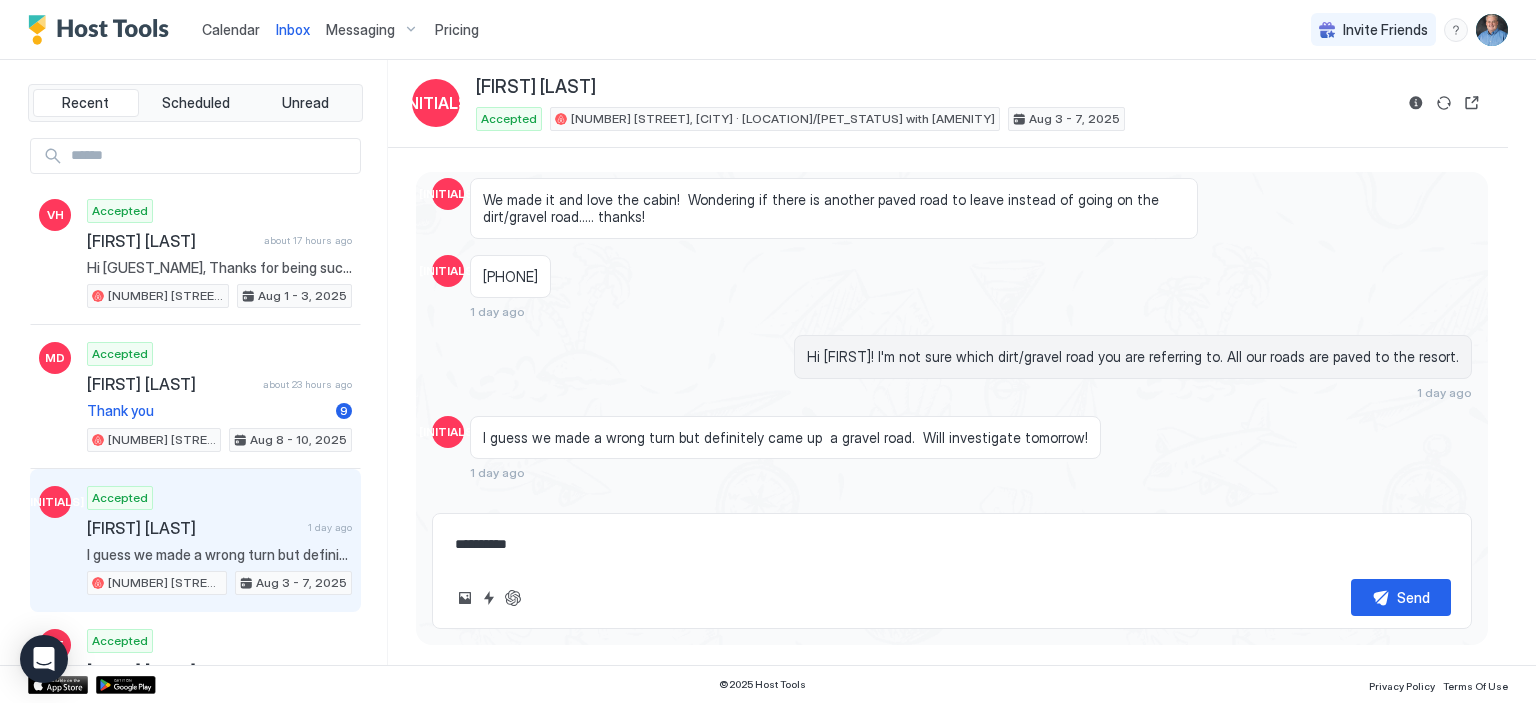 type on "*" 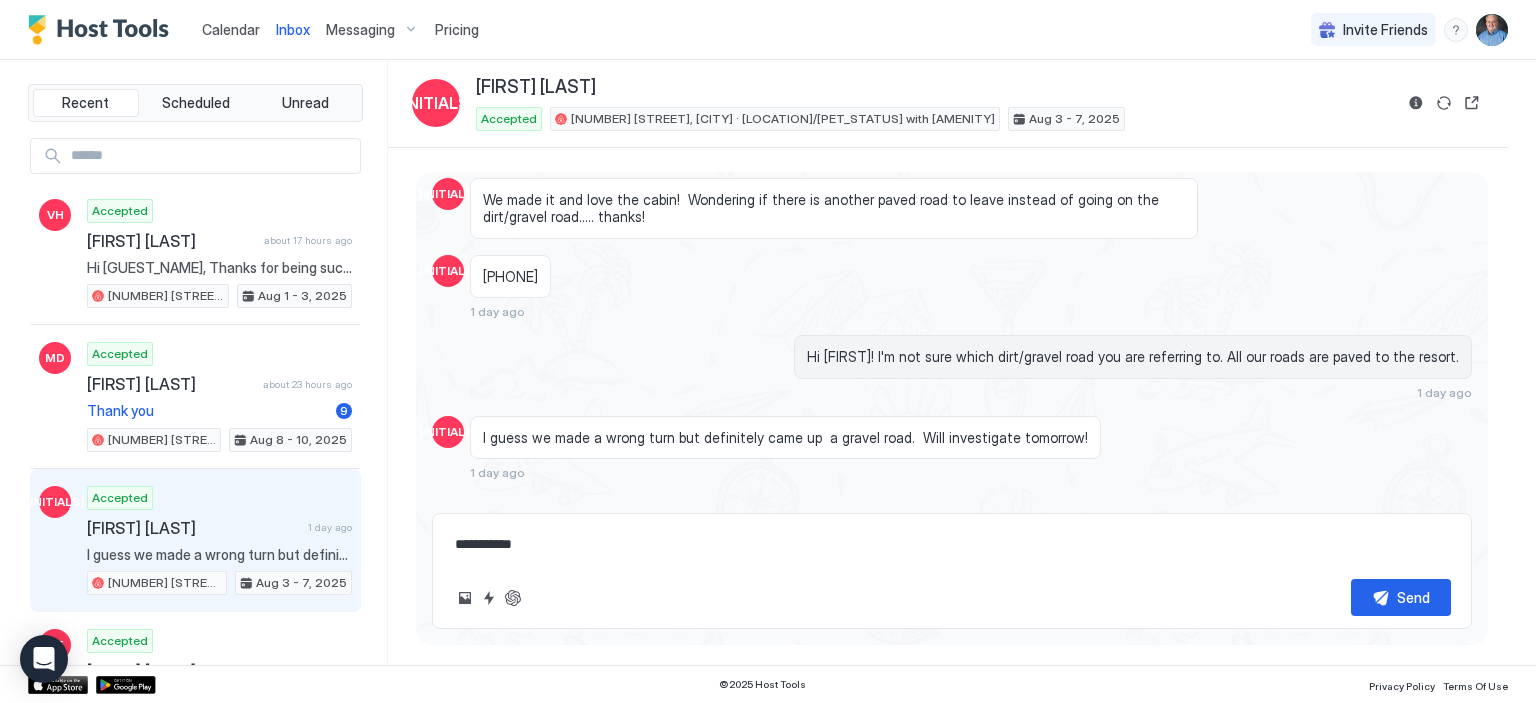 type on "*" 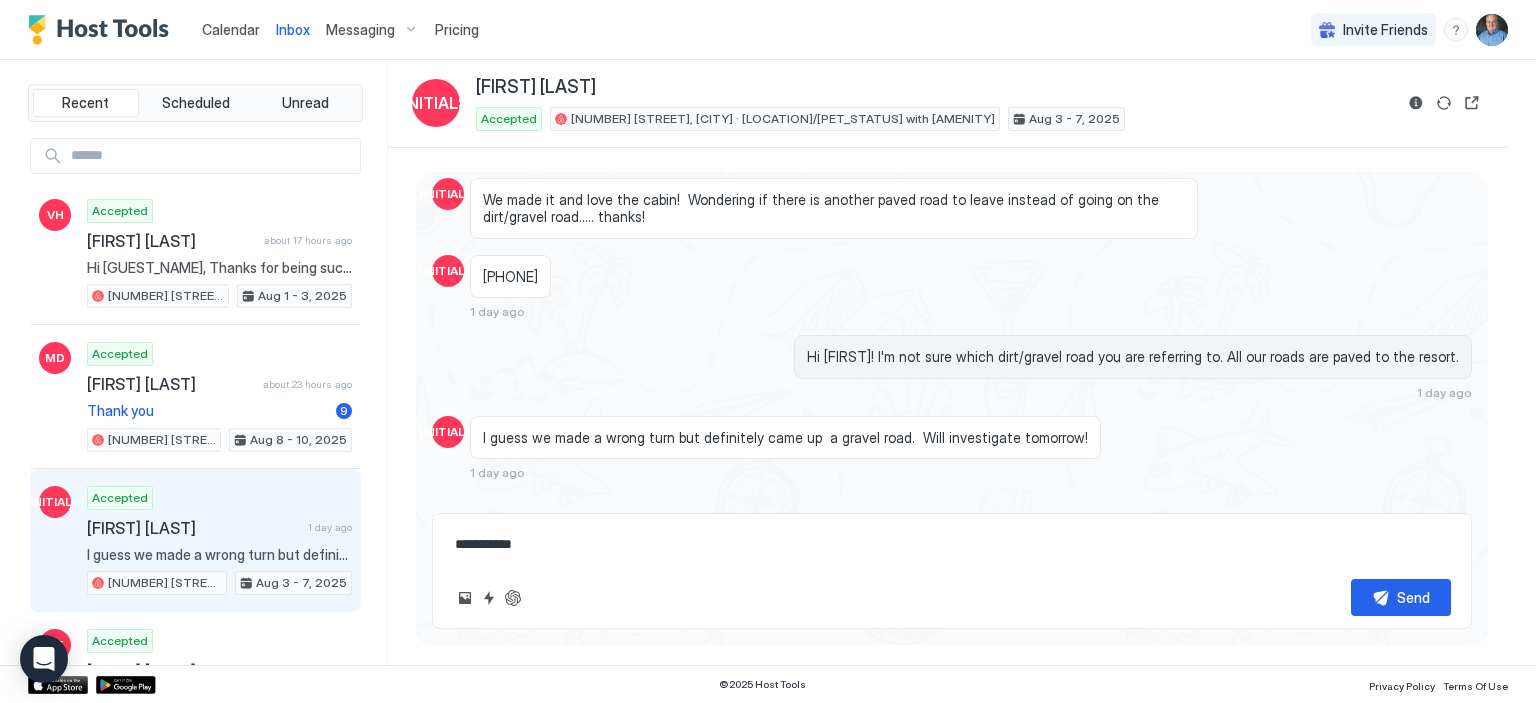 type on "**********" 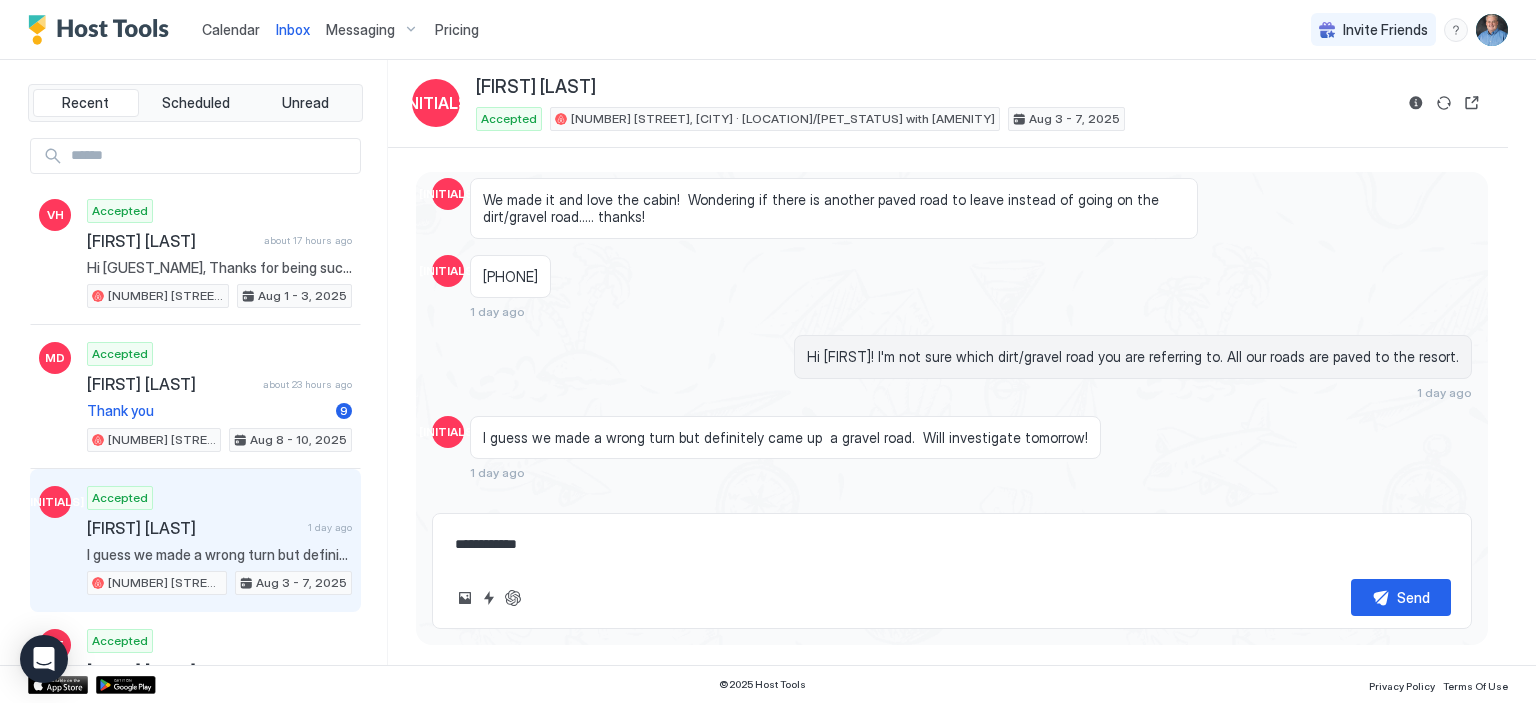 type on "*" 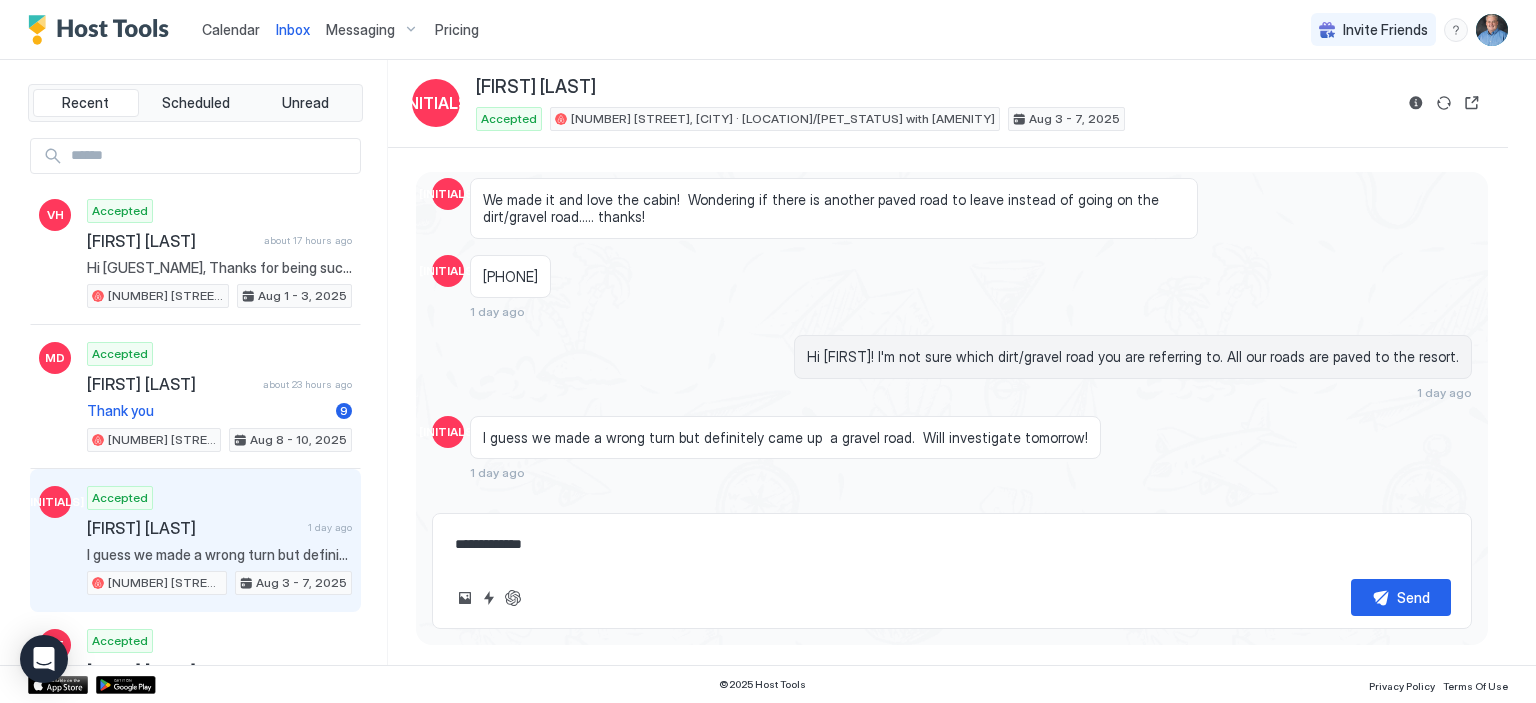 type on "*" 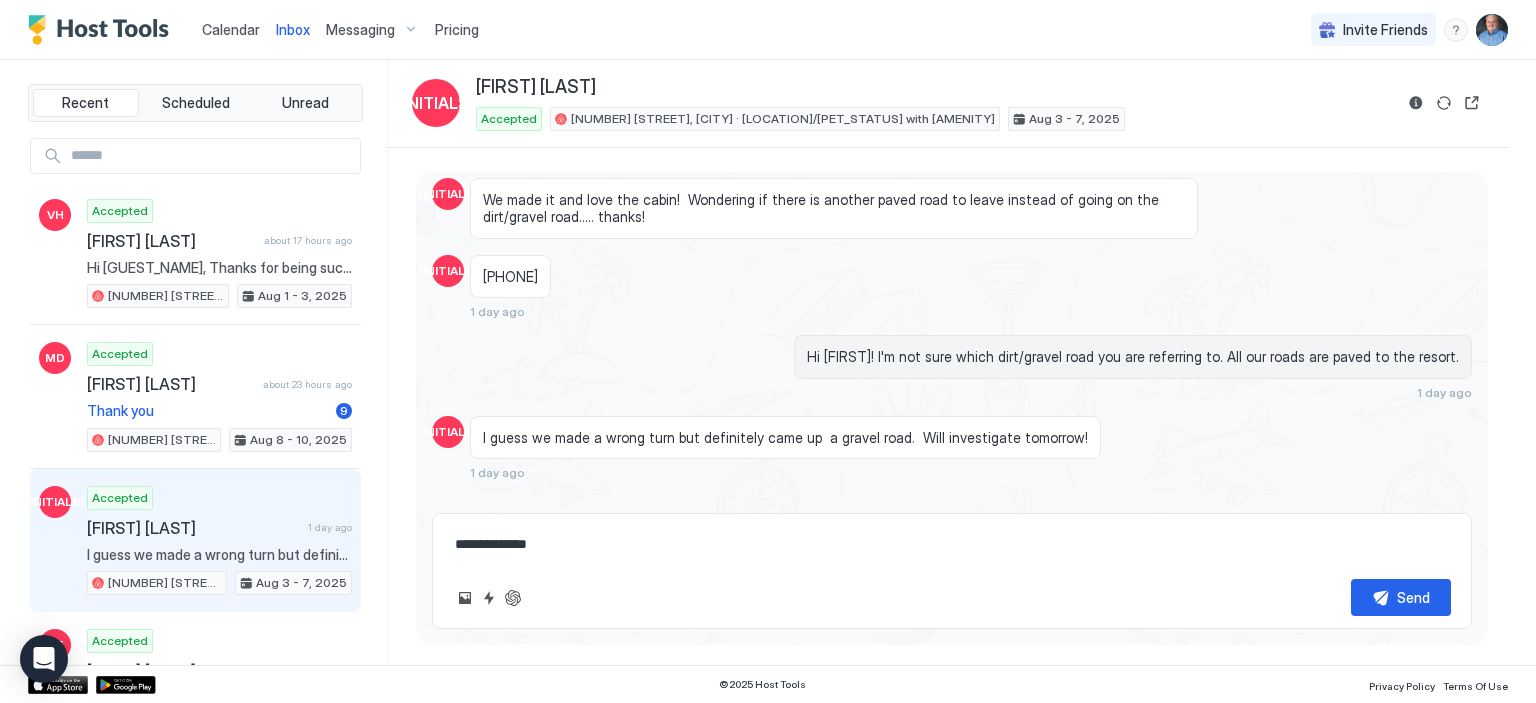 type on "*" 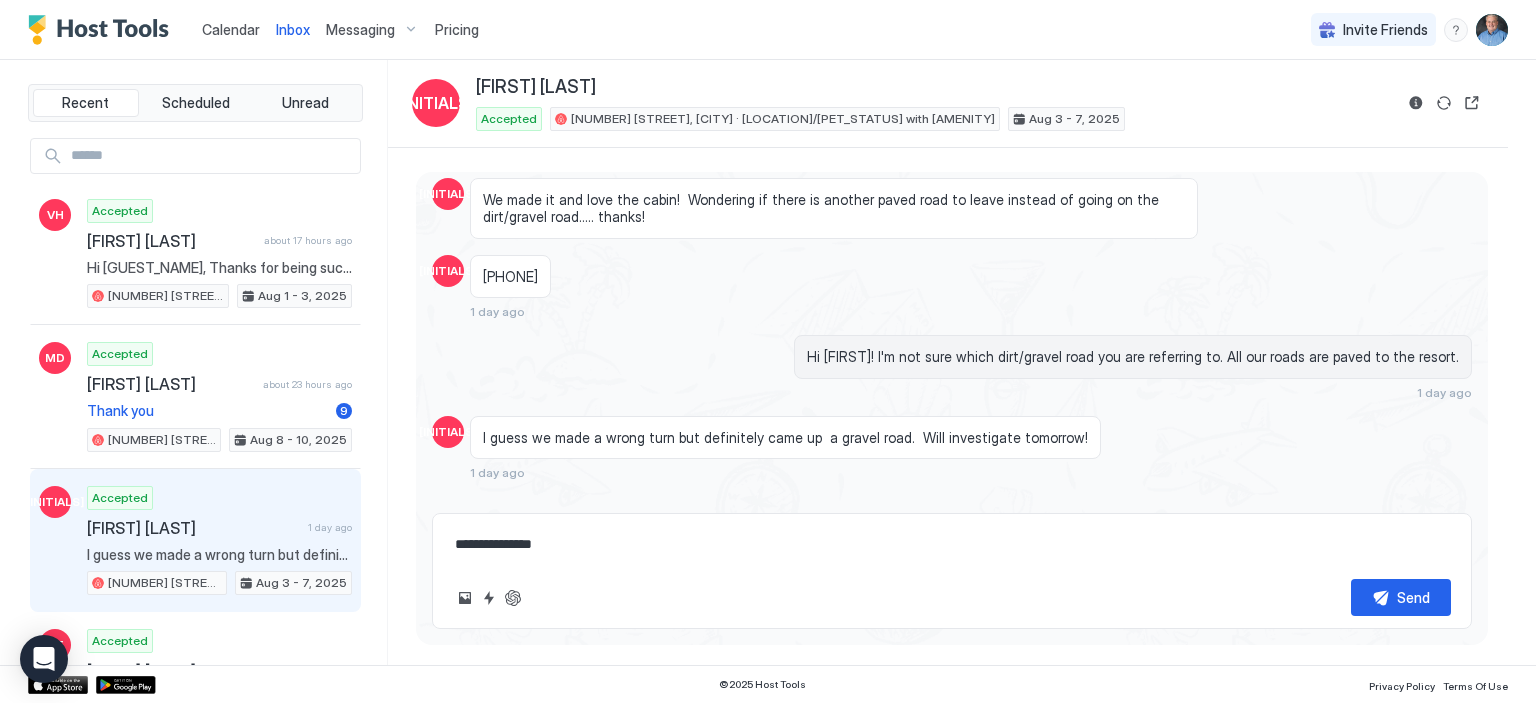 type on "*" 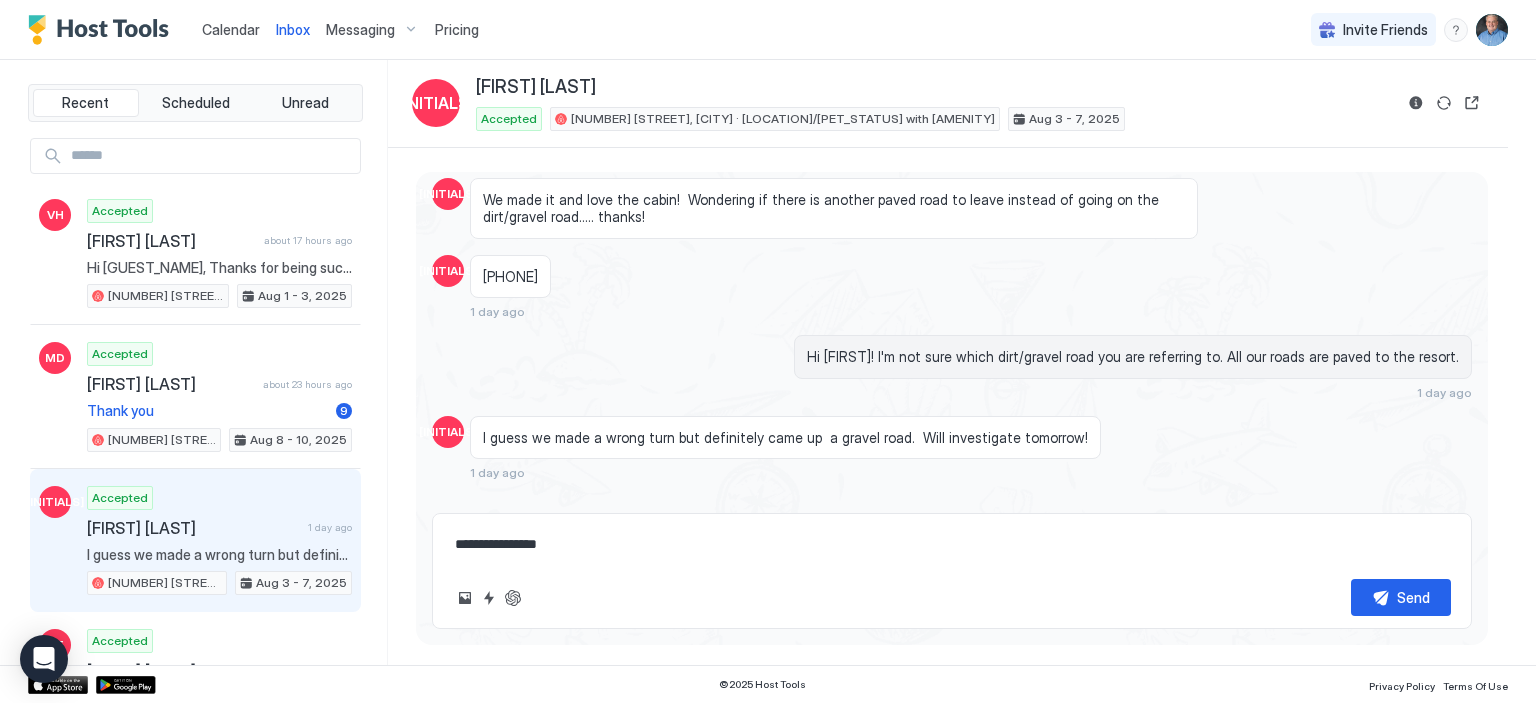 type on "*" 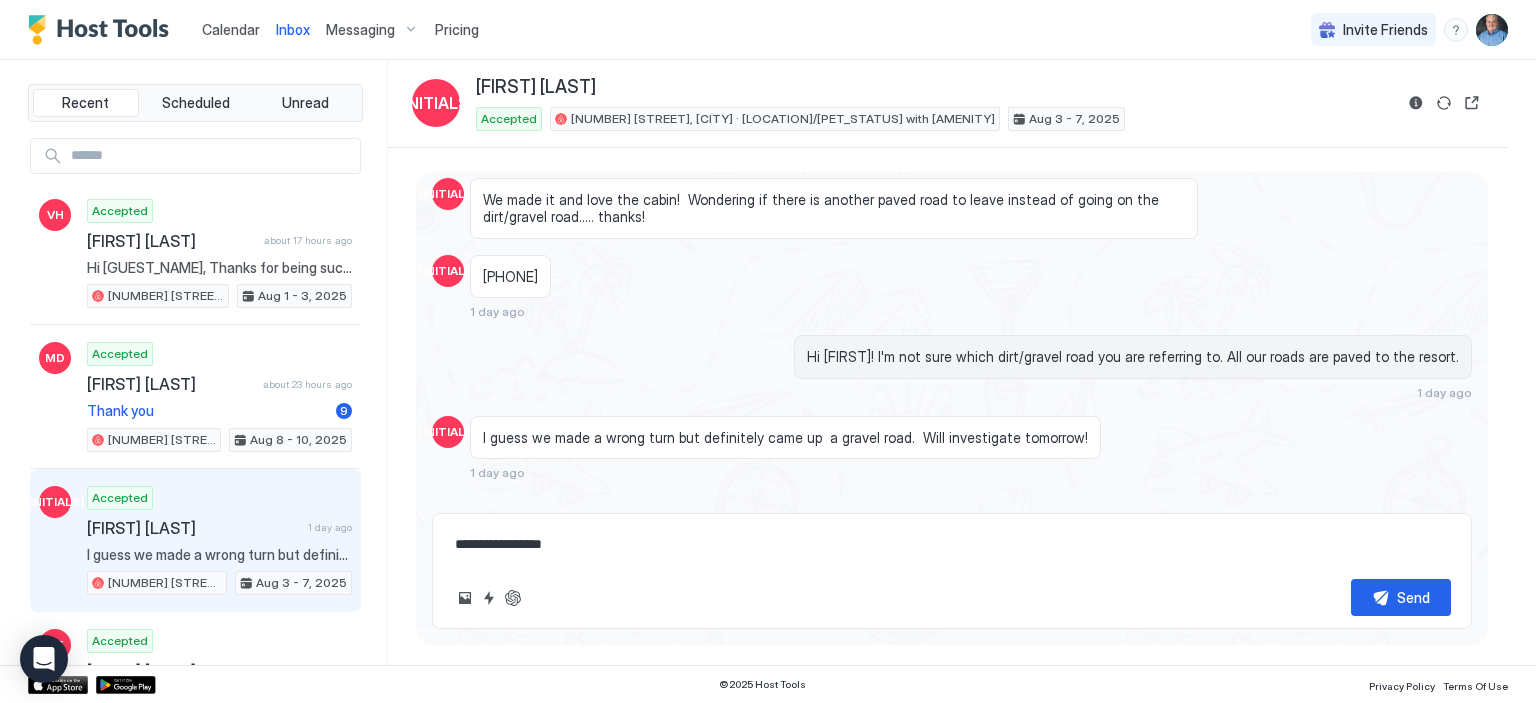 type on "*" 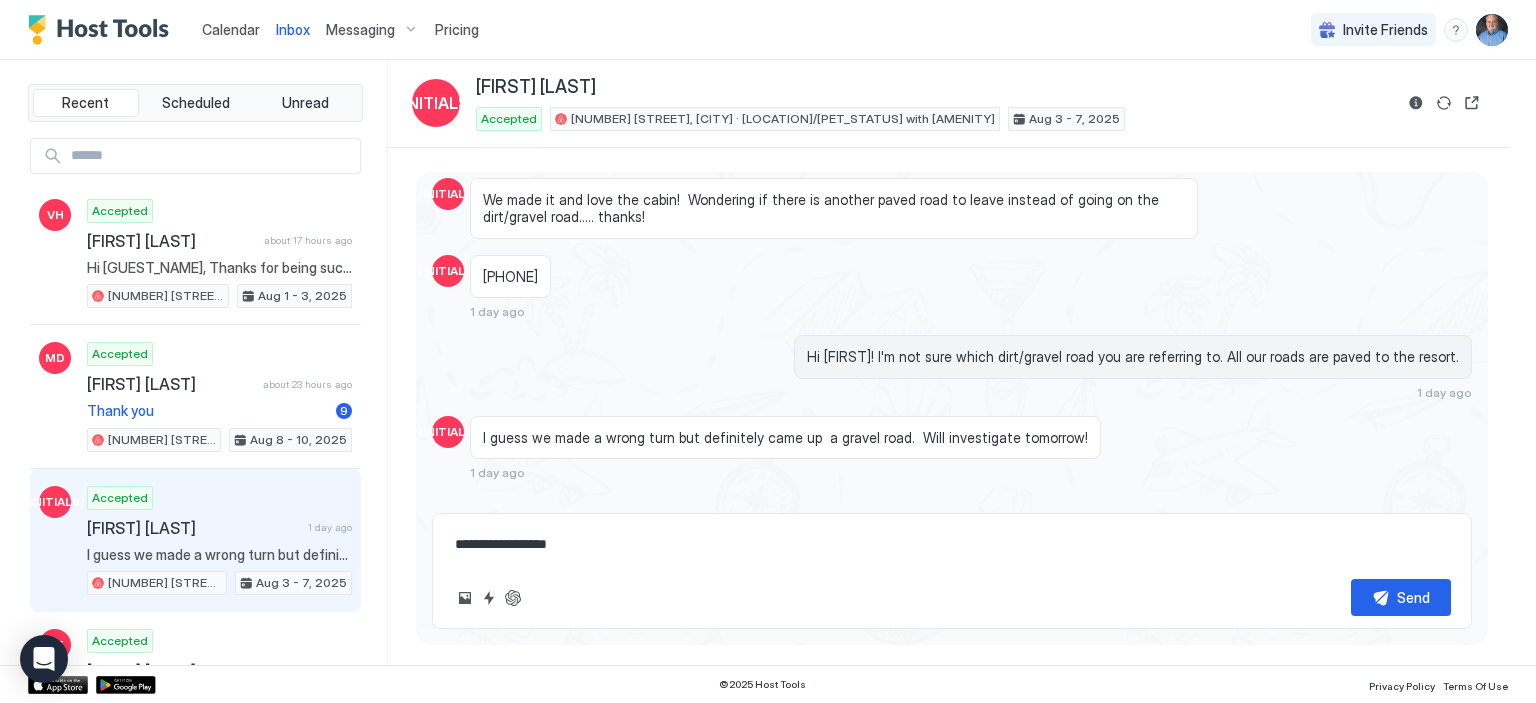 type on "*" 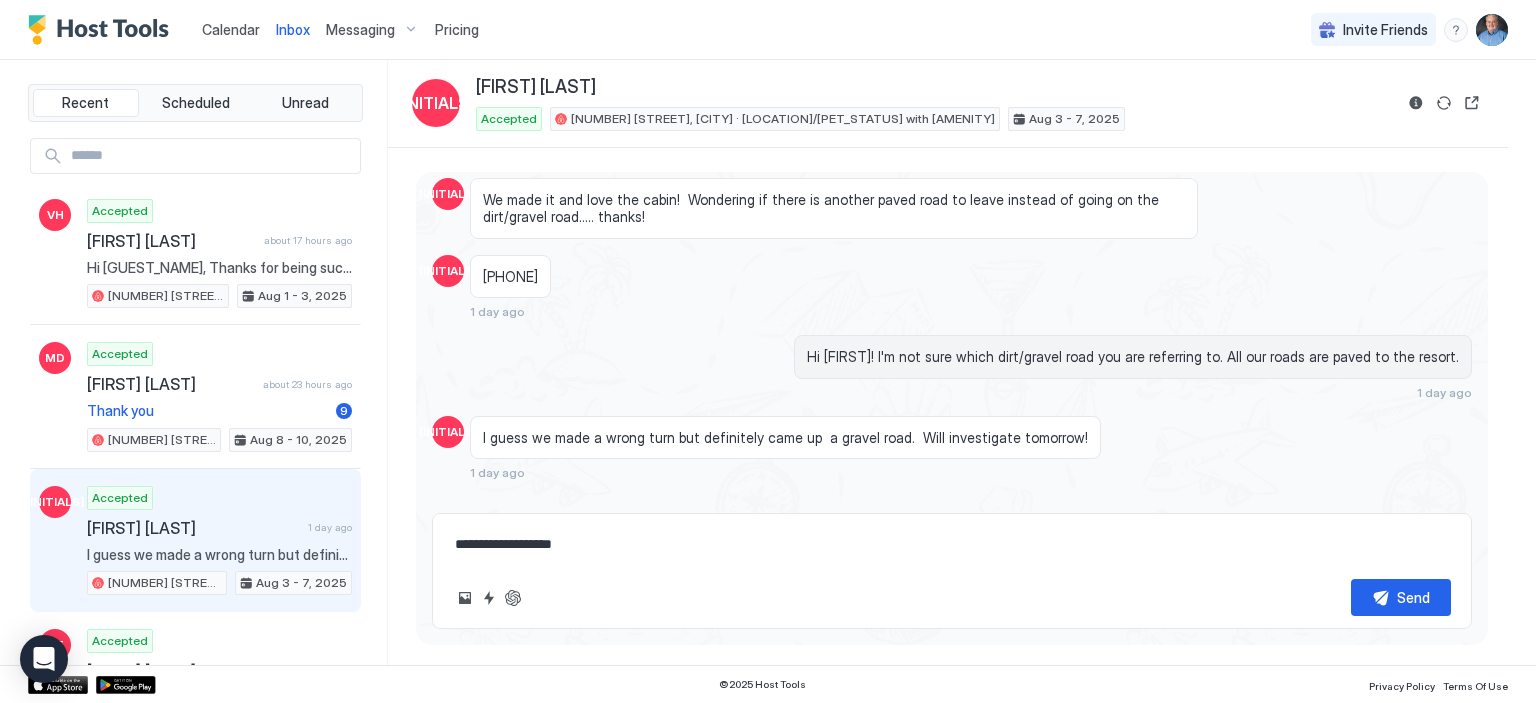 type on "*" 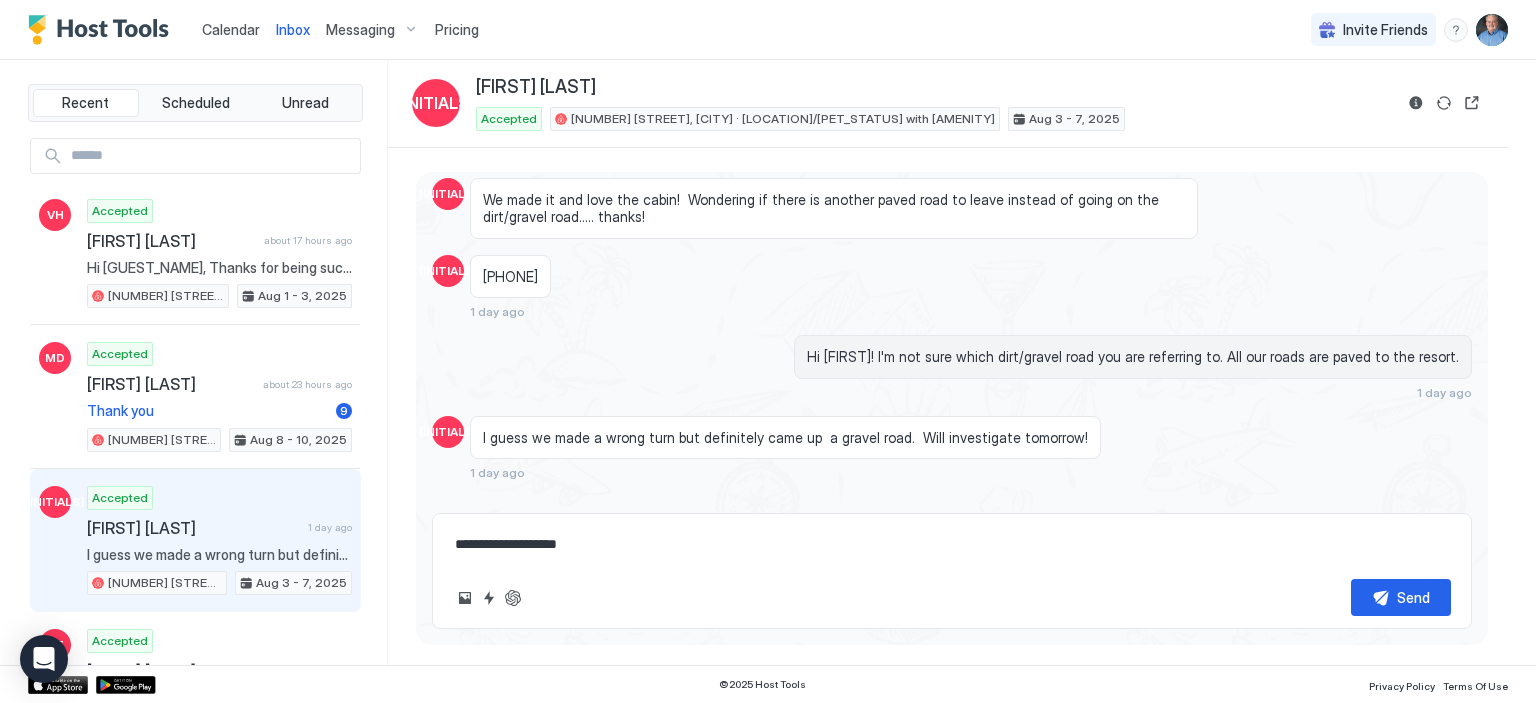 type on "*" 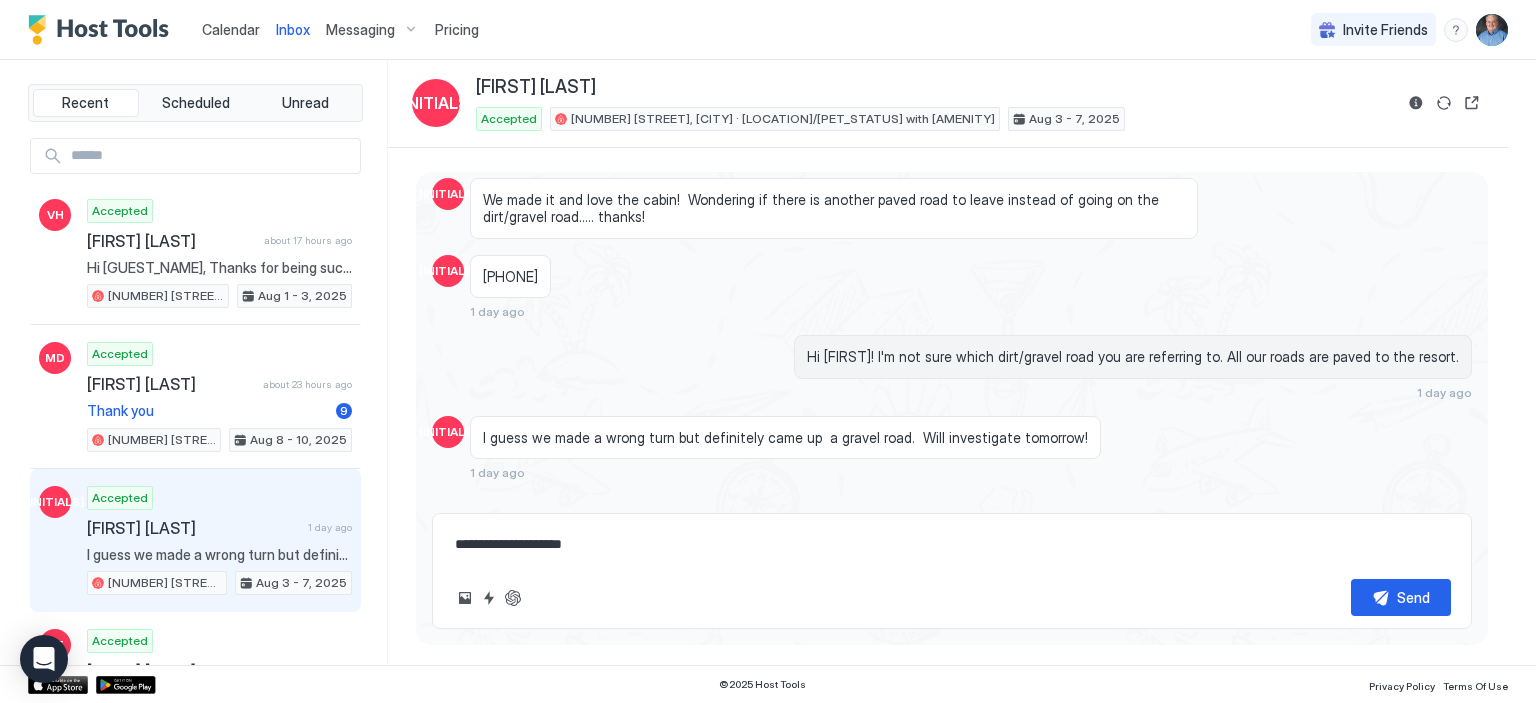 type on "*" 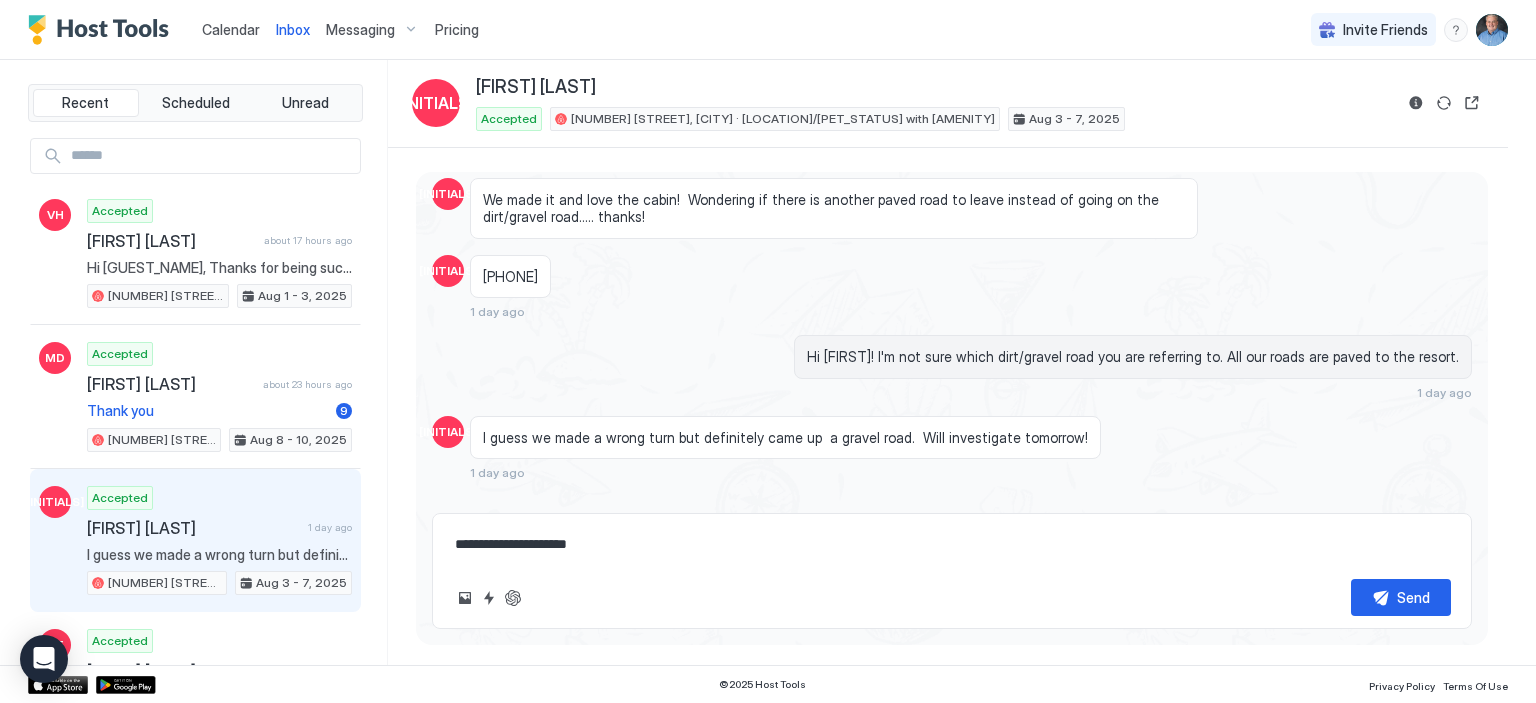 type on "*" 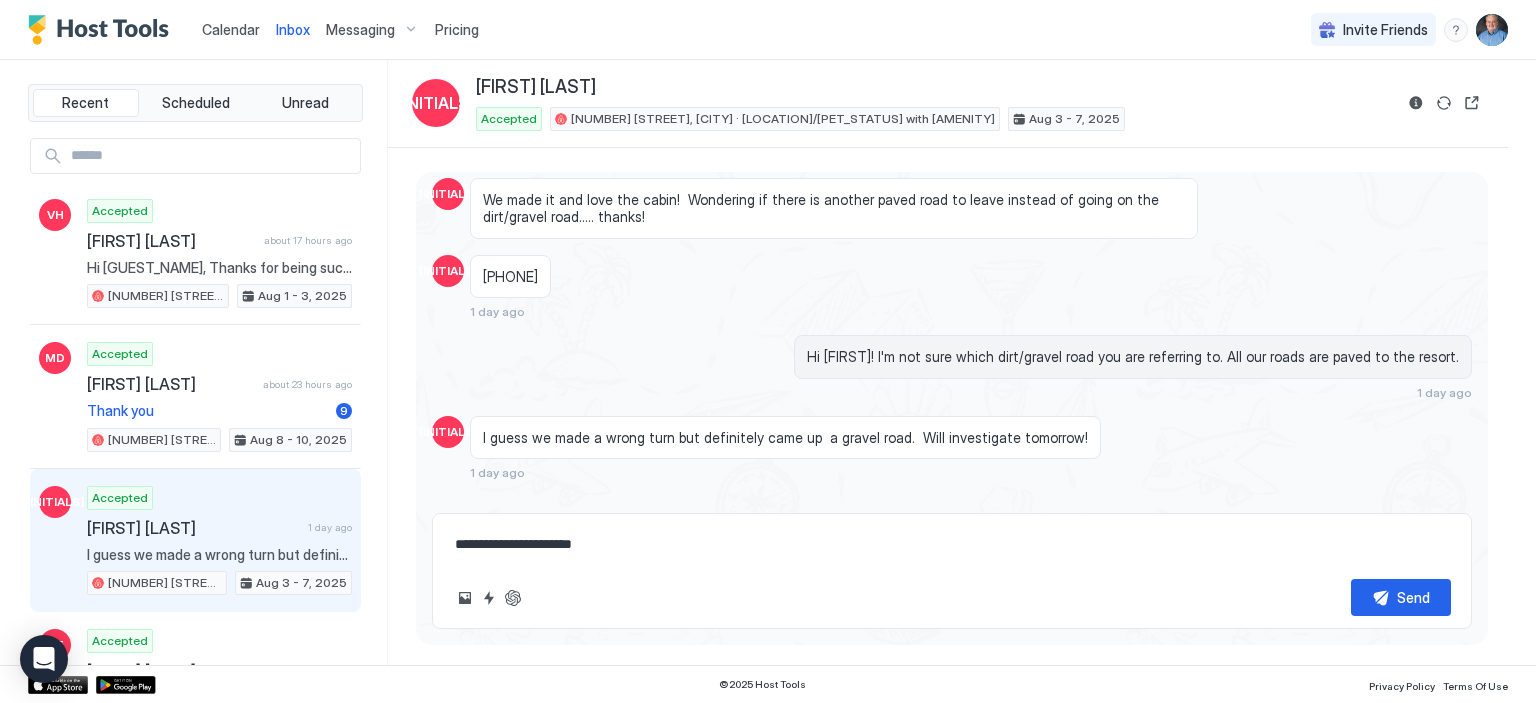 type on "*" 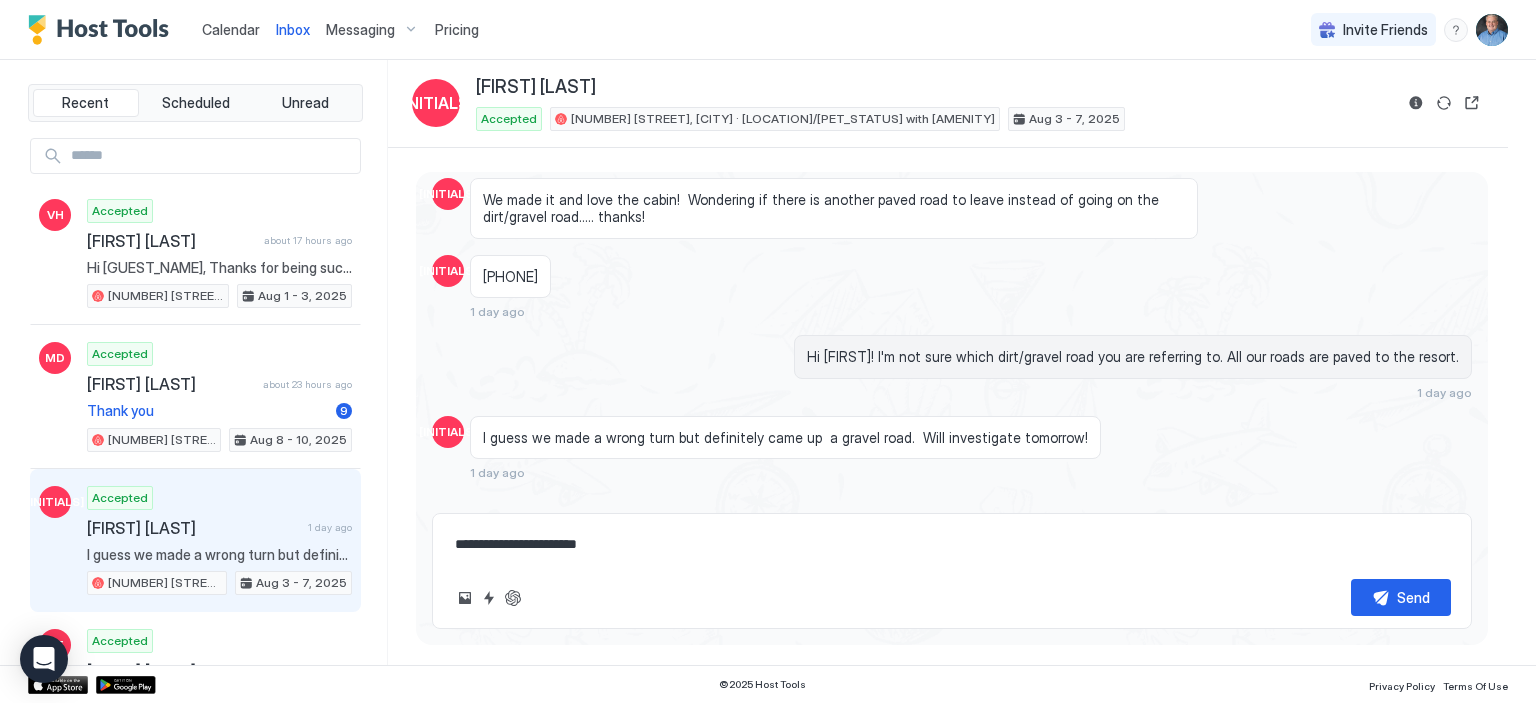 type on "*" 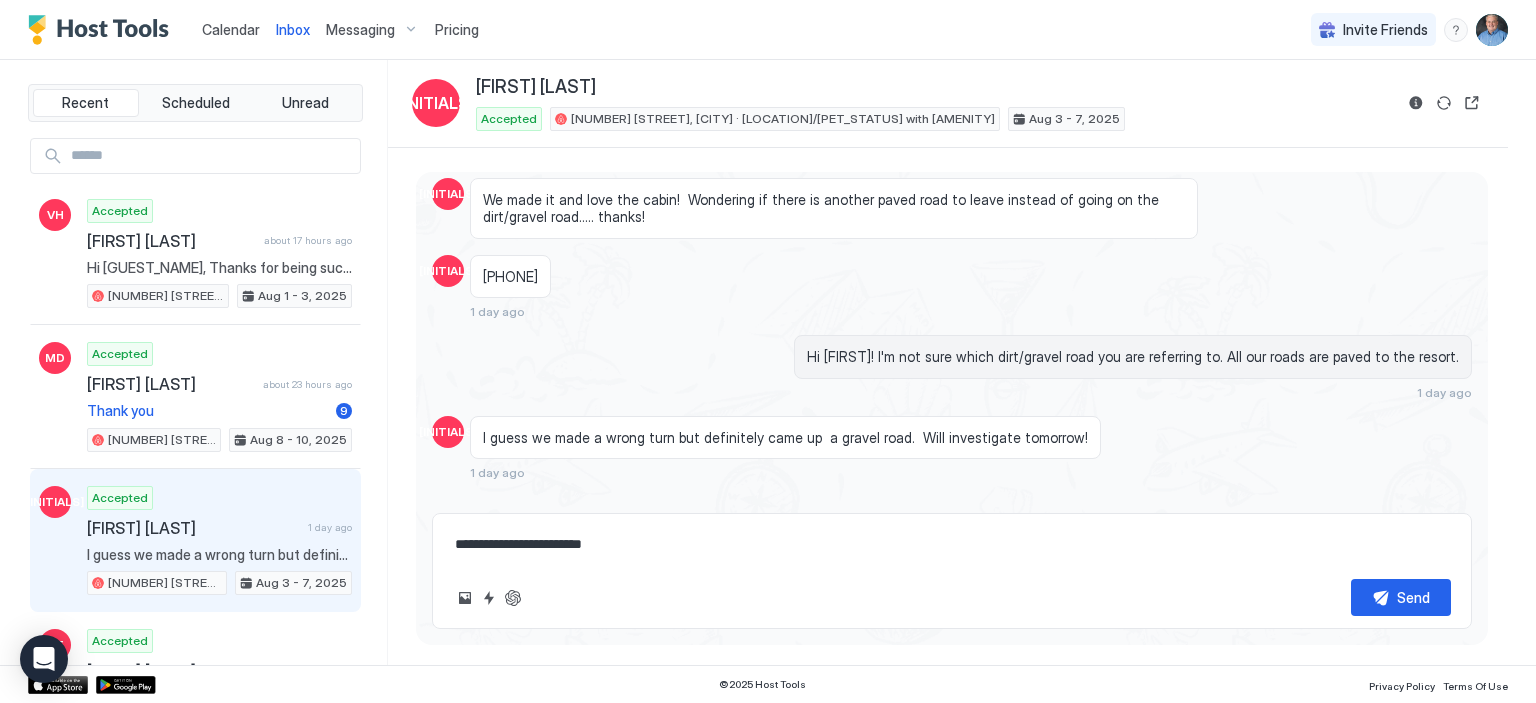 type on "*" 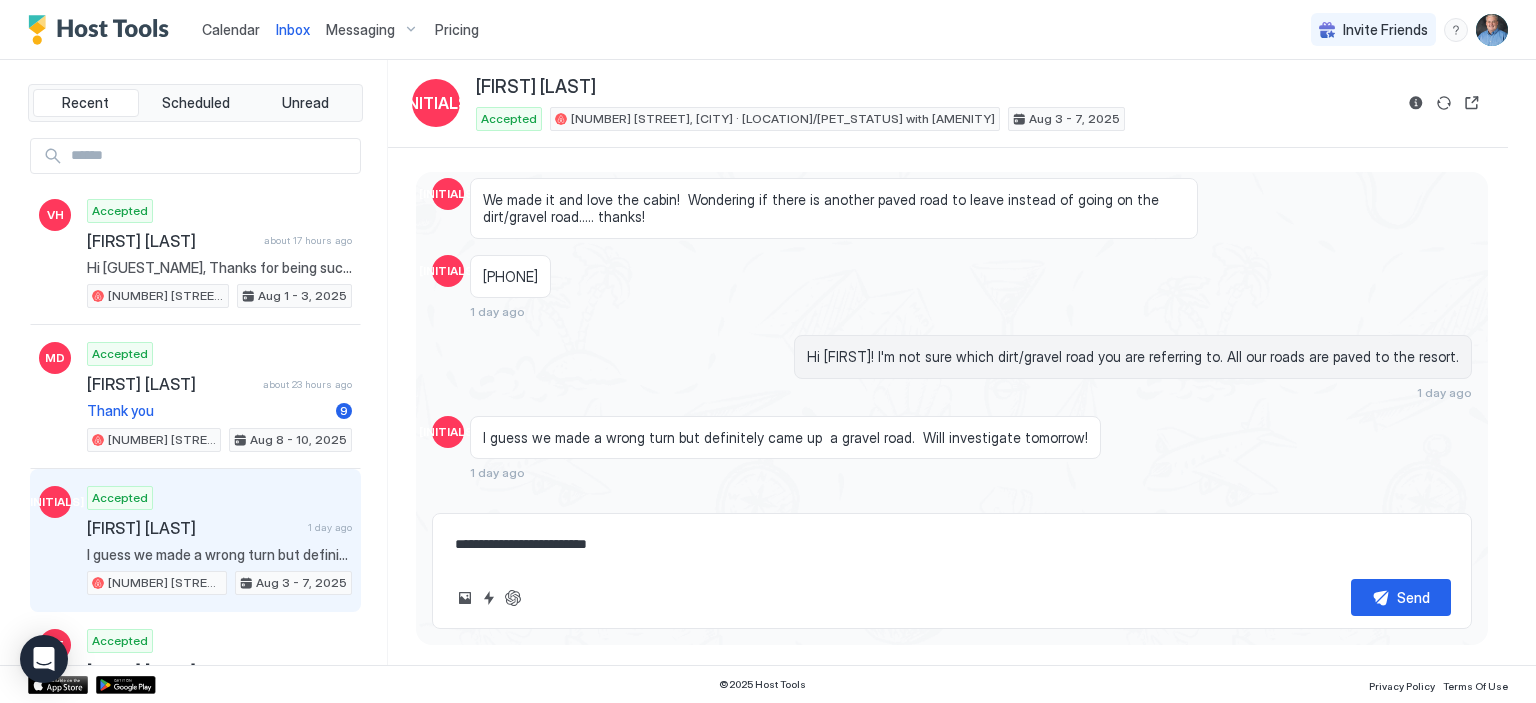type on "*" 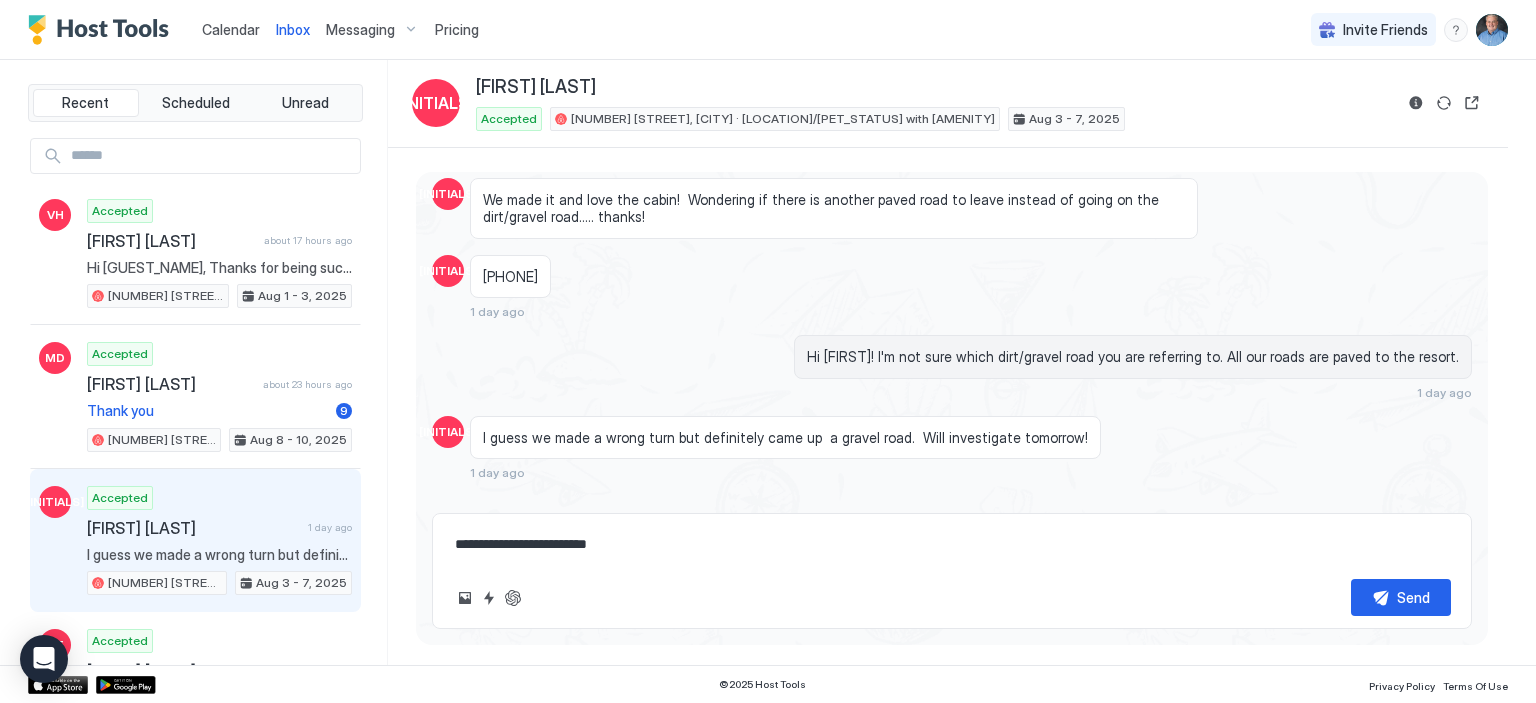 type on "**********" 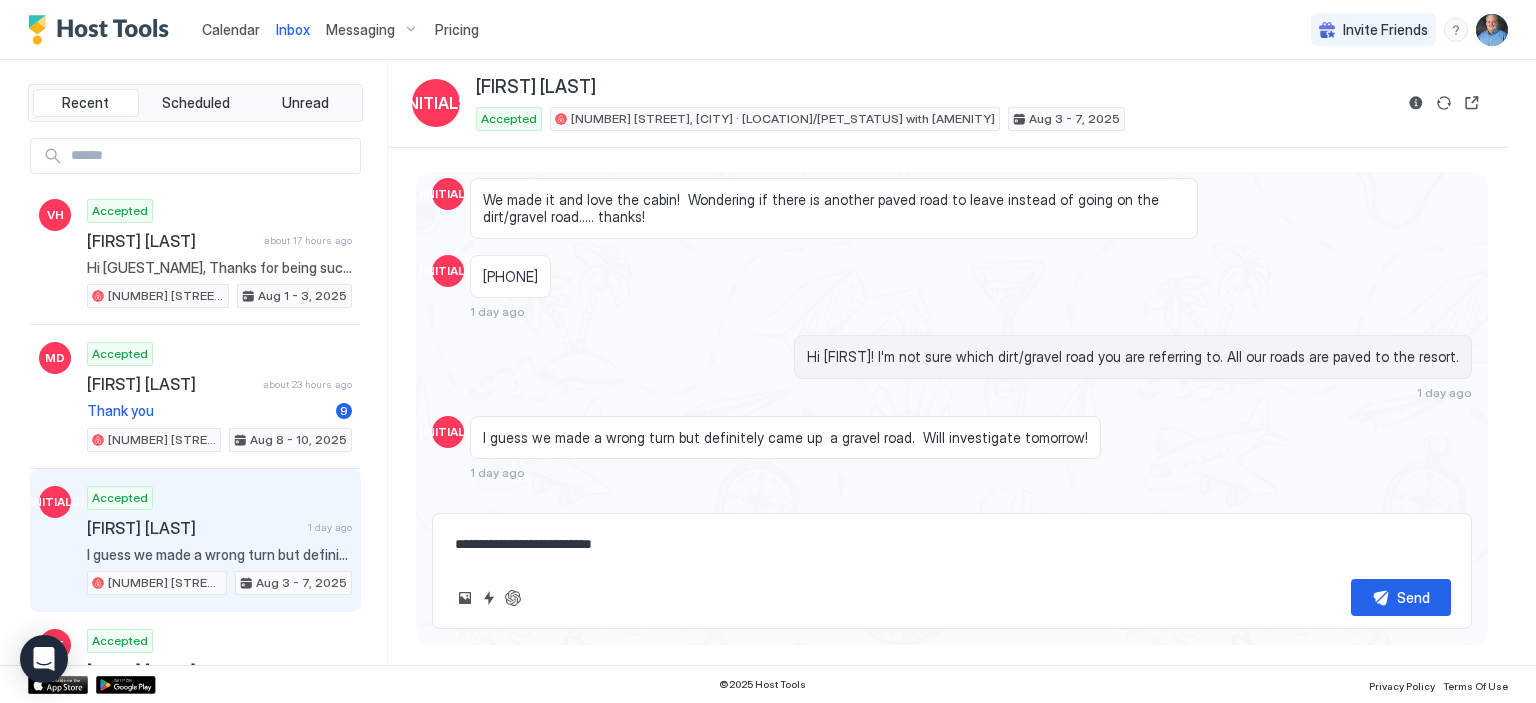 type on "*" 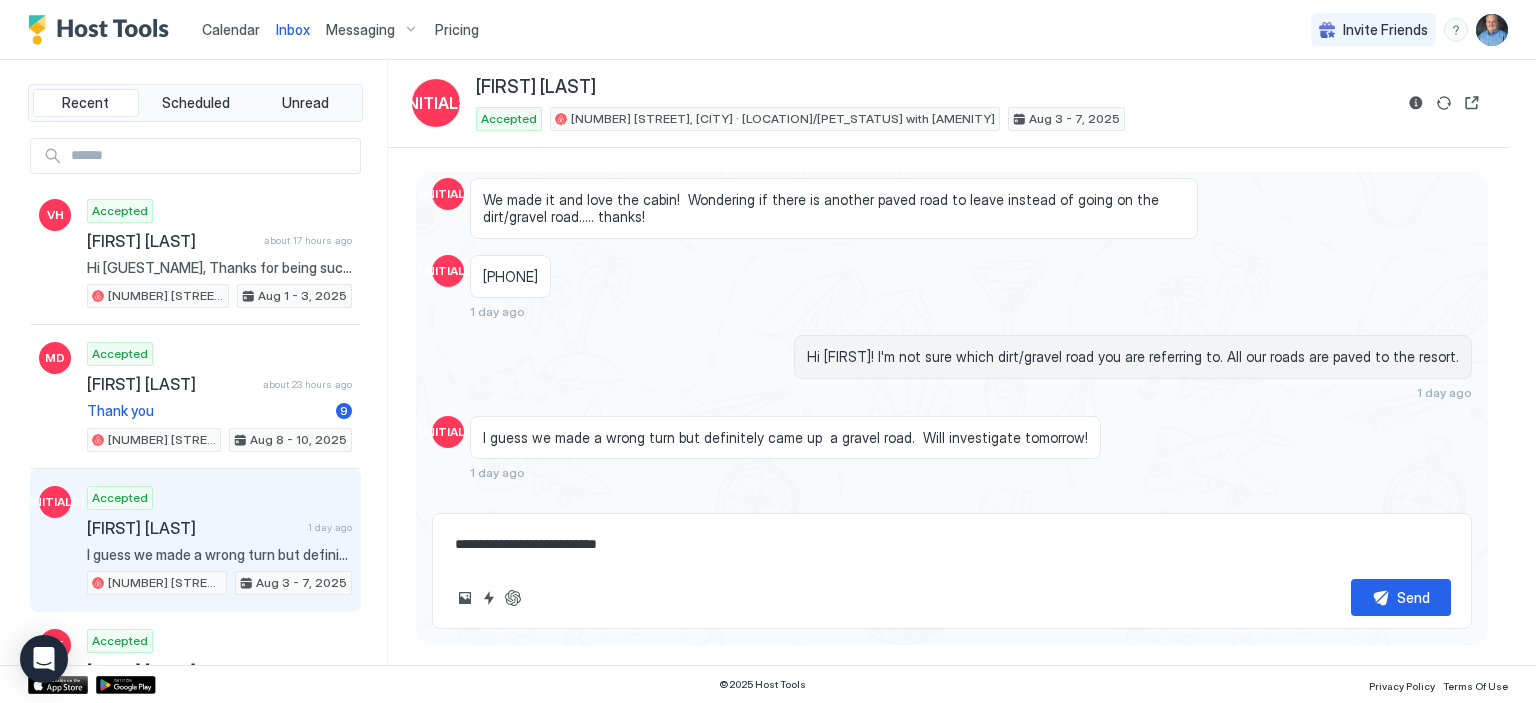type on "*" 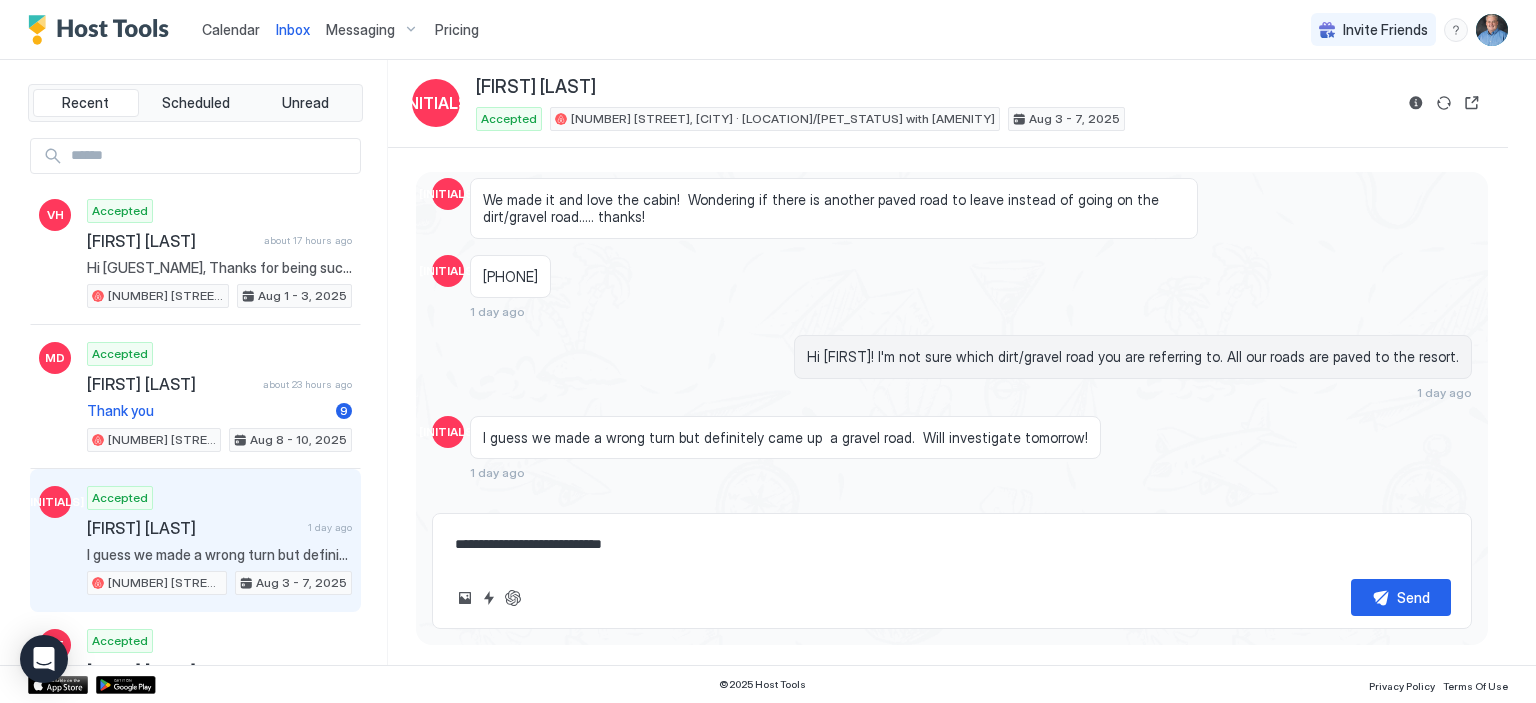 type on "*" 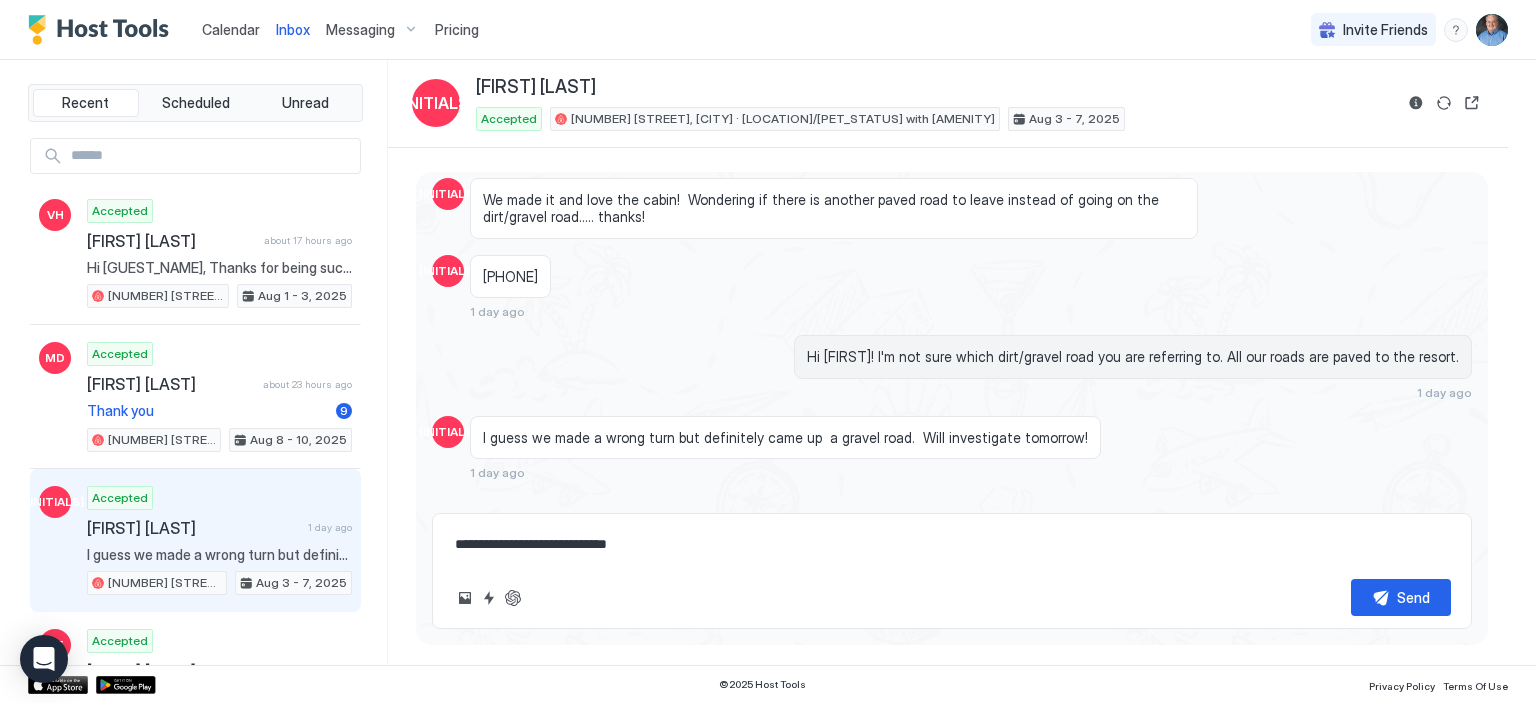 type on "*" 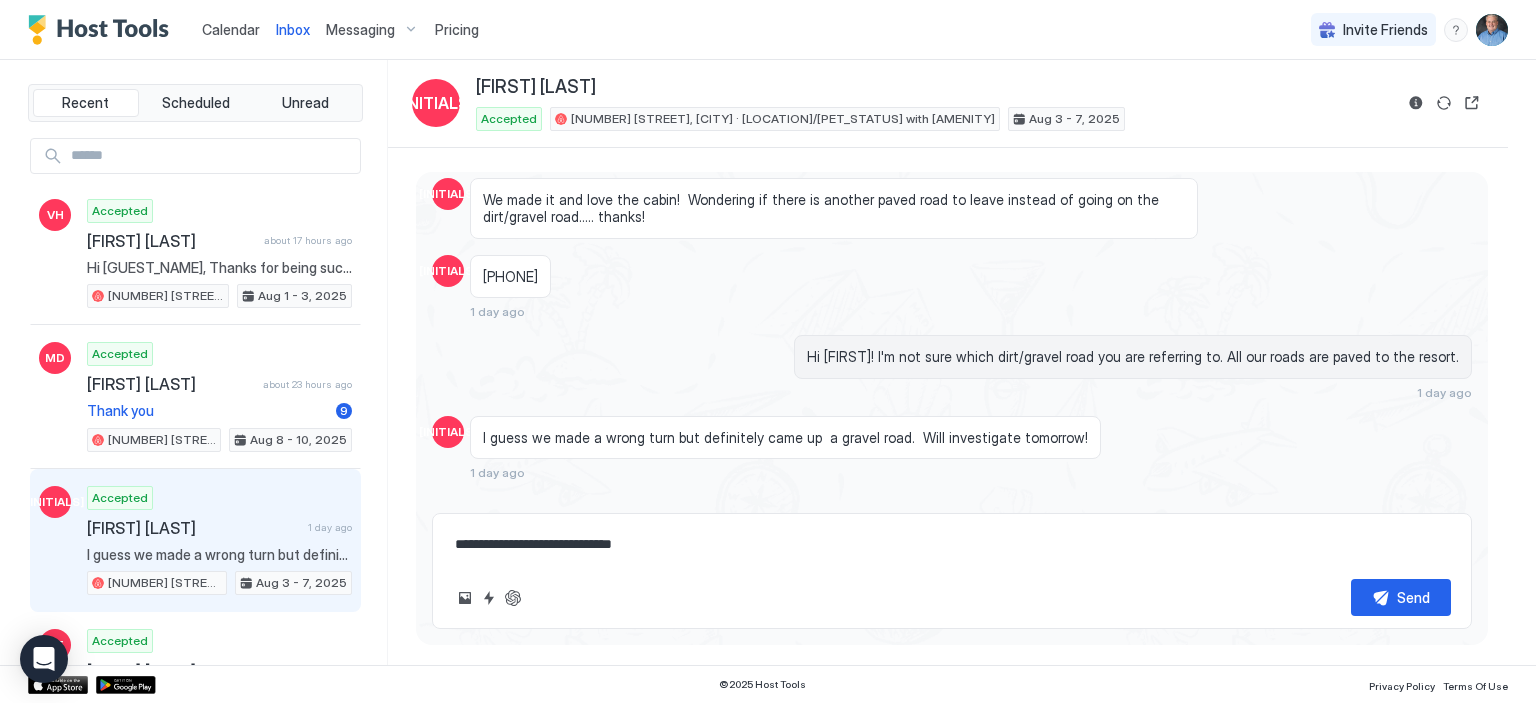 type on "*" 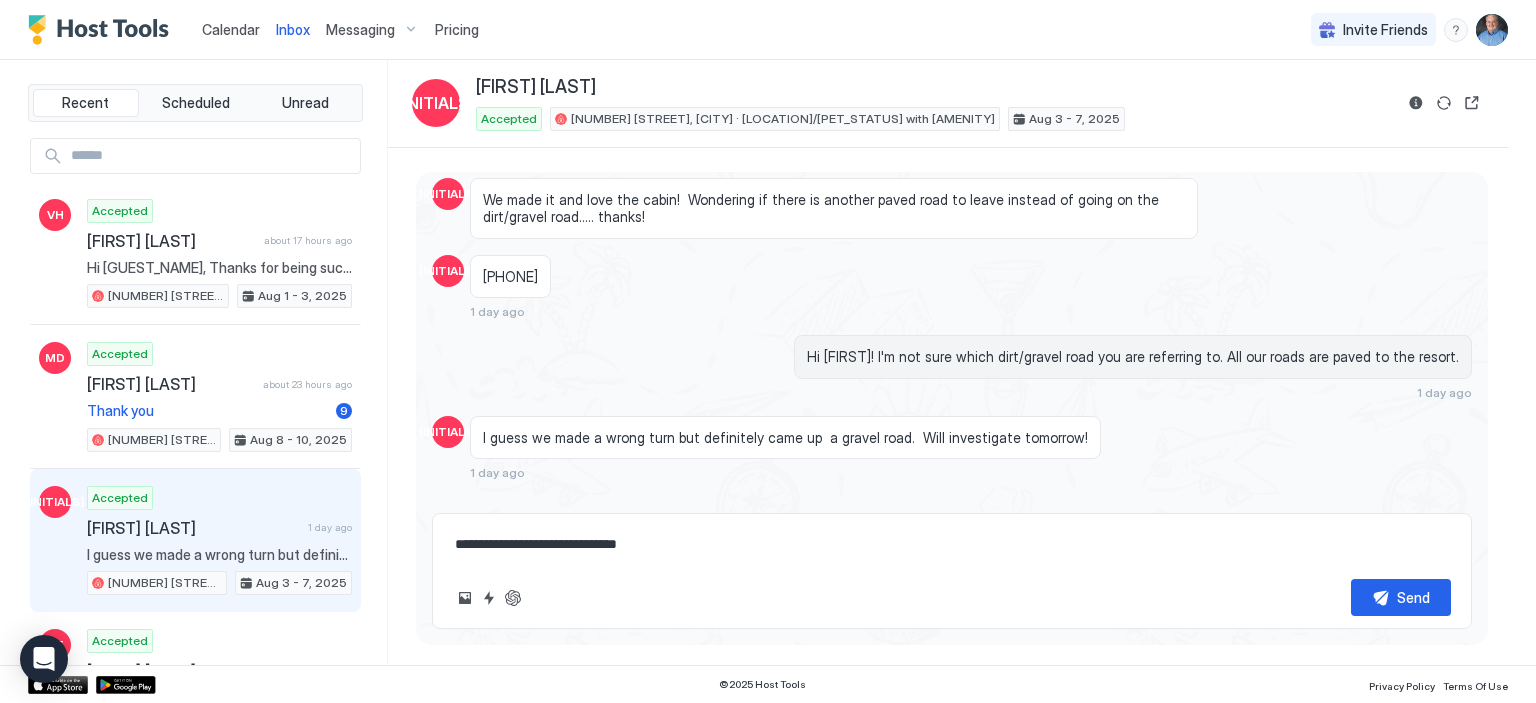 type on "*" 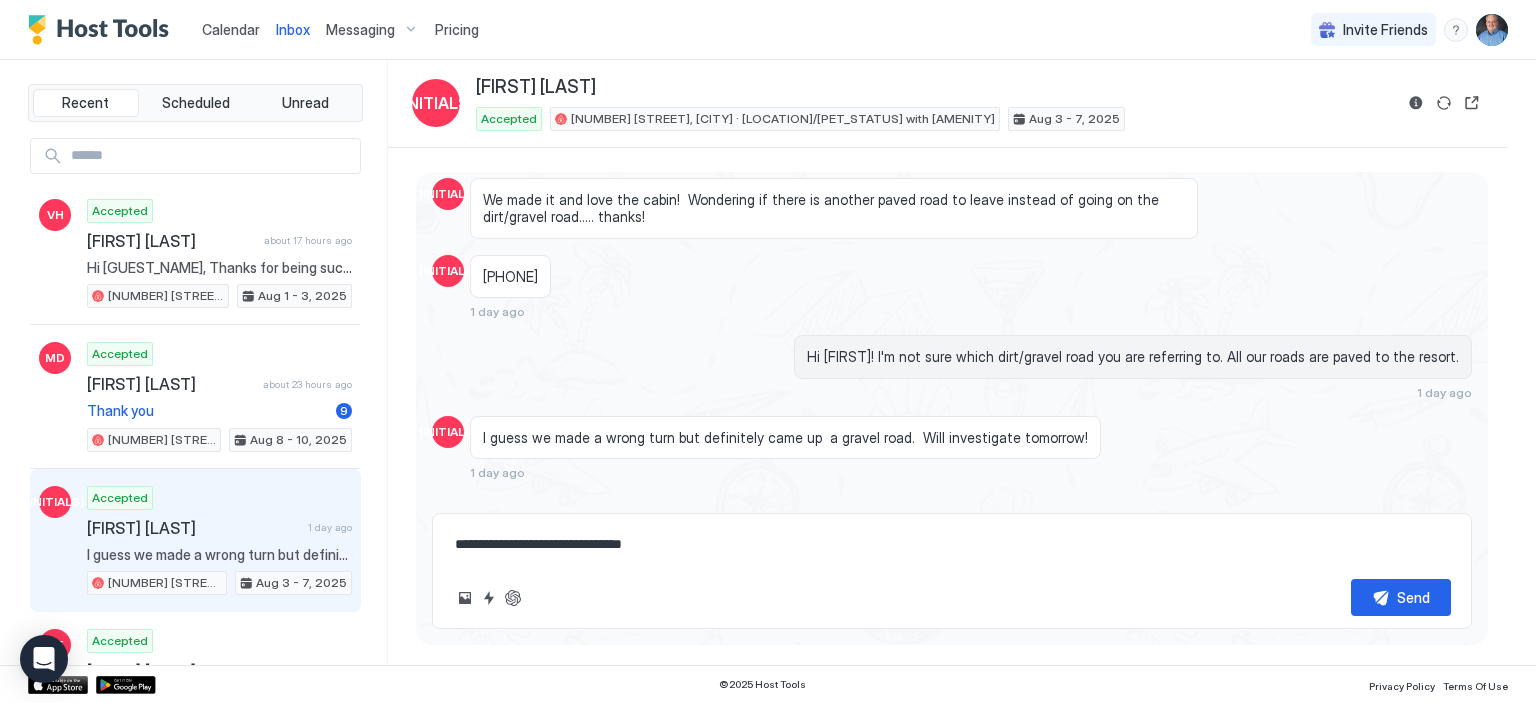 type on "*" 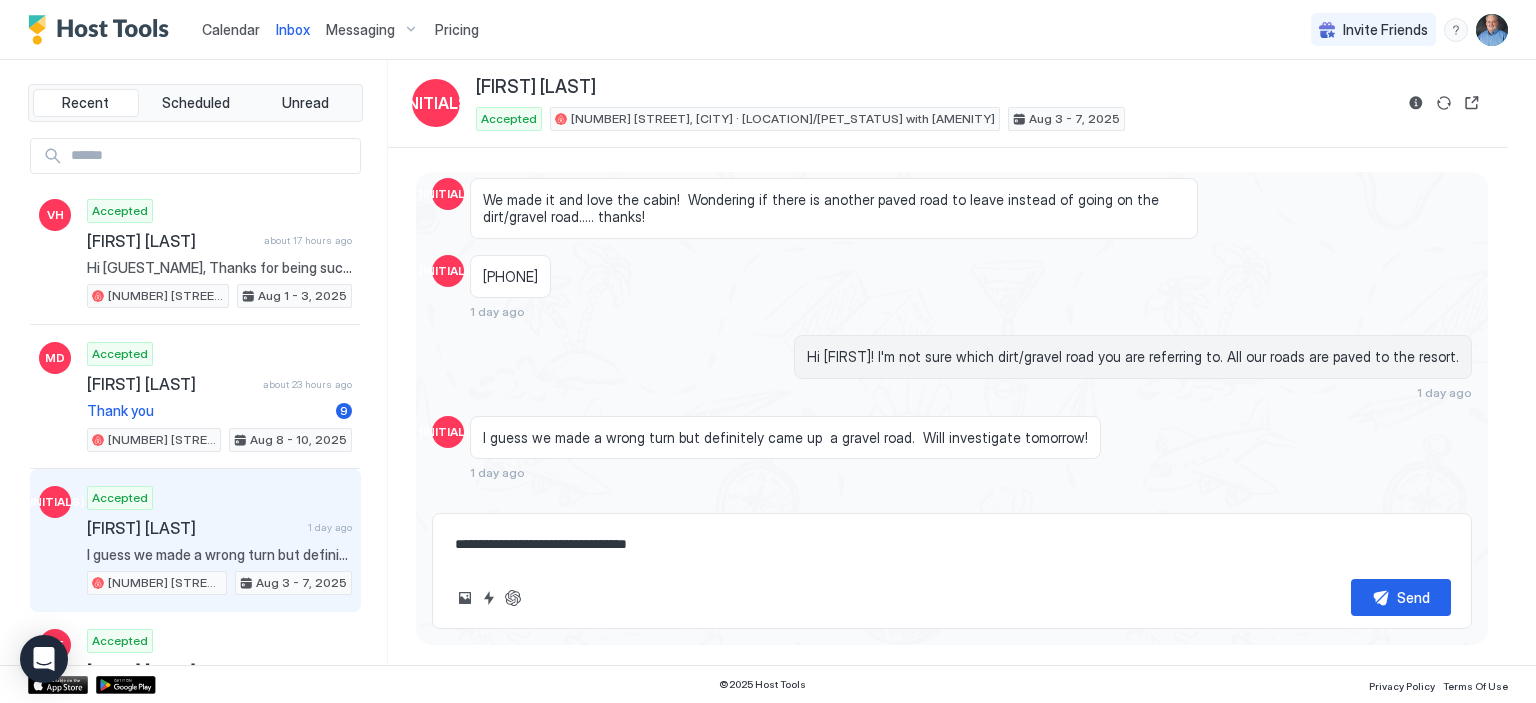 type on "*" 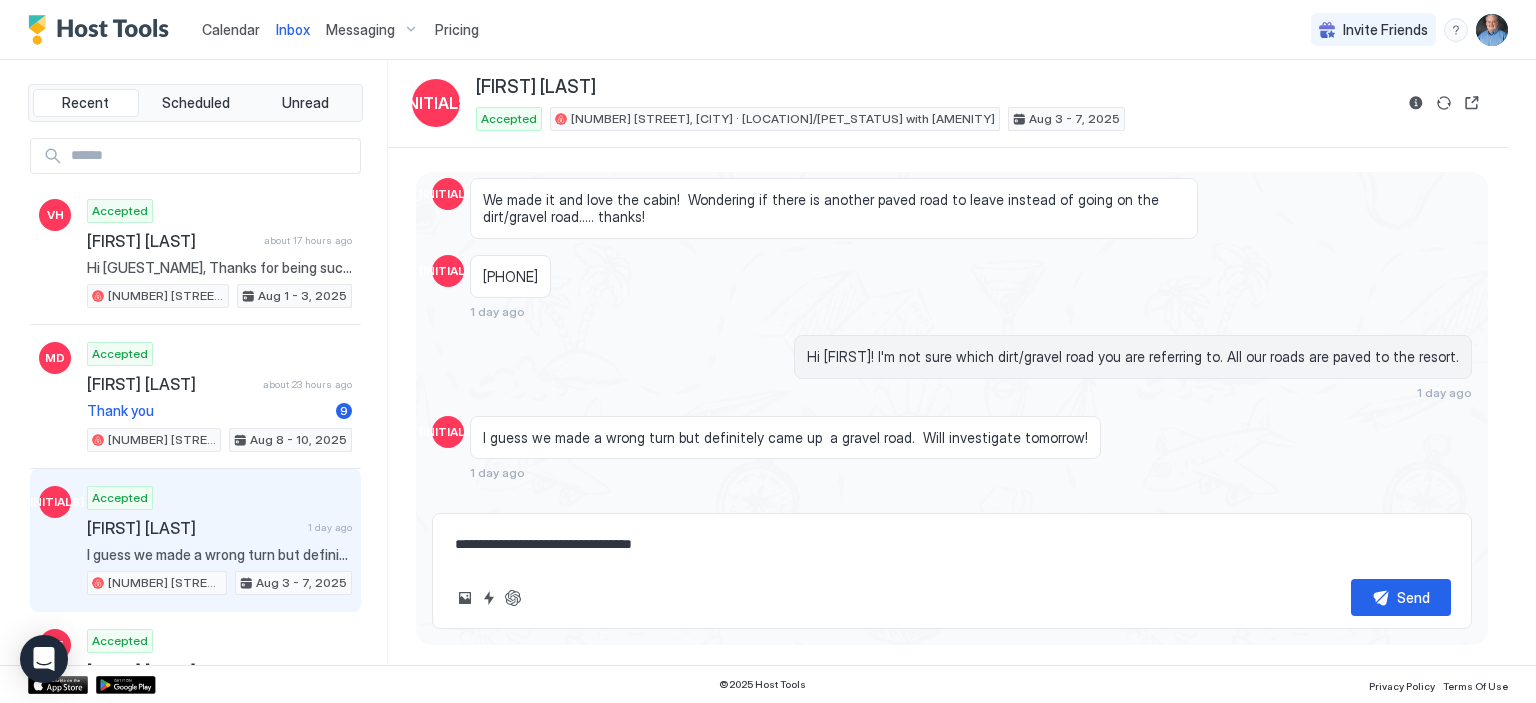 type on "*" 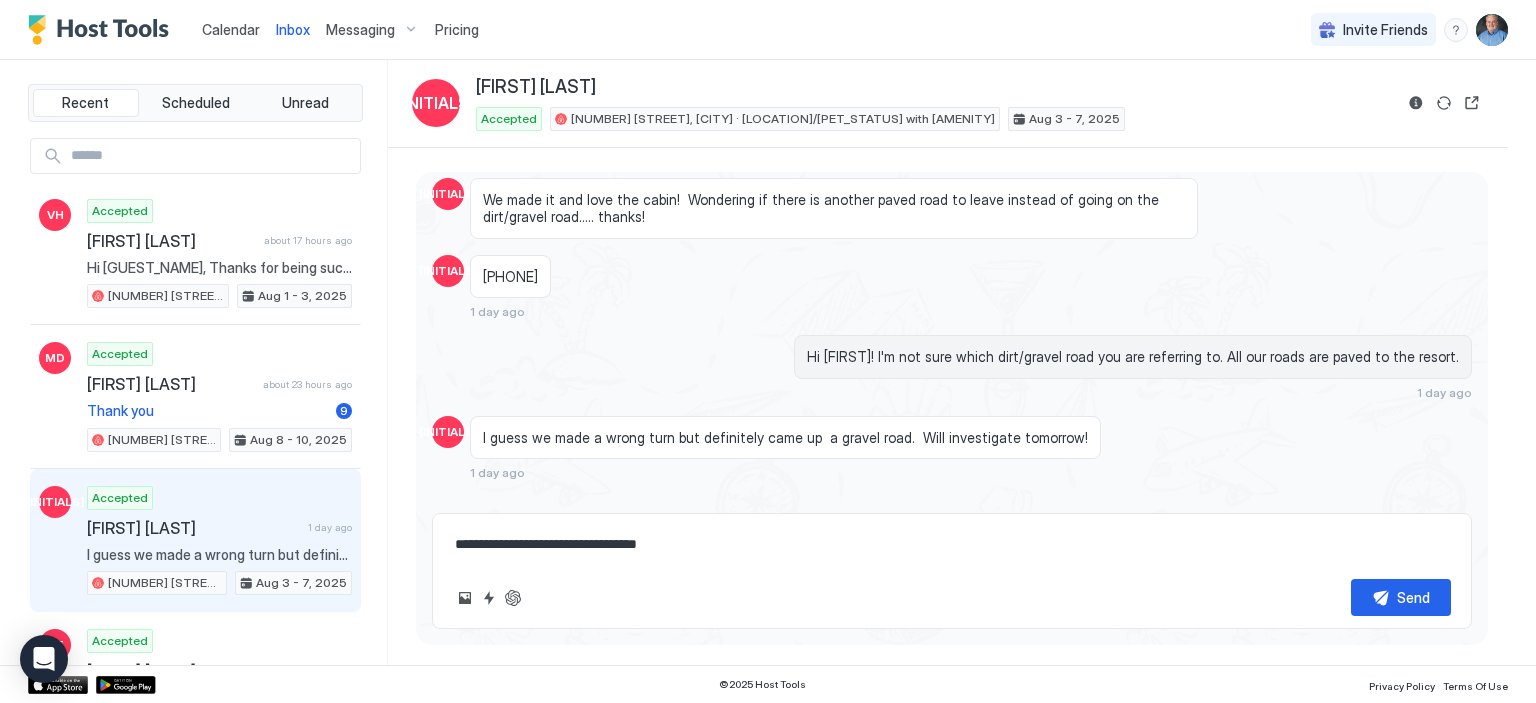 type on "*" 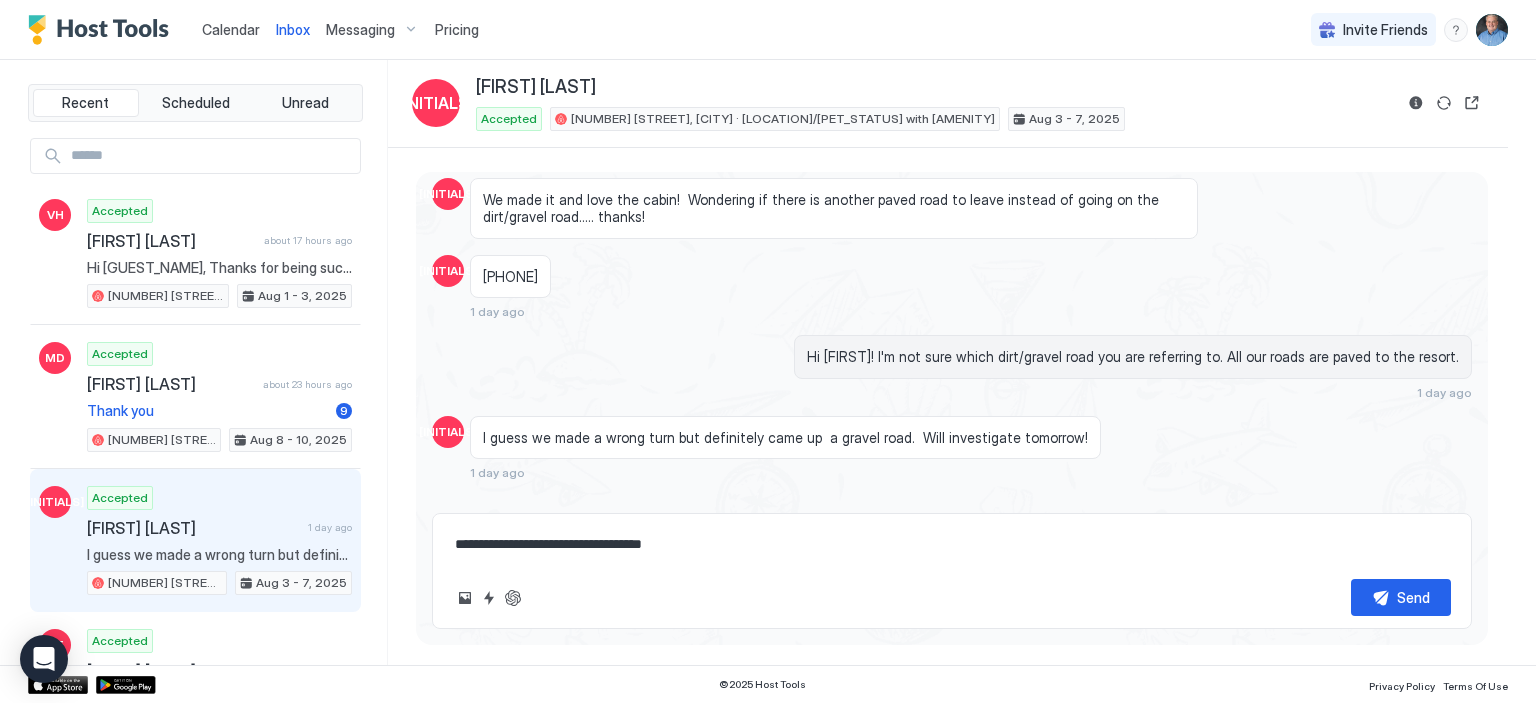 type on "**********" 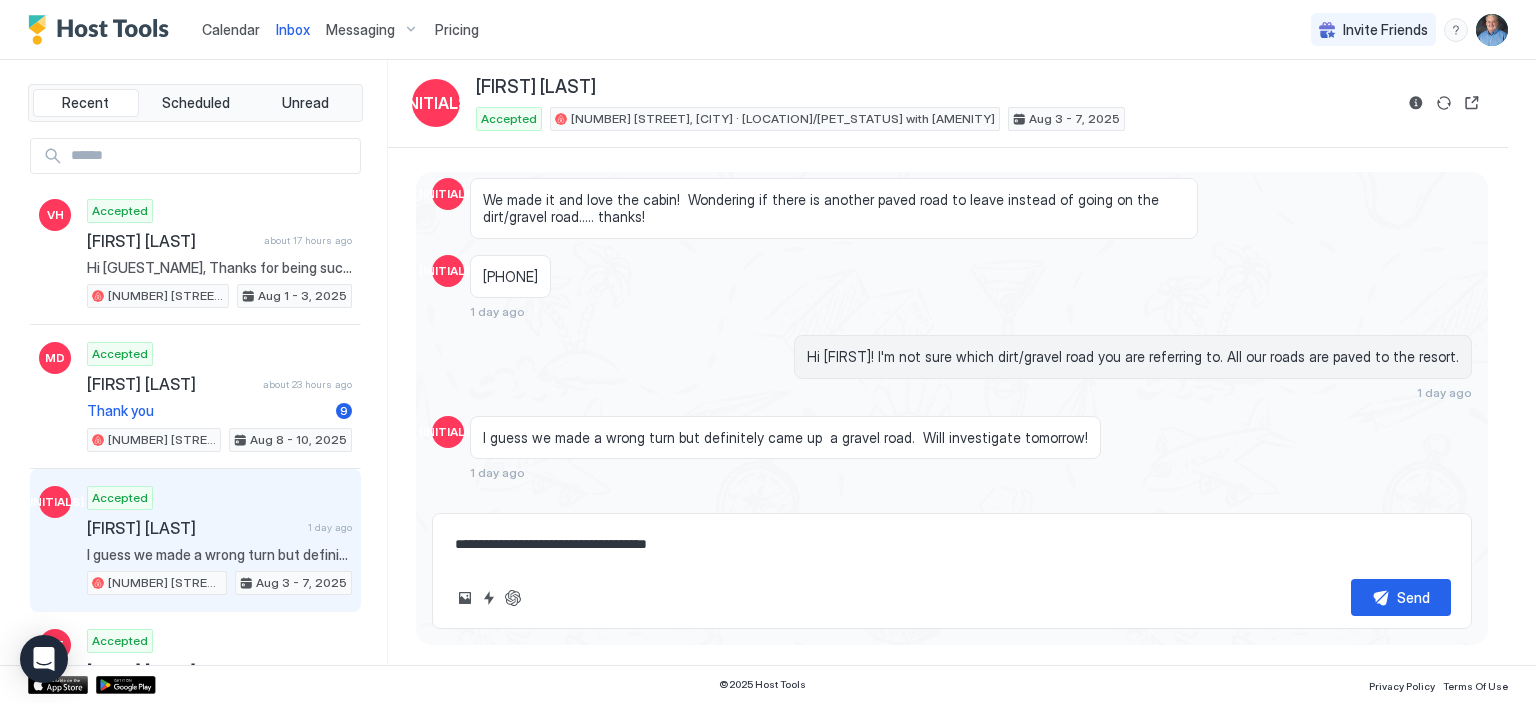 type on "*" 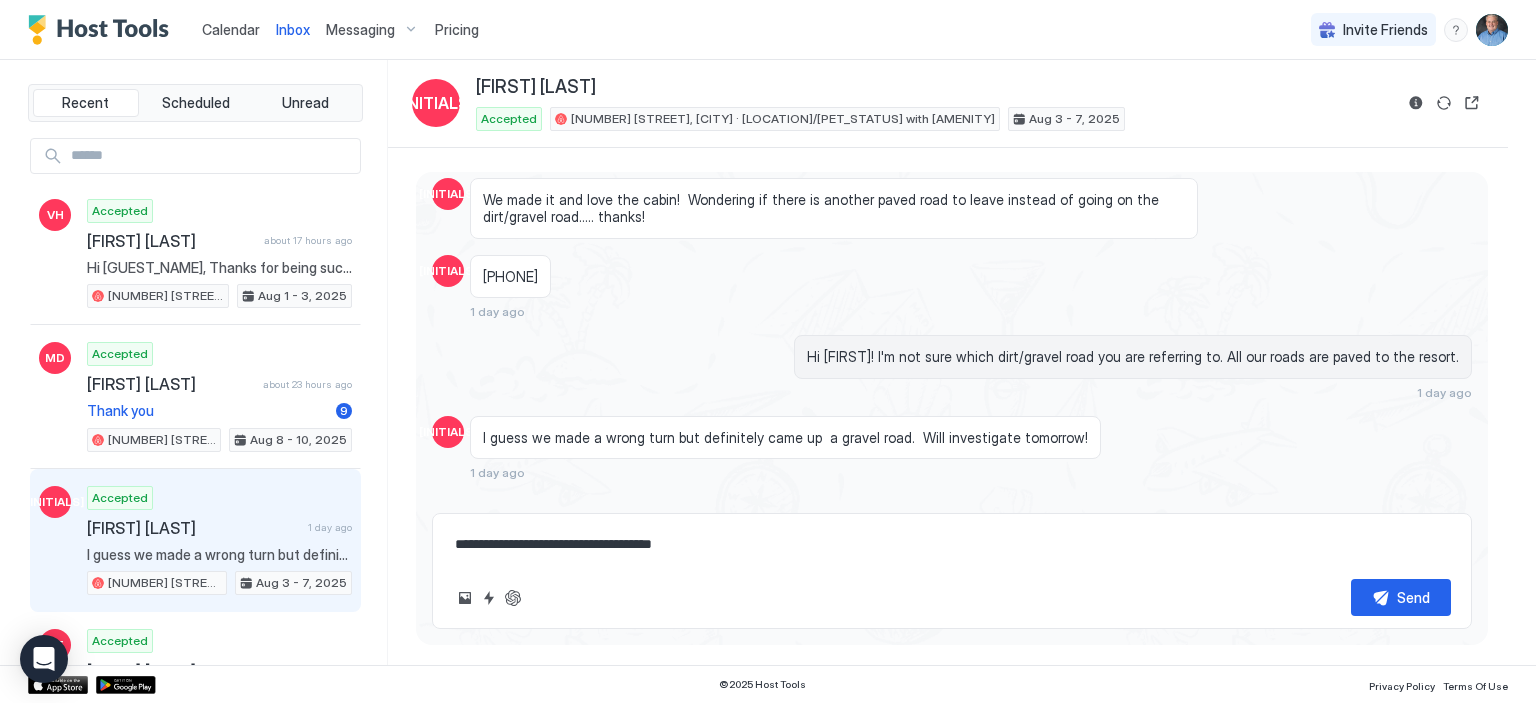 type on "*" 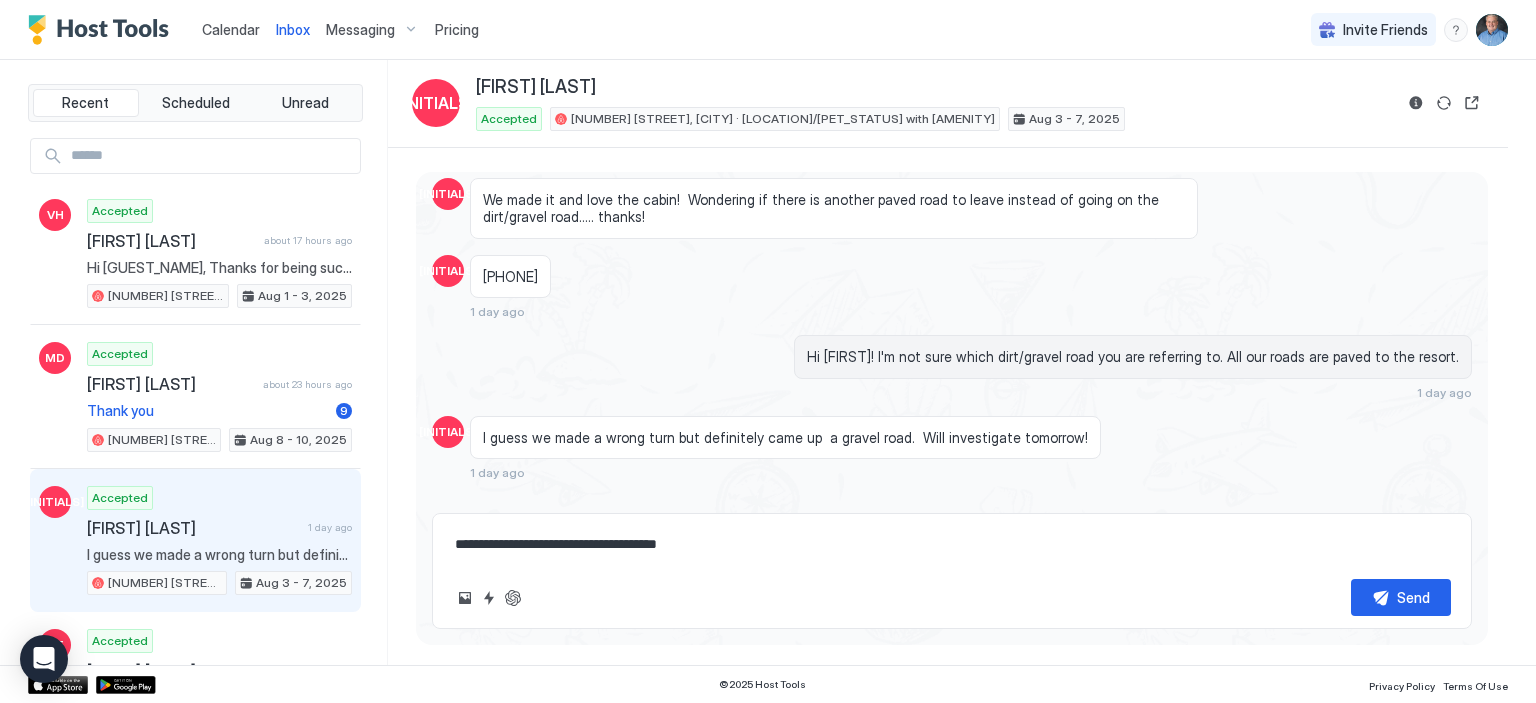 type on "*" 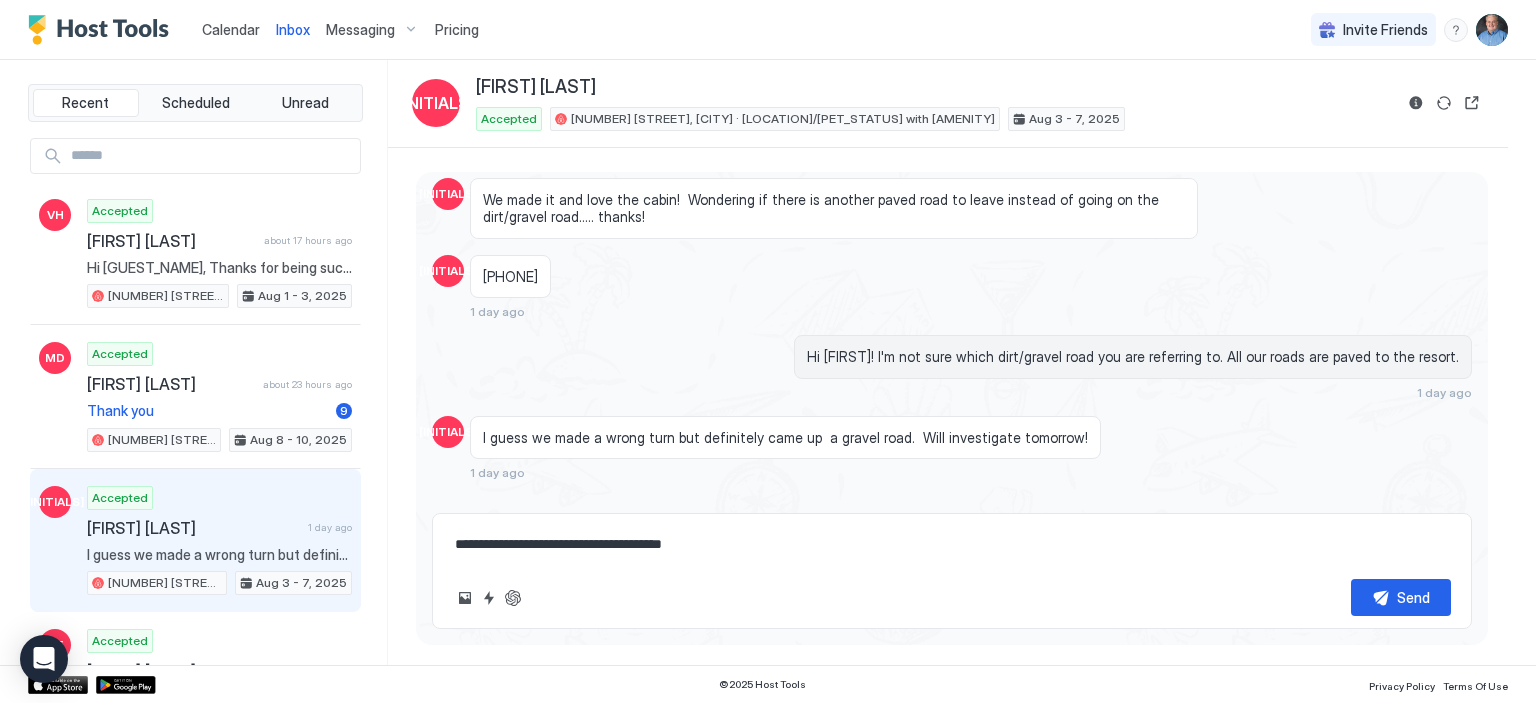 type on "*" 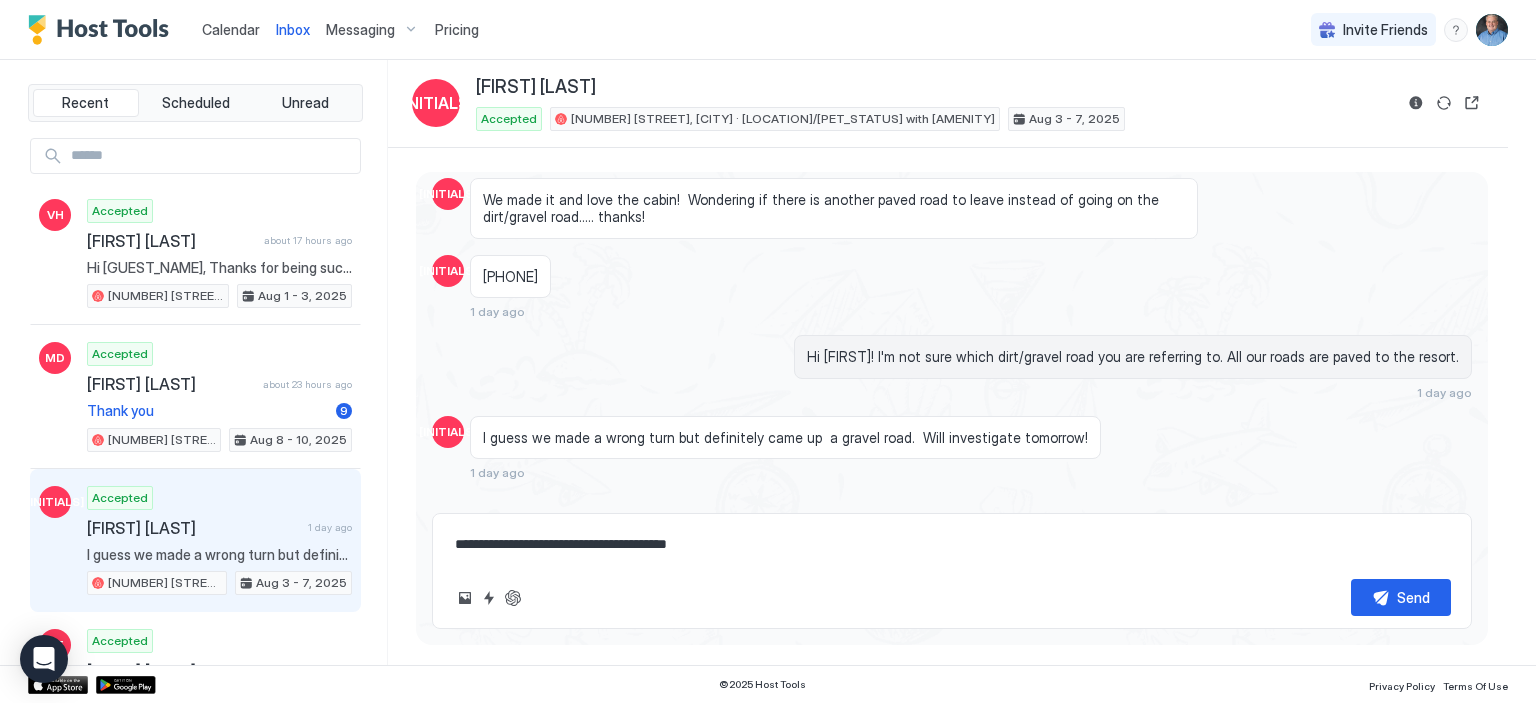 type on "*" 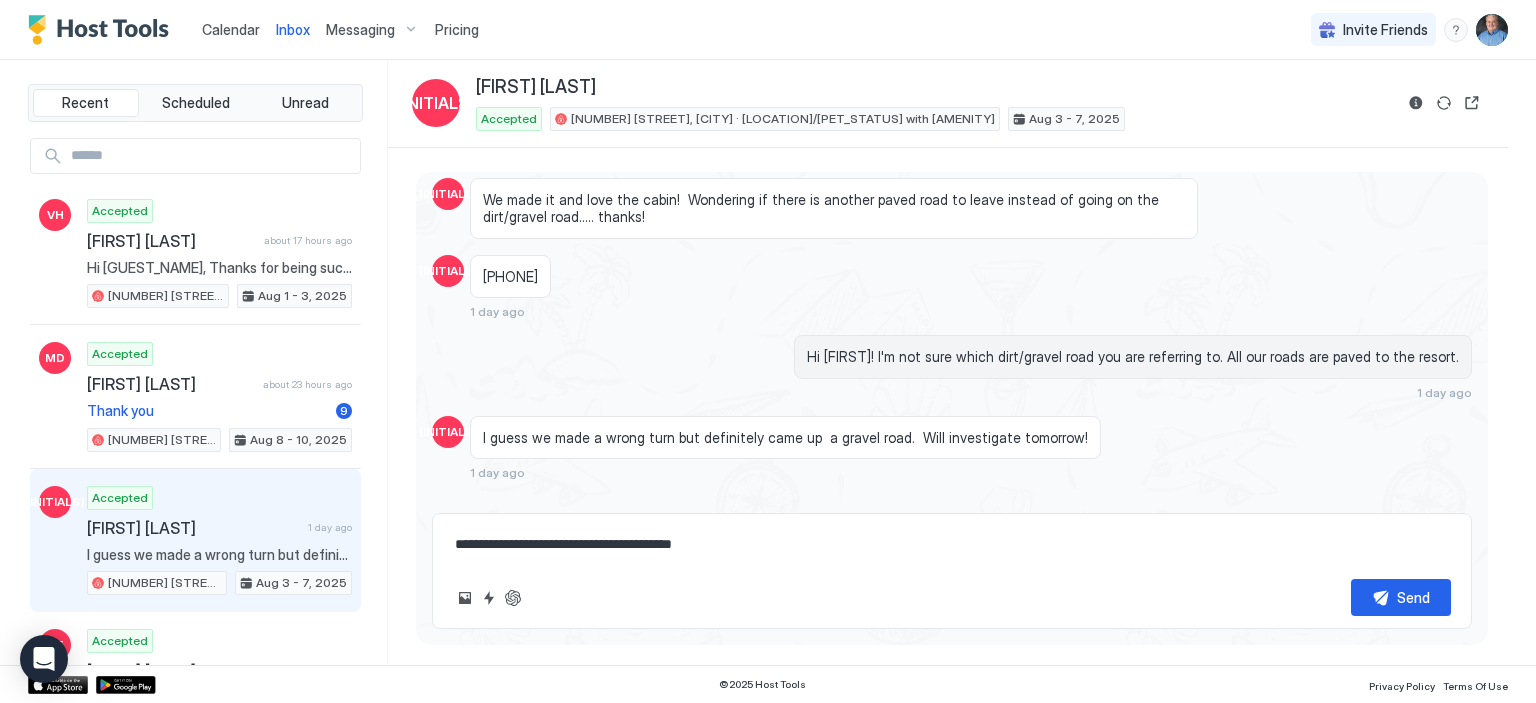 type on "**********" 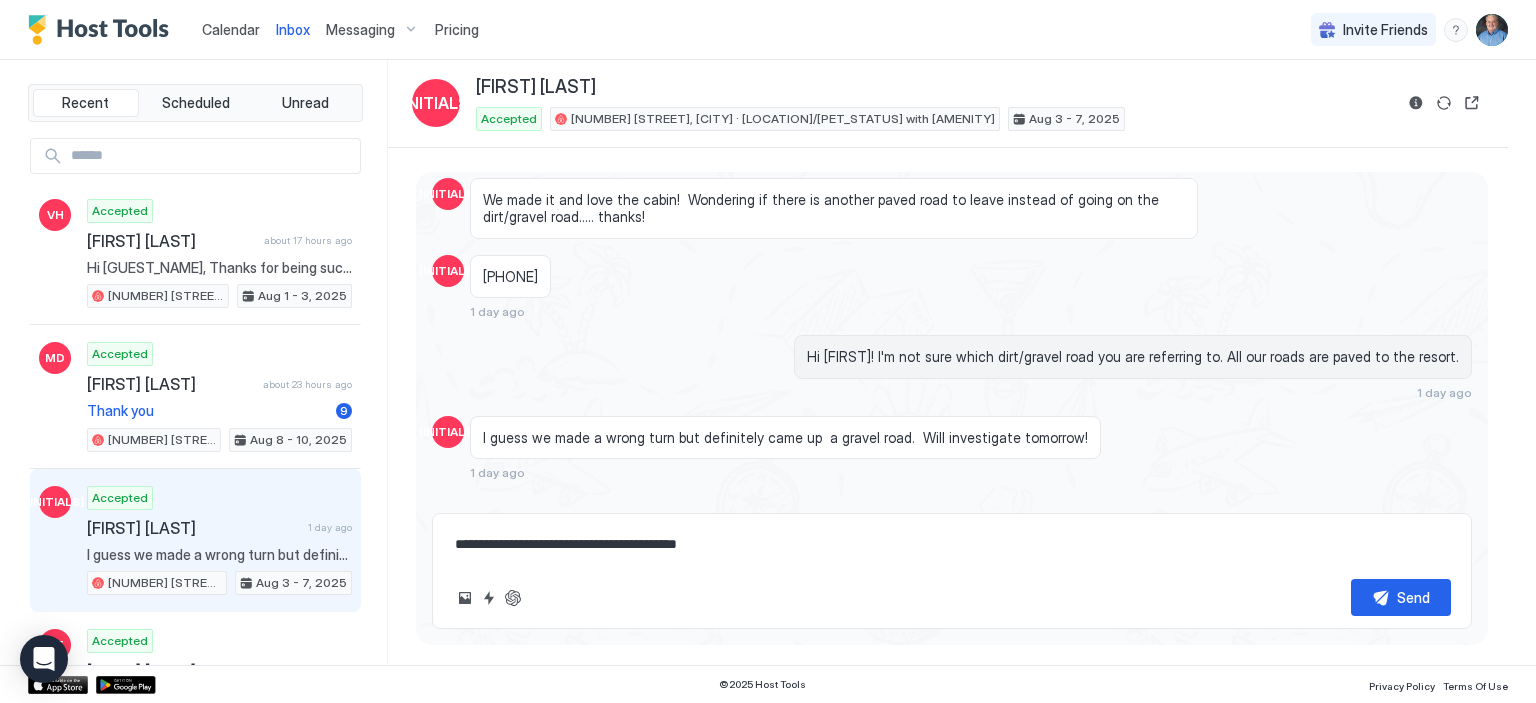 type on "*" 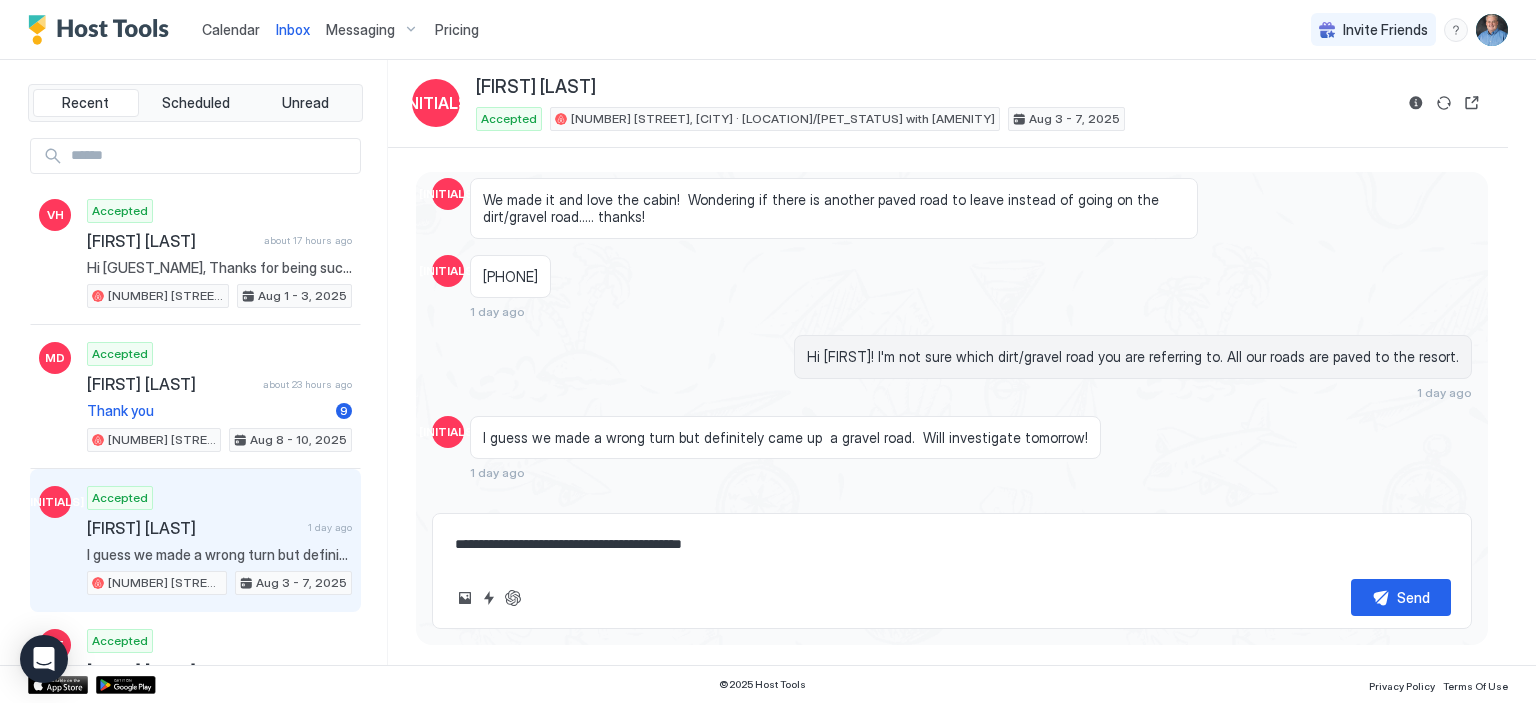type on "*" 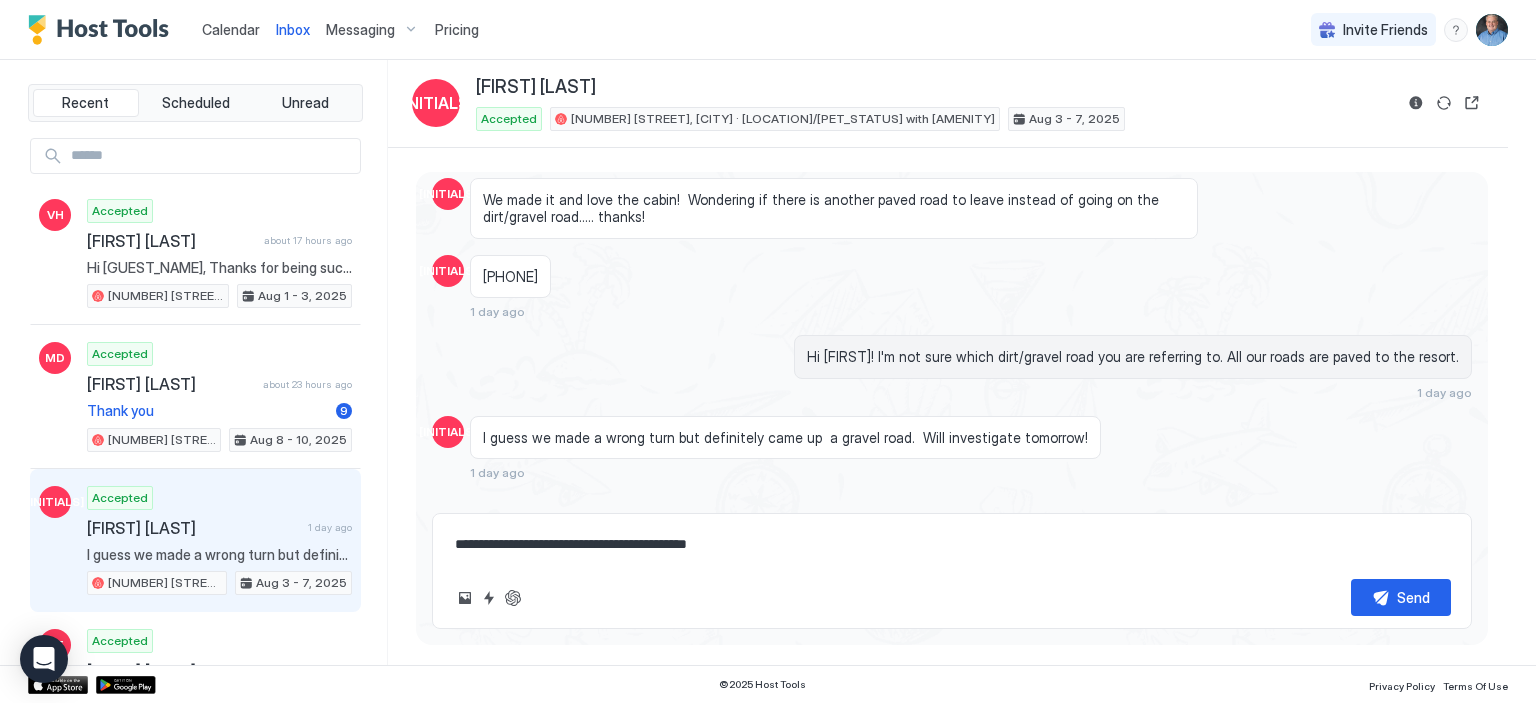 type on "*" 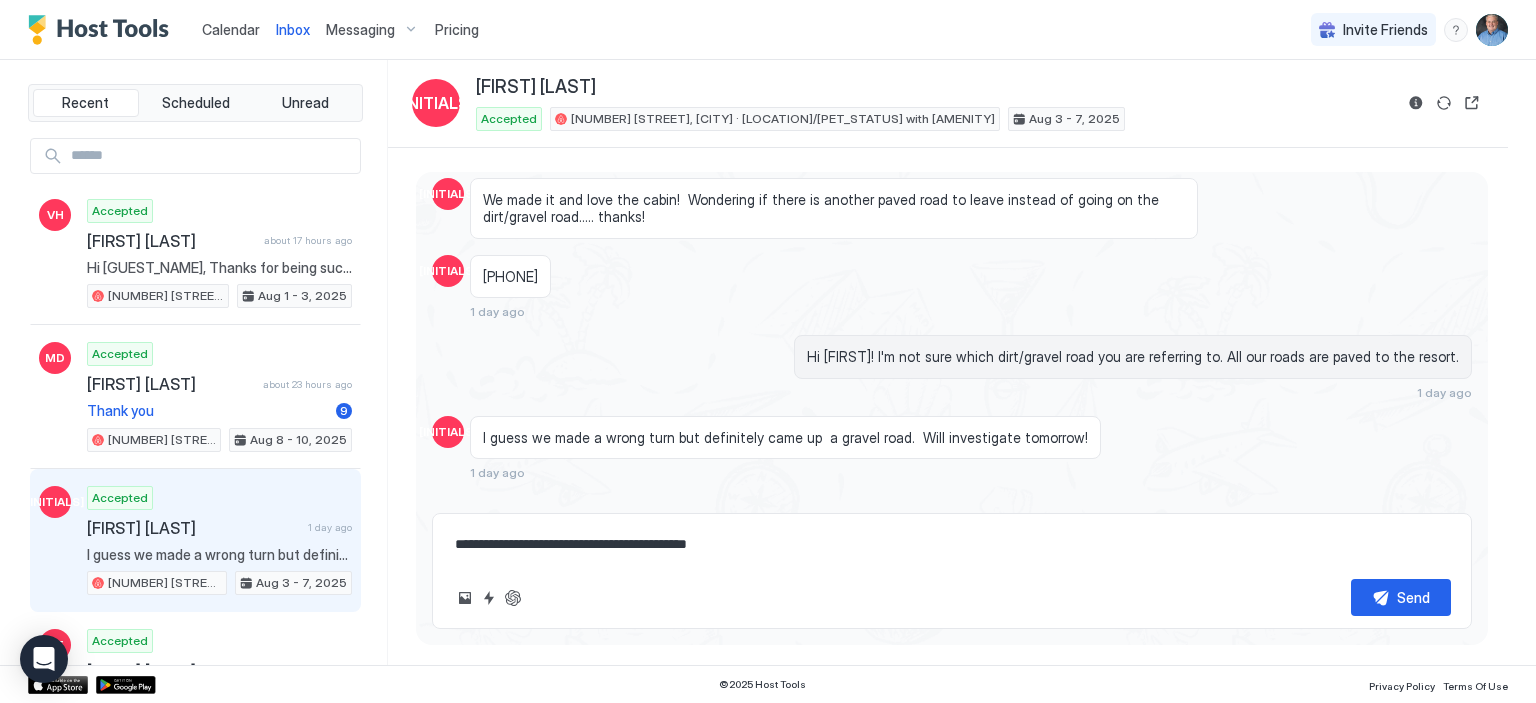 type on "**********" 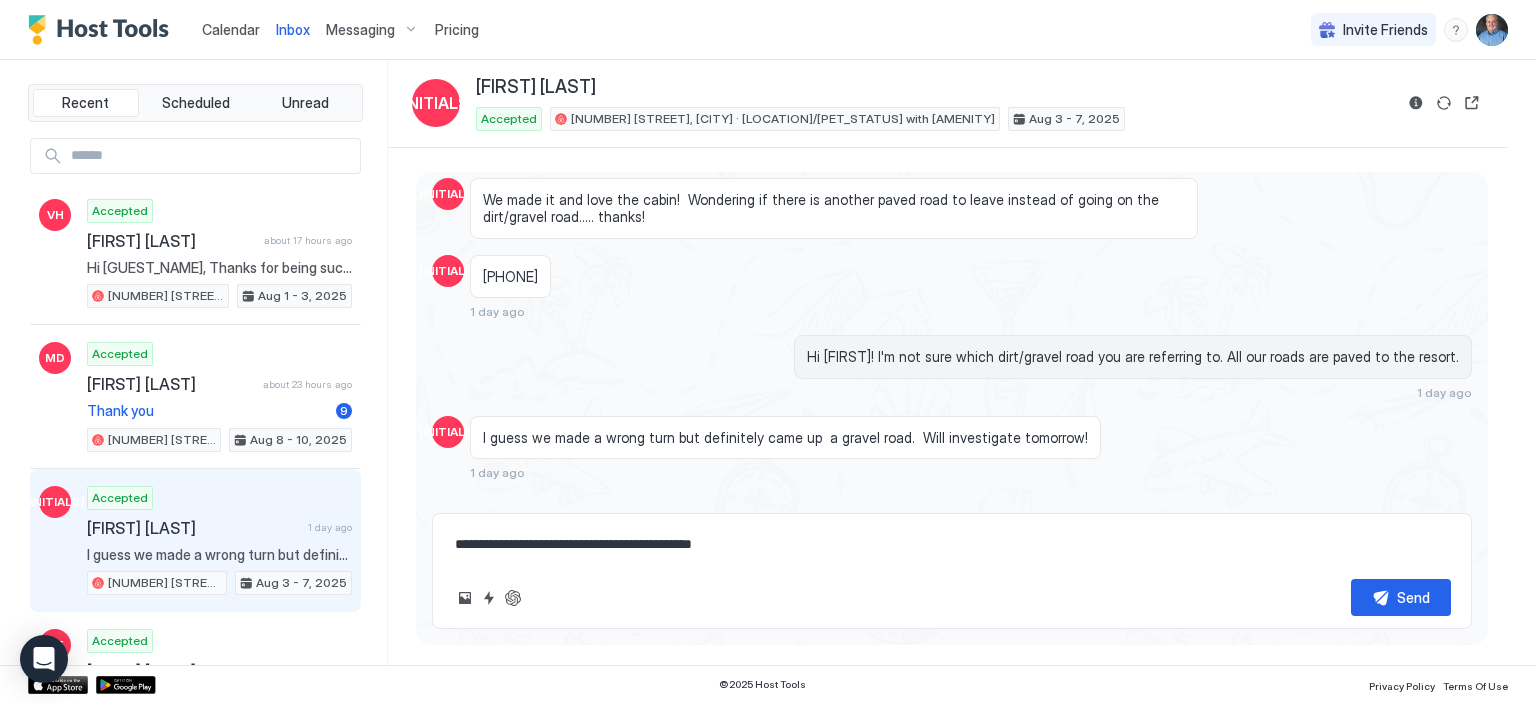 type on "*" 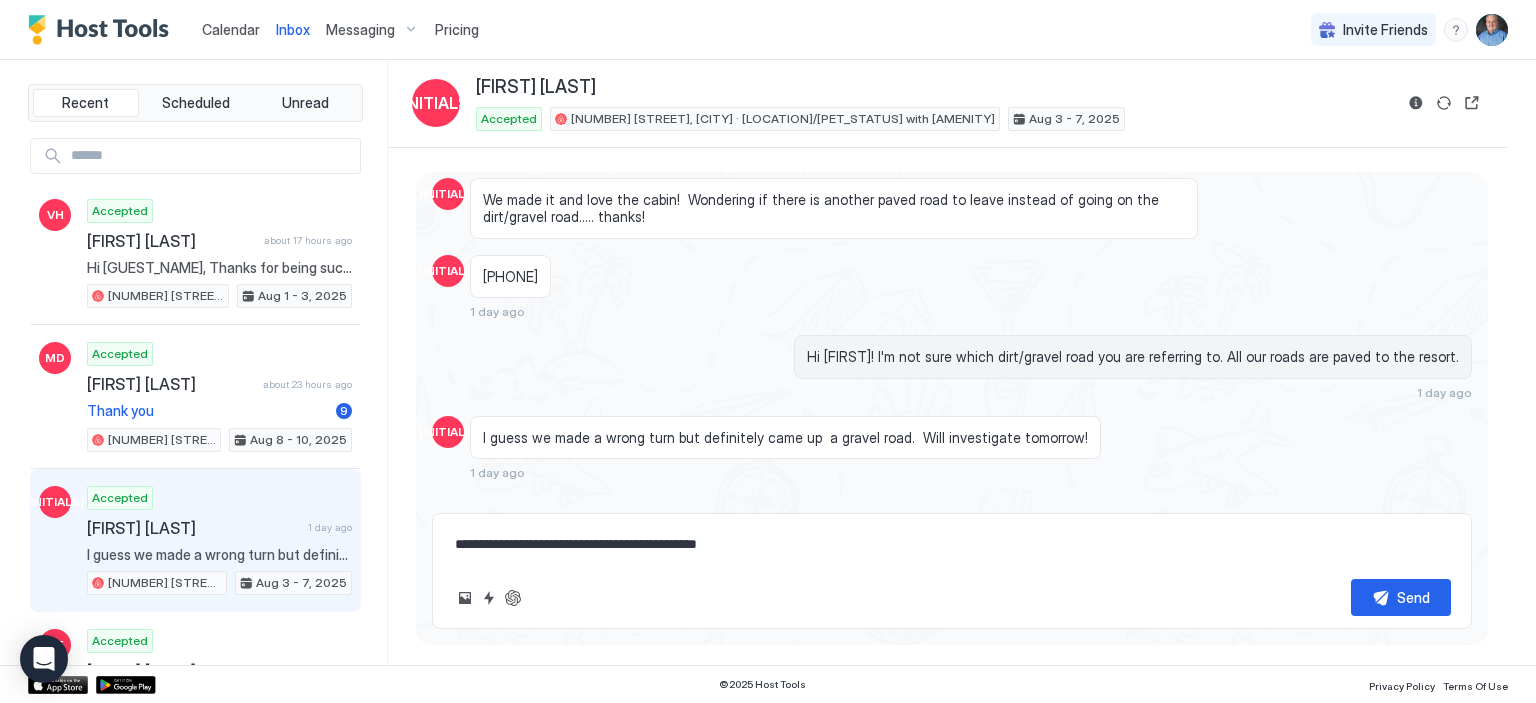 type on "*" 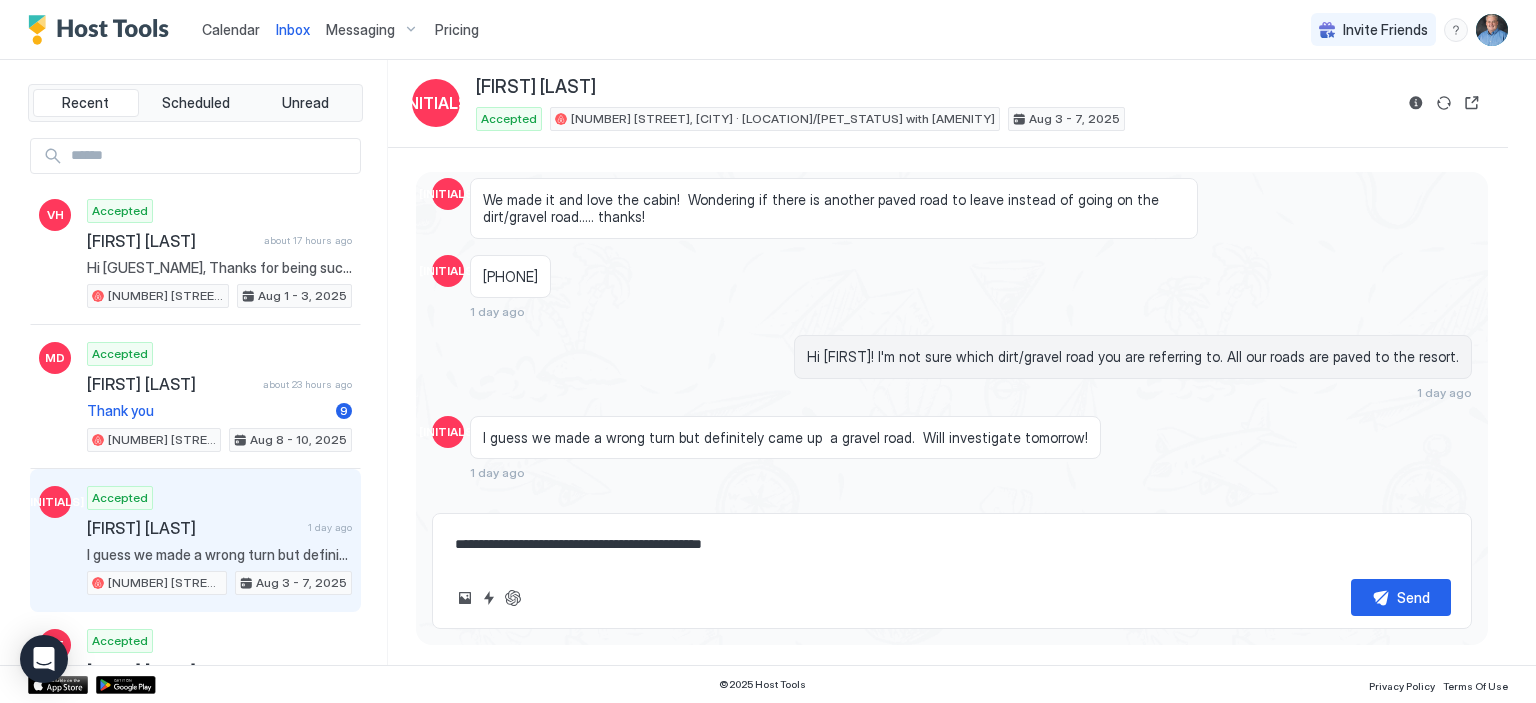 type on "**********" 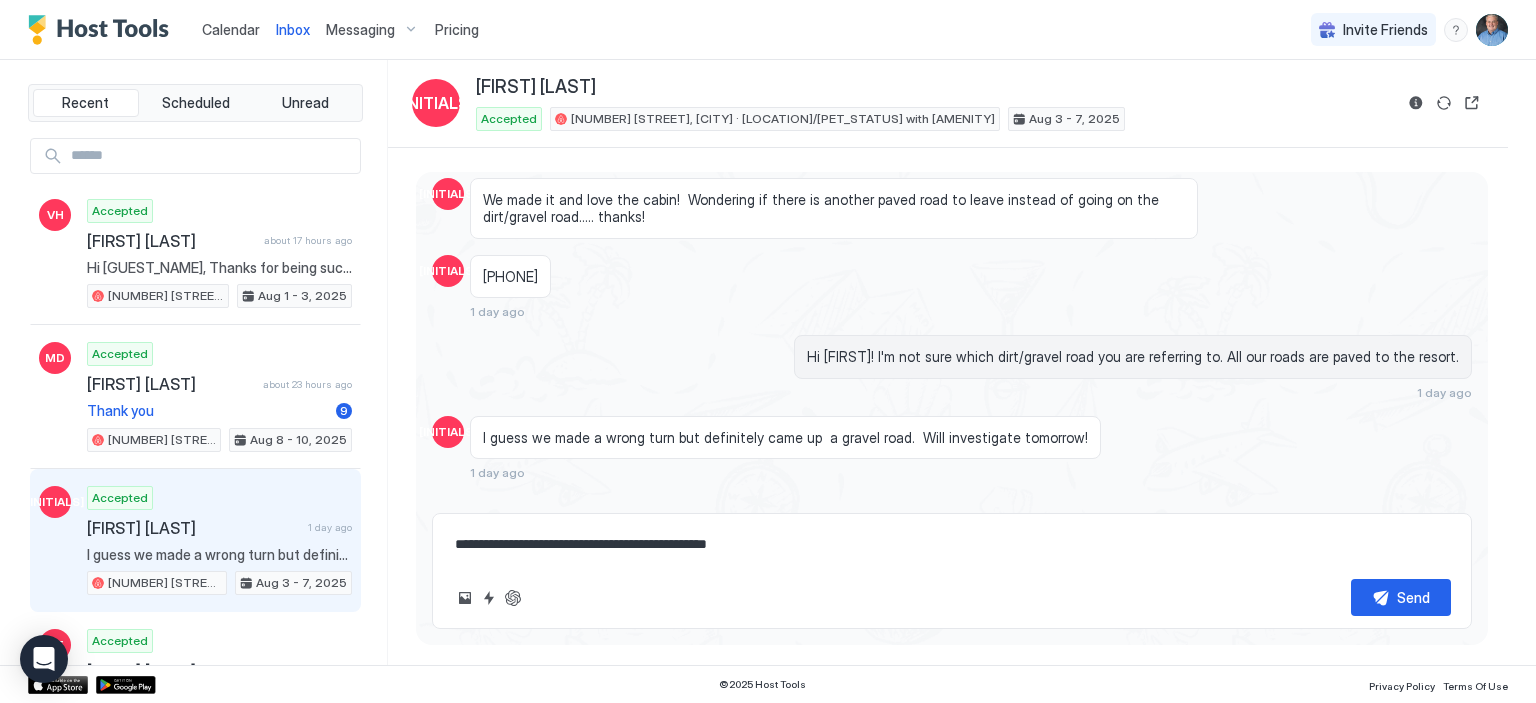 type on "*" 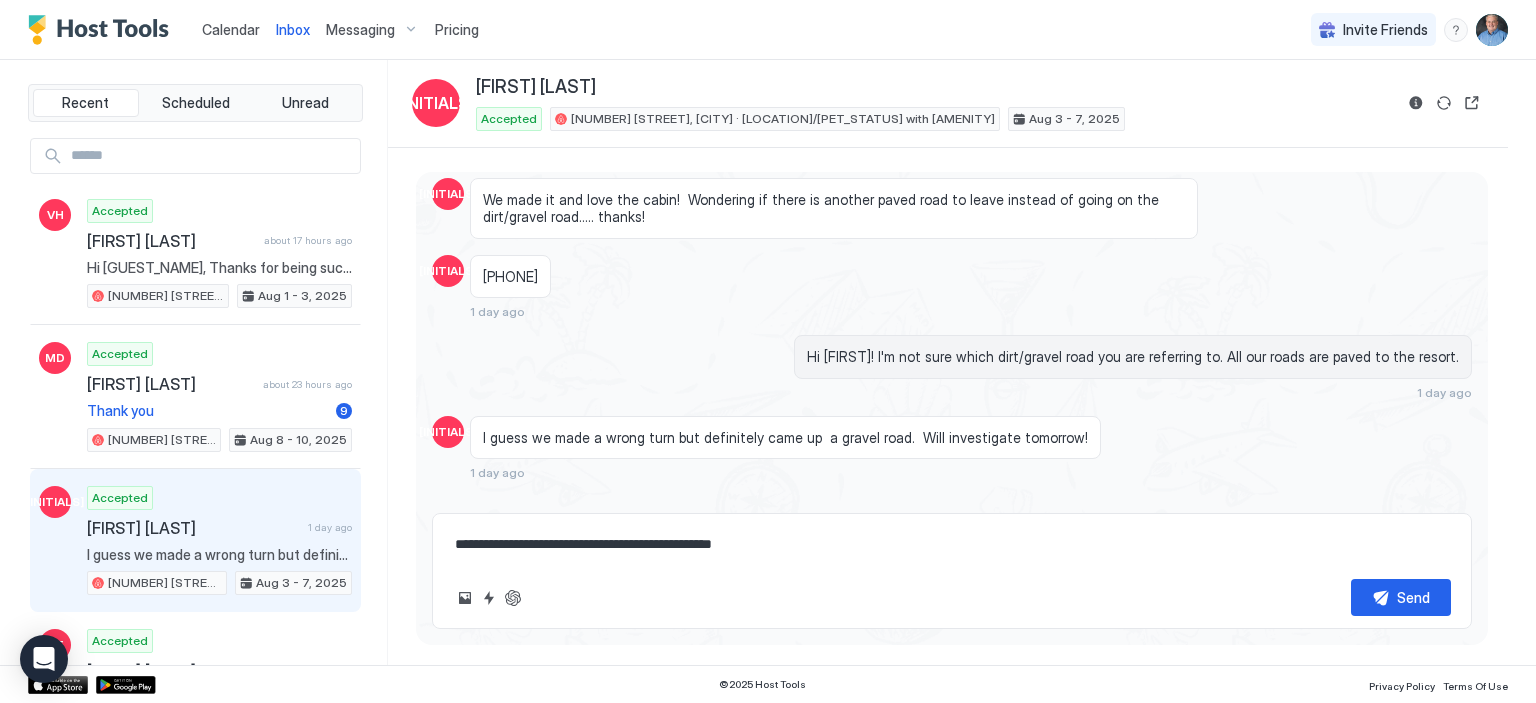 type on "*" 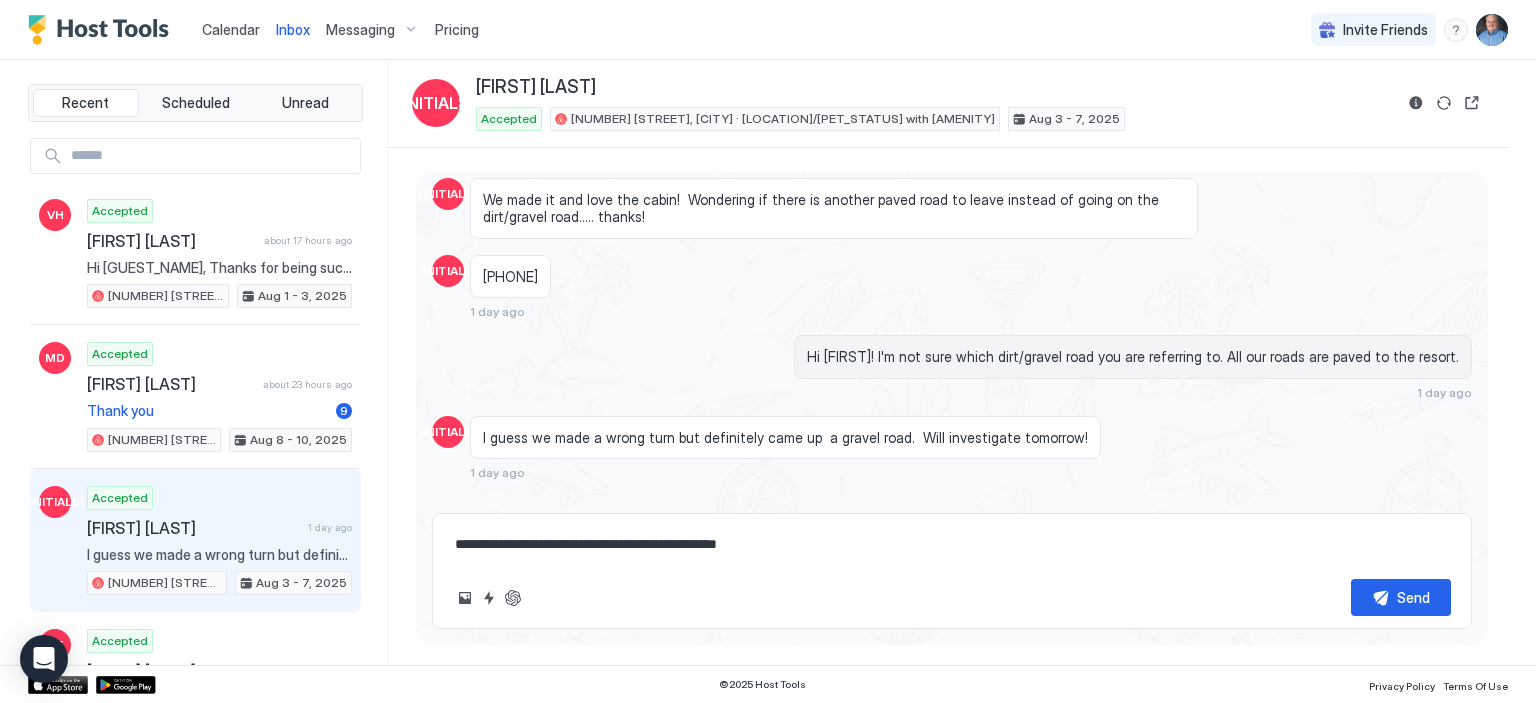 type on "*" 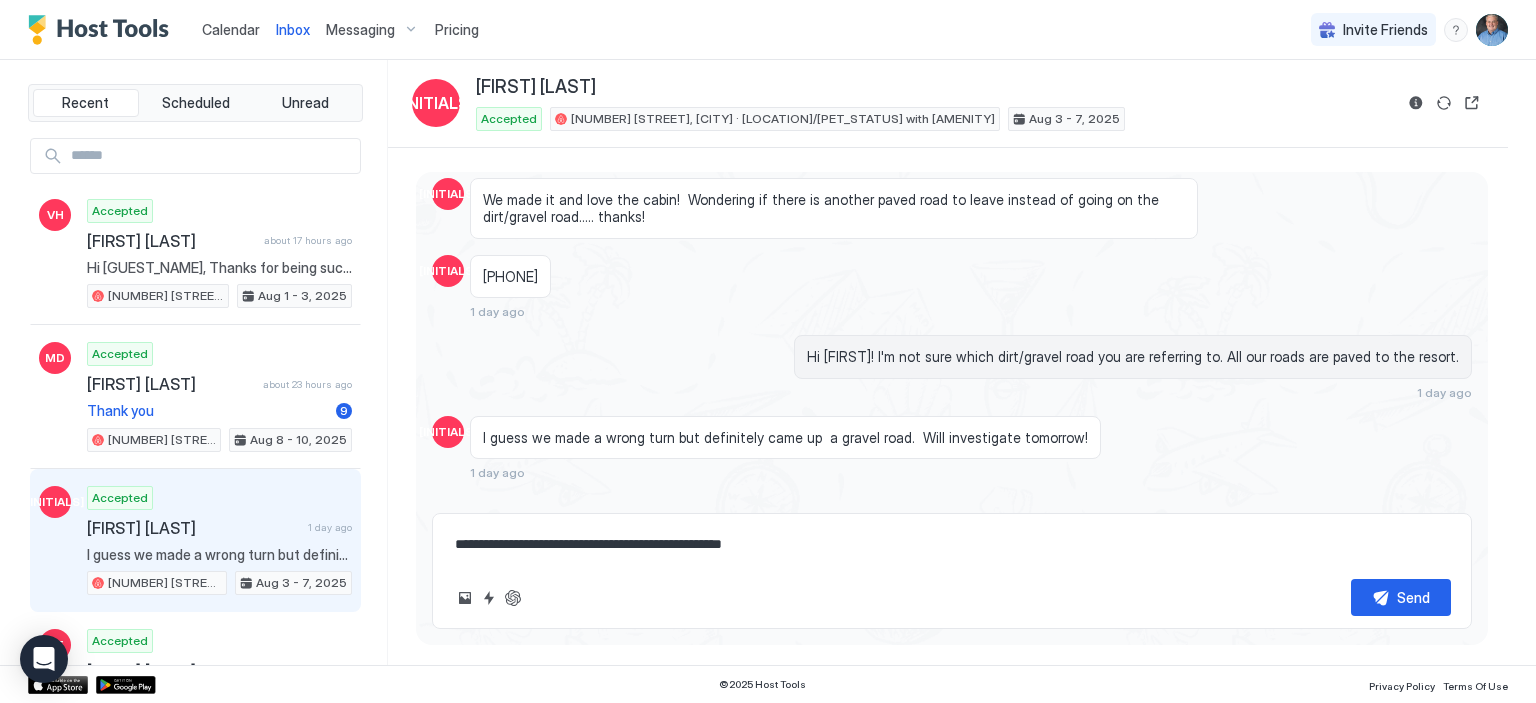 type on "*" 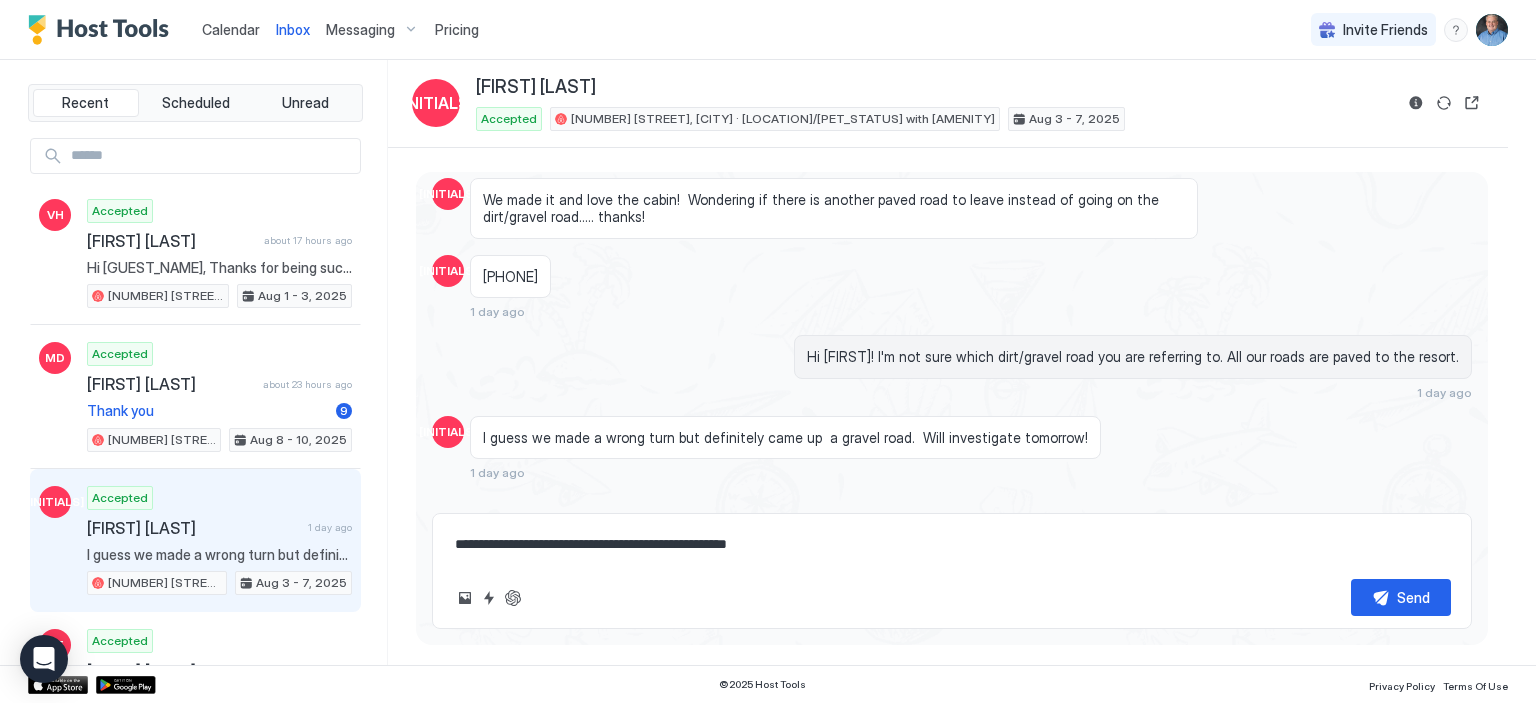 type on "*" 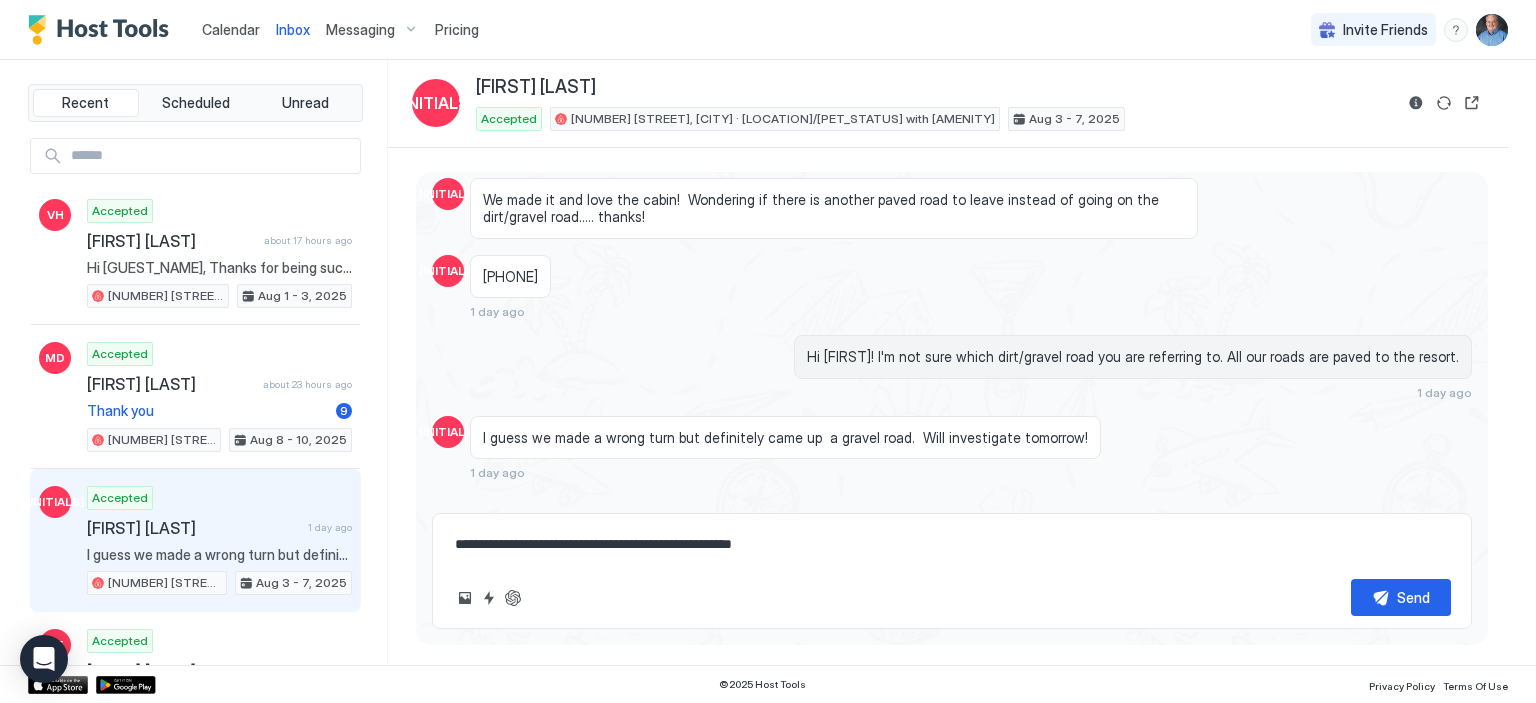 type on "*" 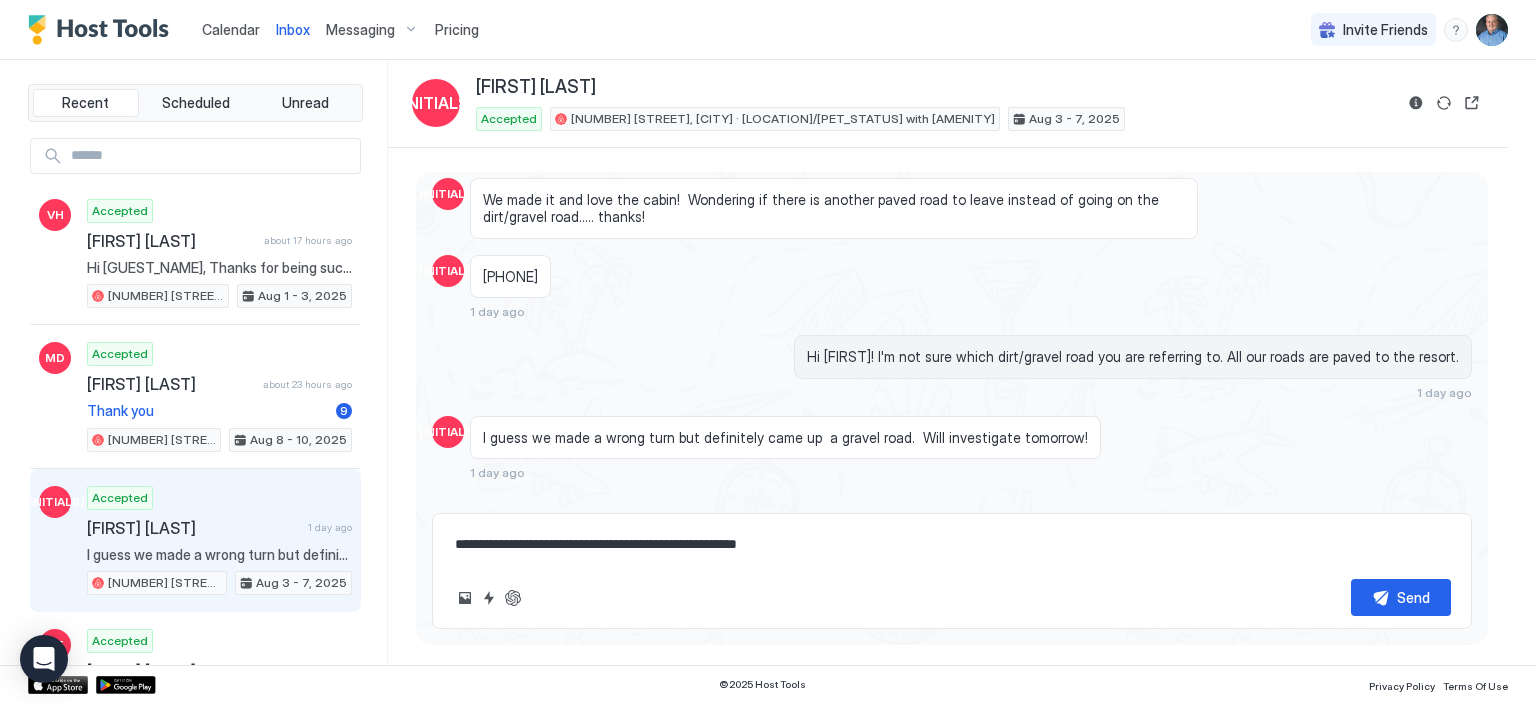 type on "*" 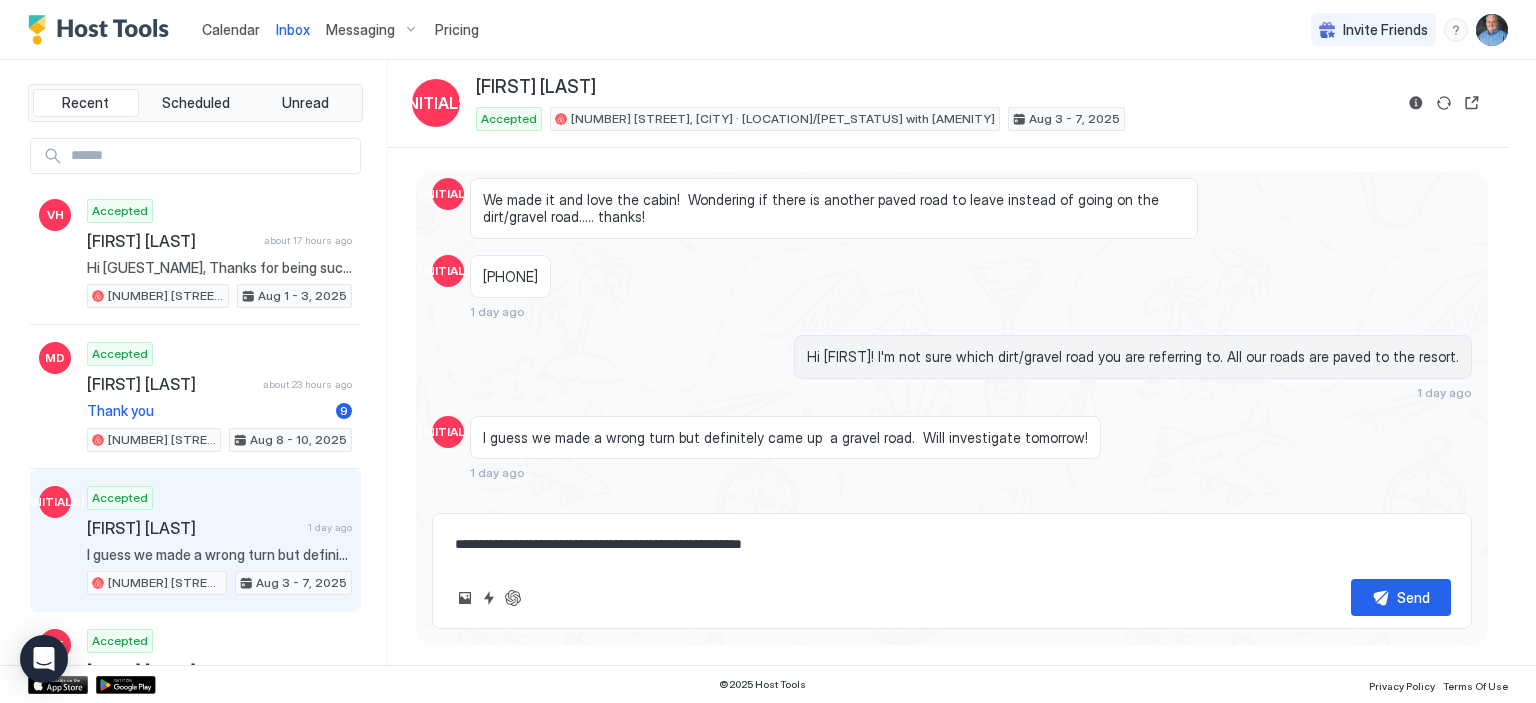 type on "*" 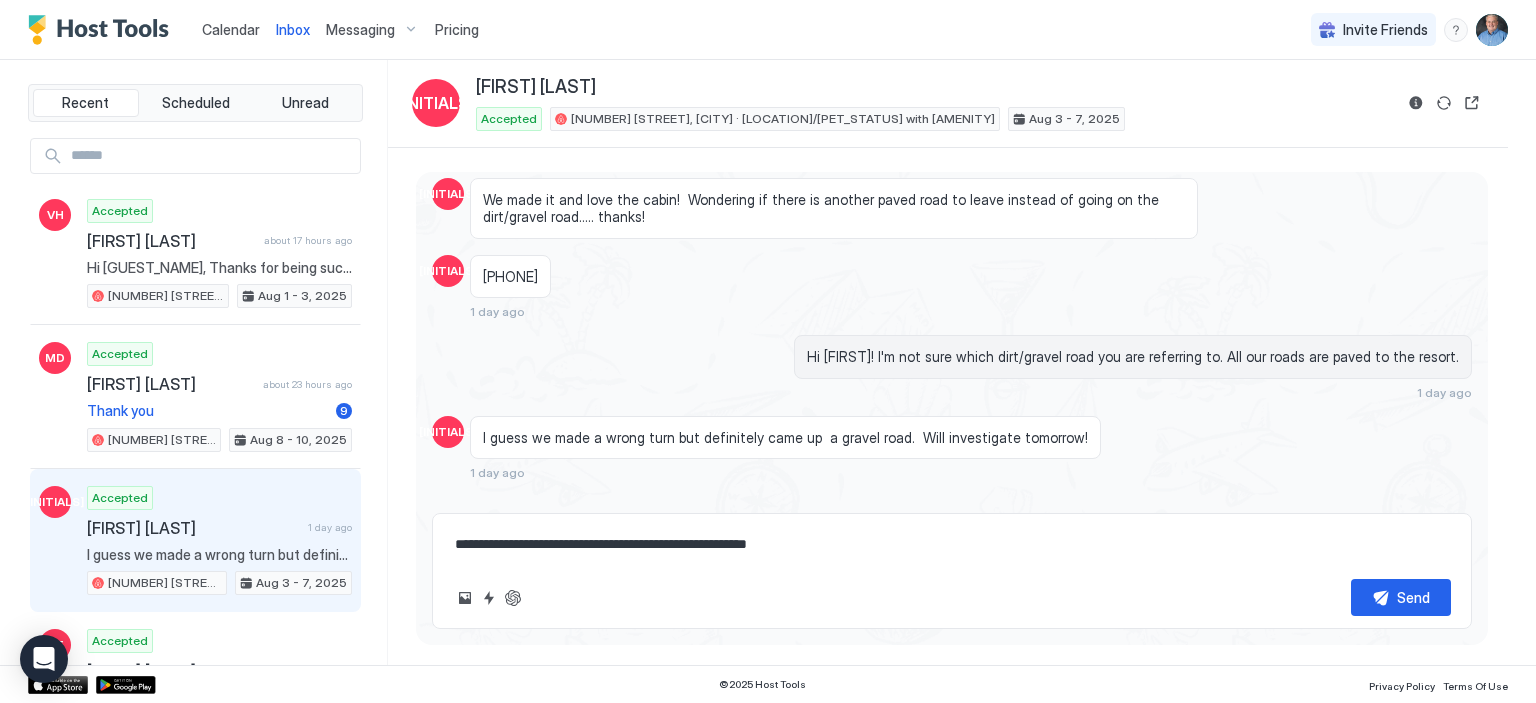 type on "*" 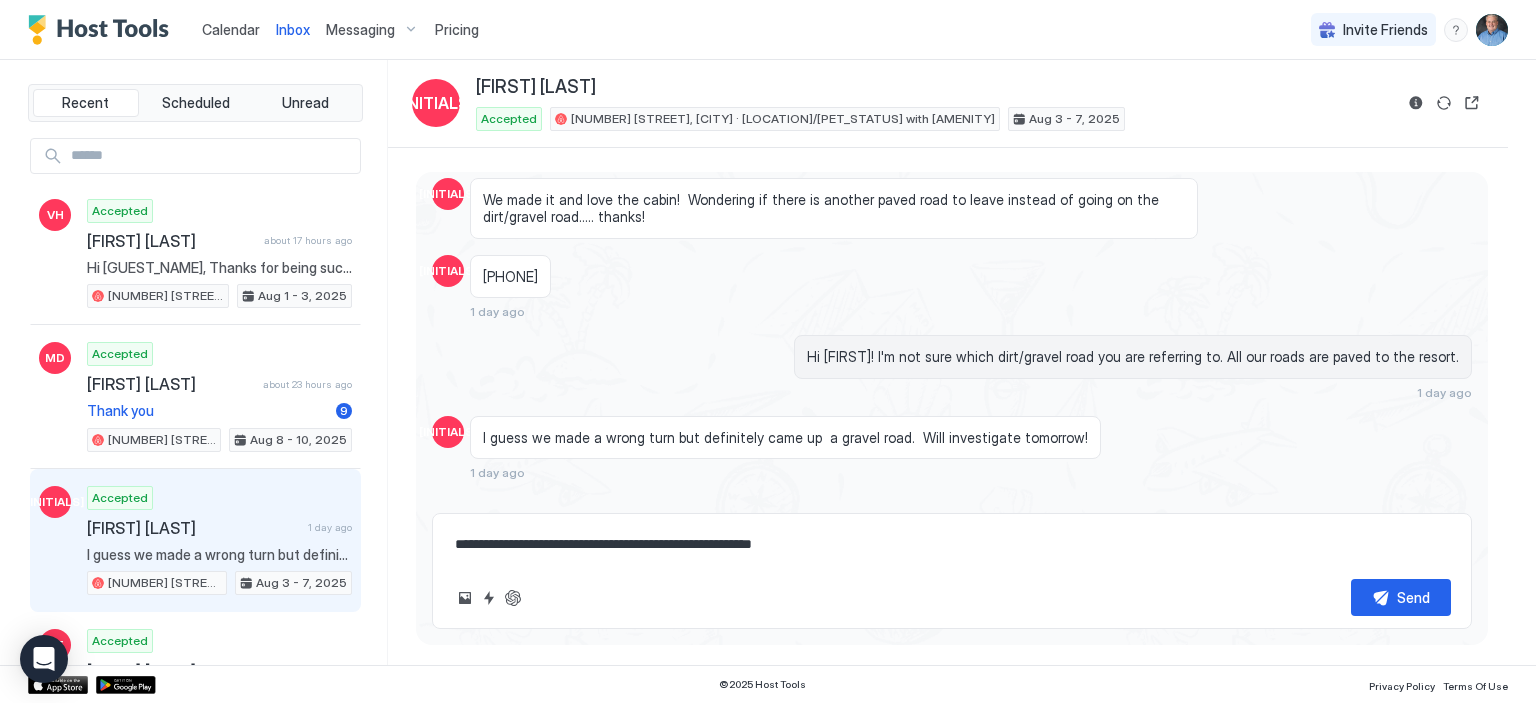type on "*" 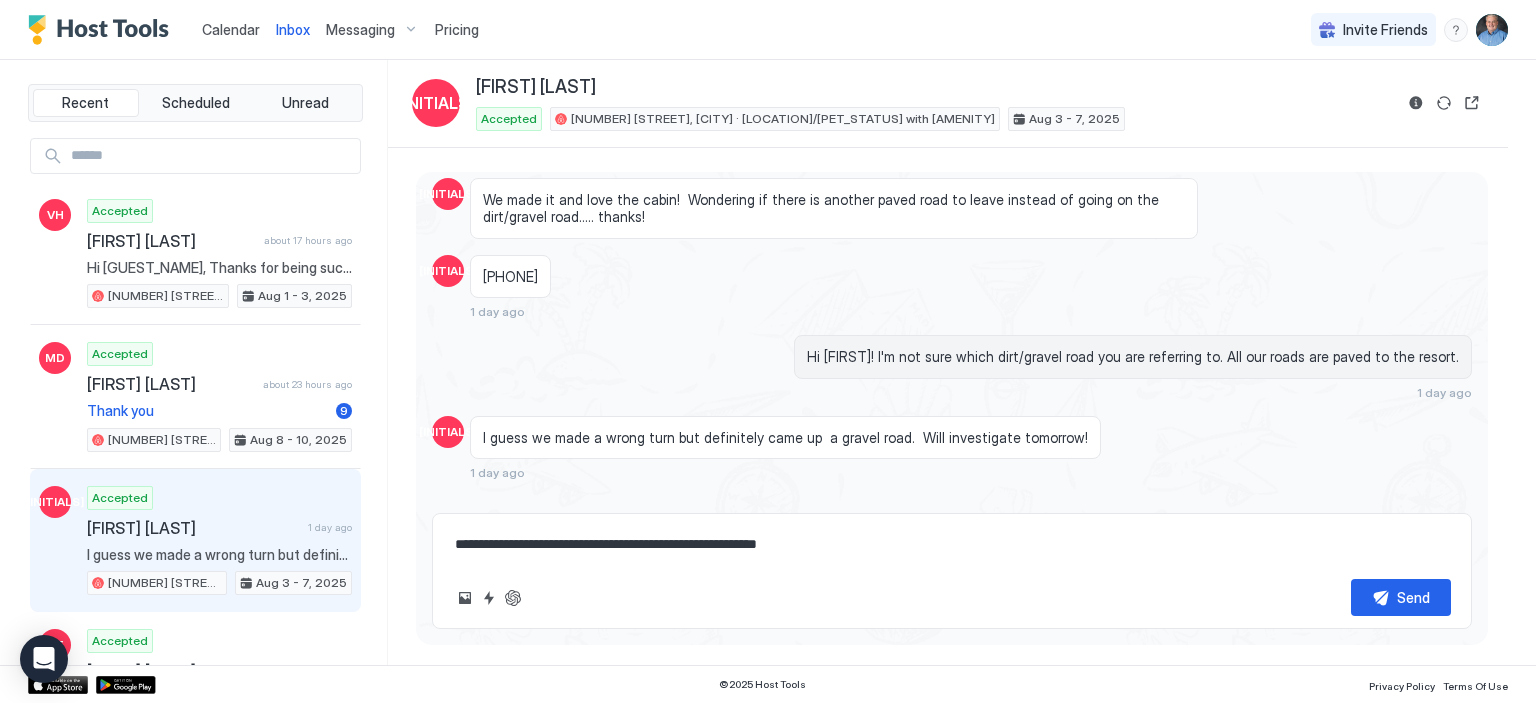 type on "*" 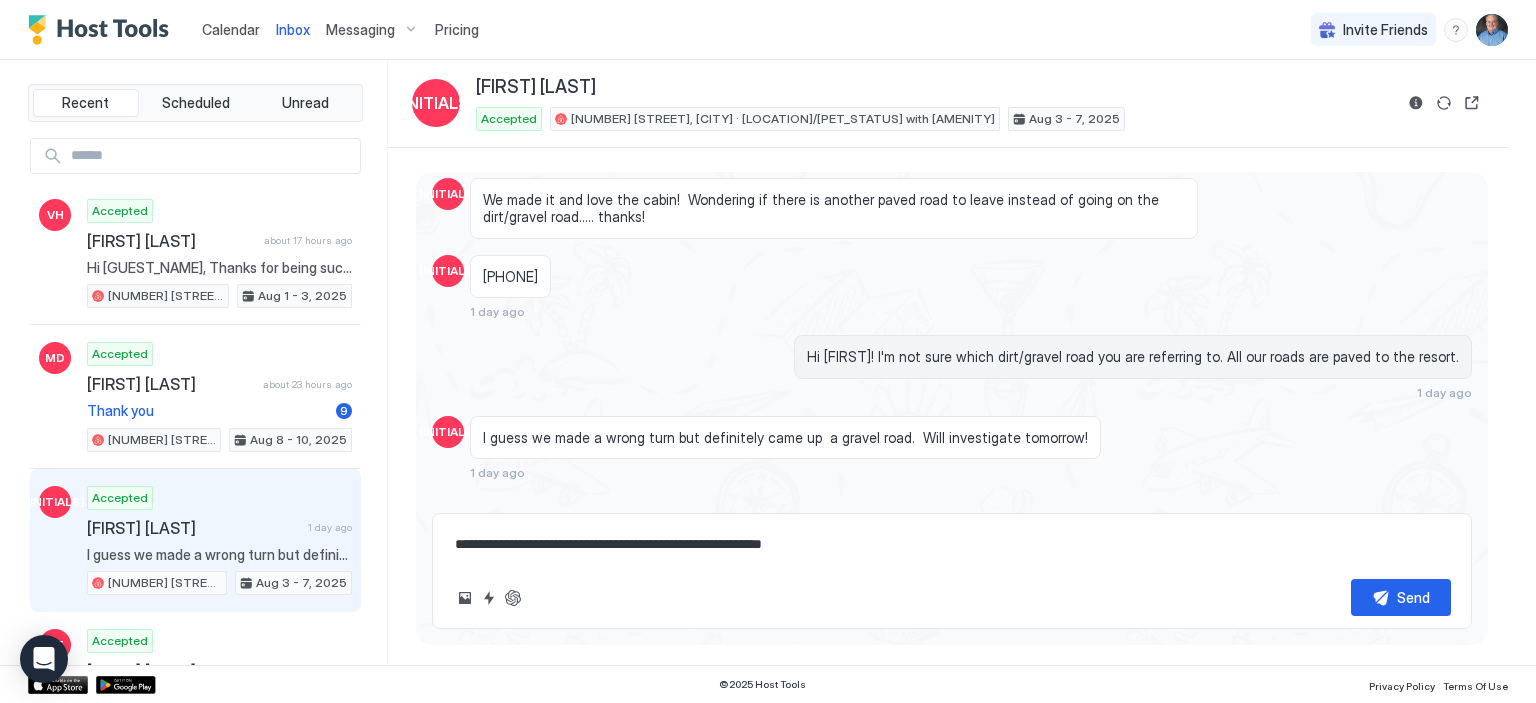 type on "*" 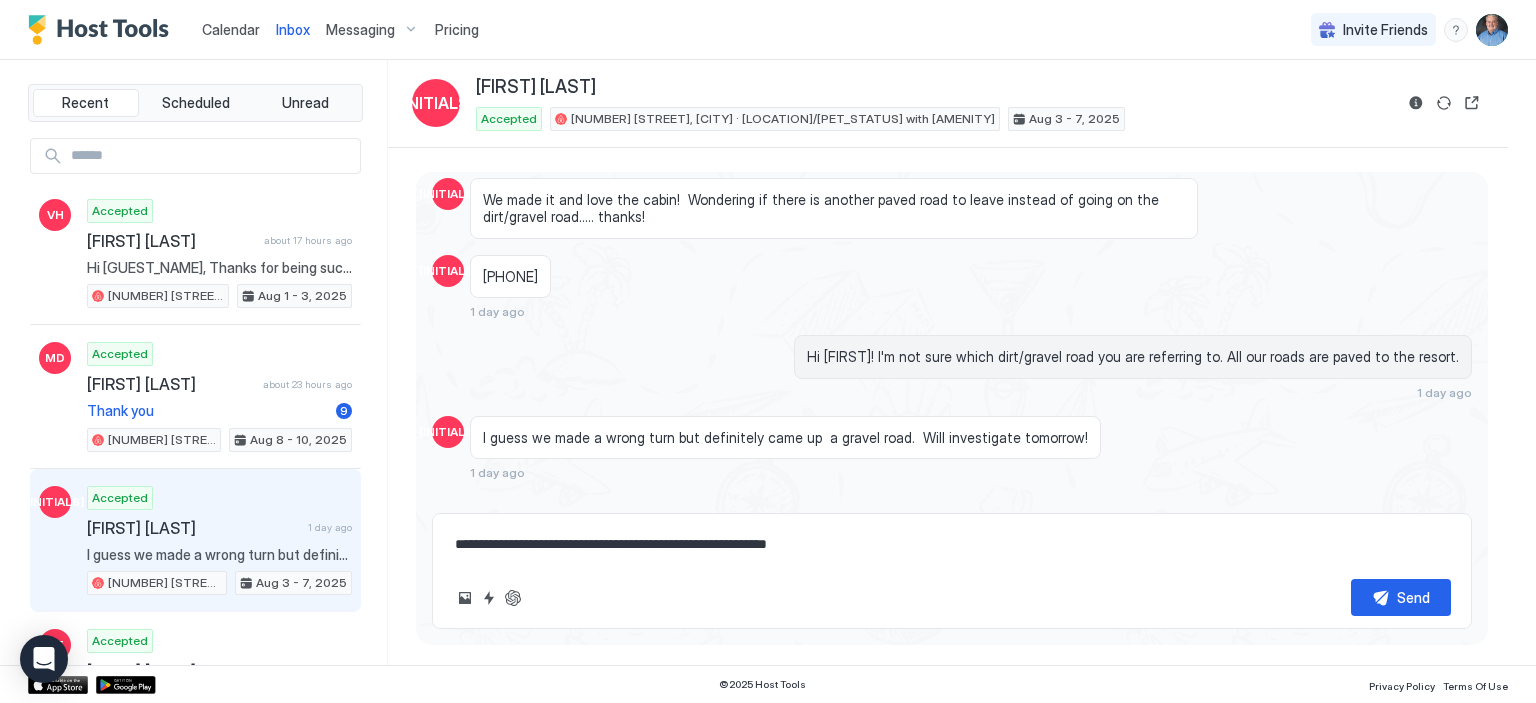 type on "*" 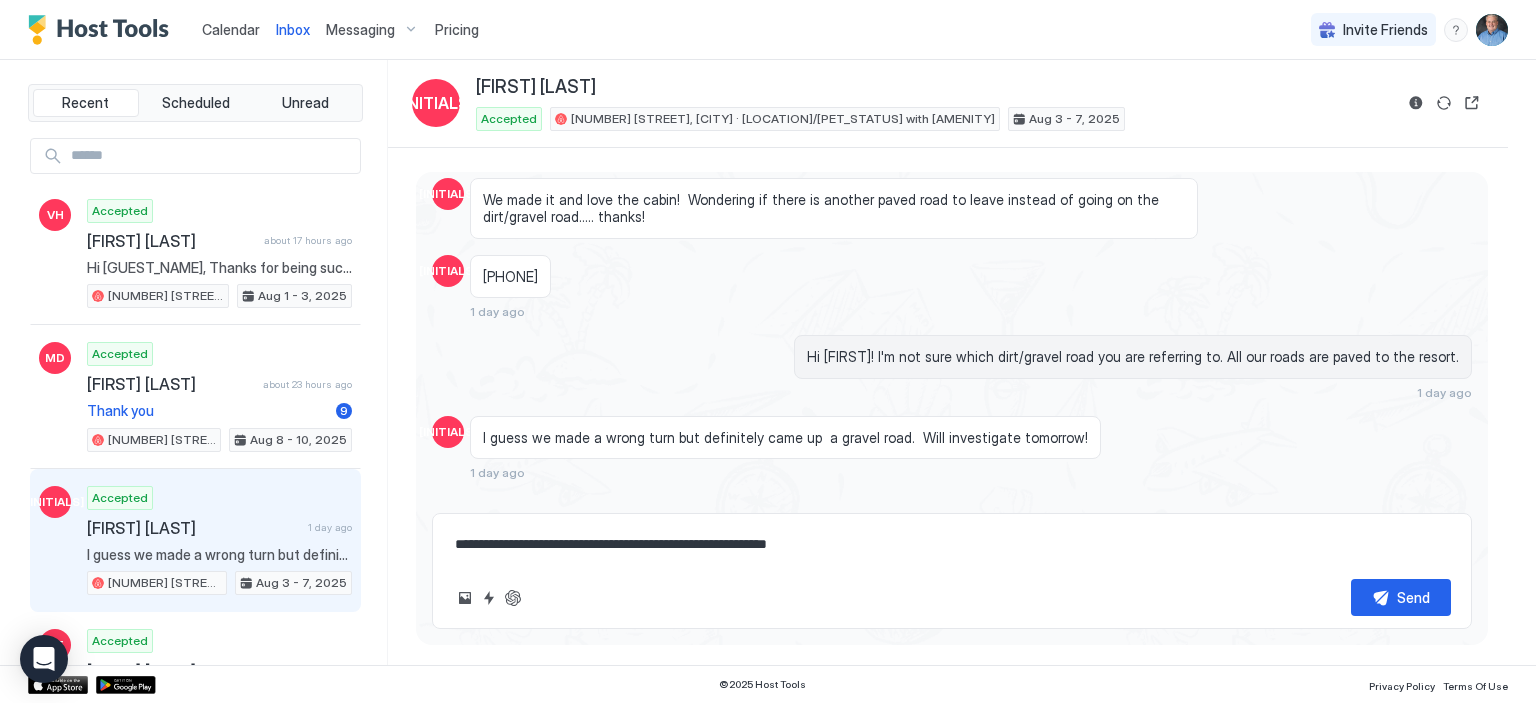 type on "**********" 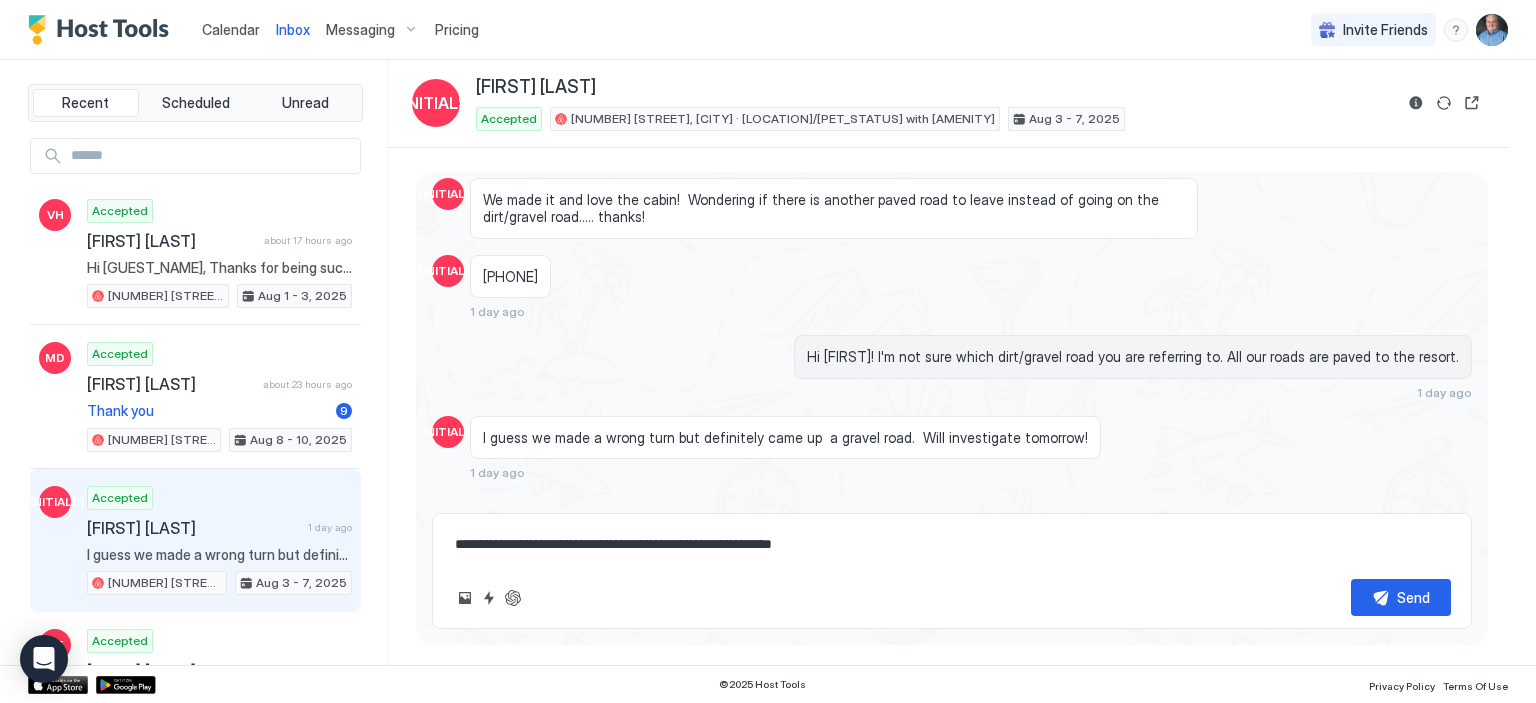 type on "*" 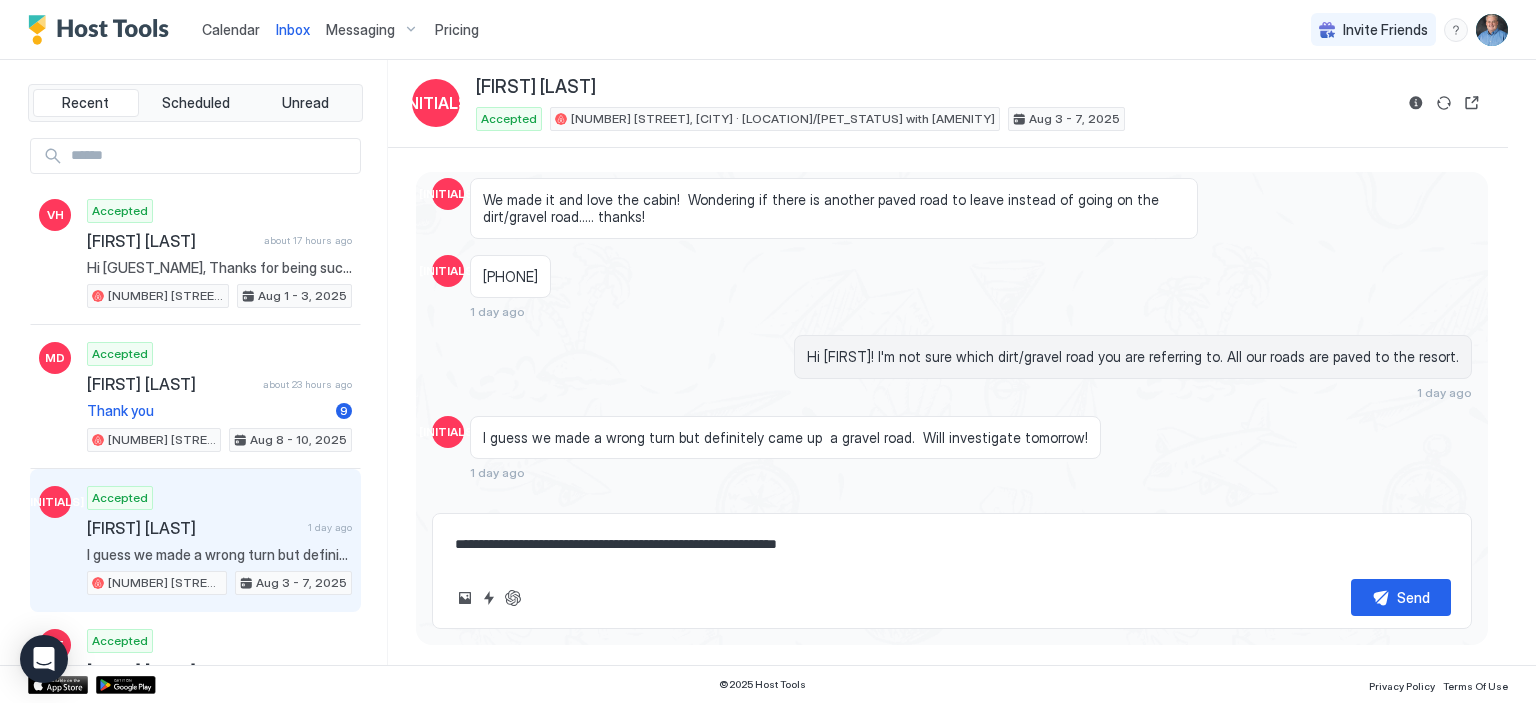 type on "*" 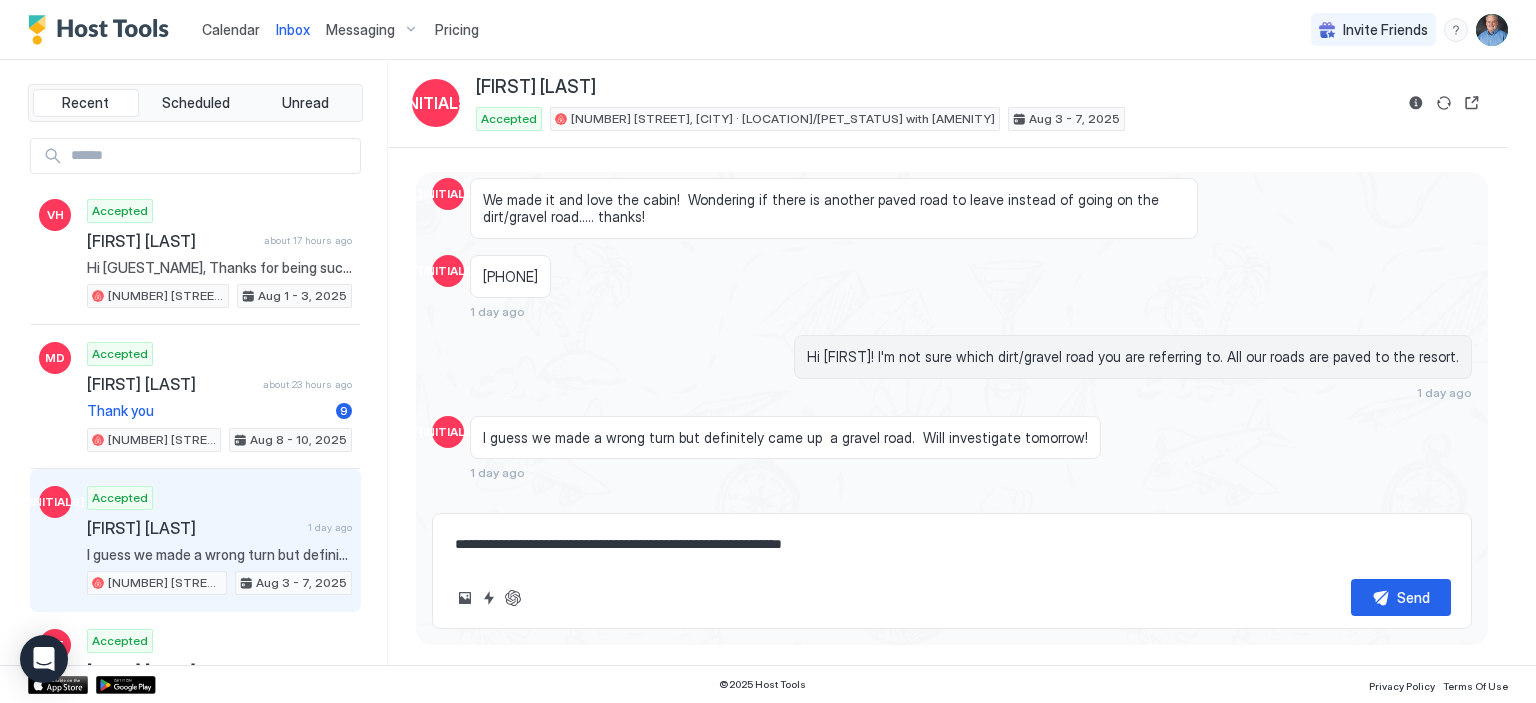 type on "*" 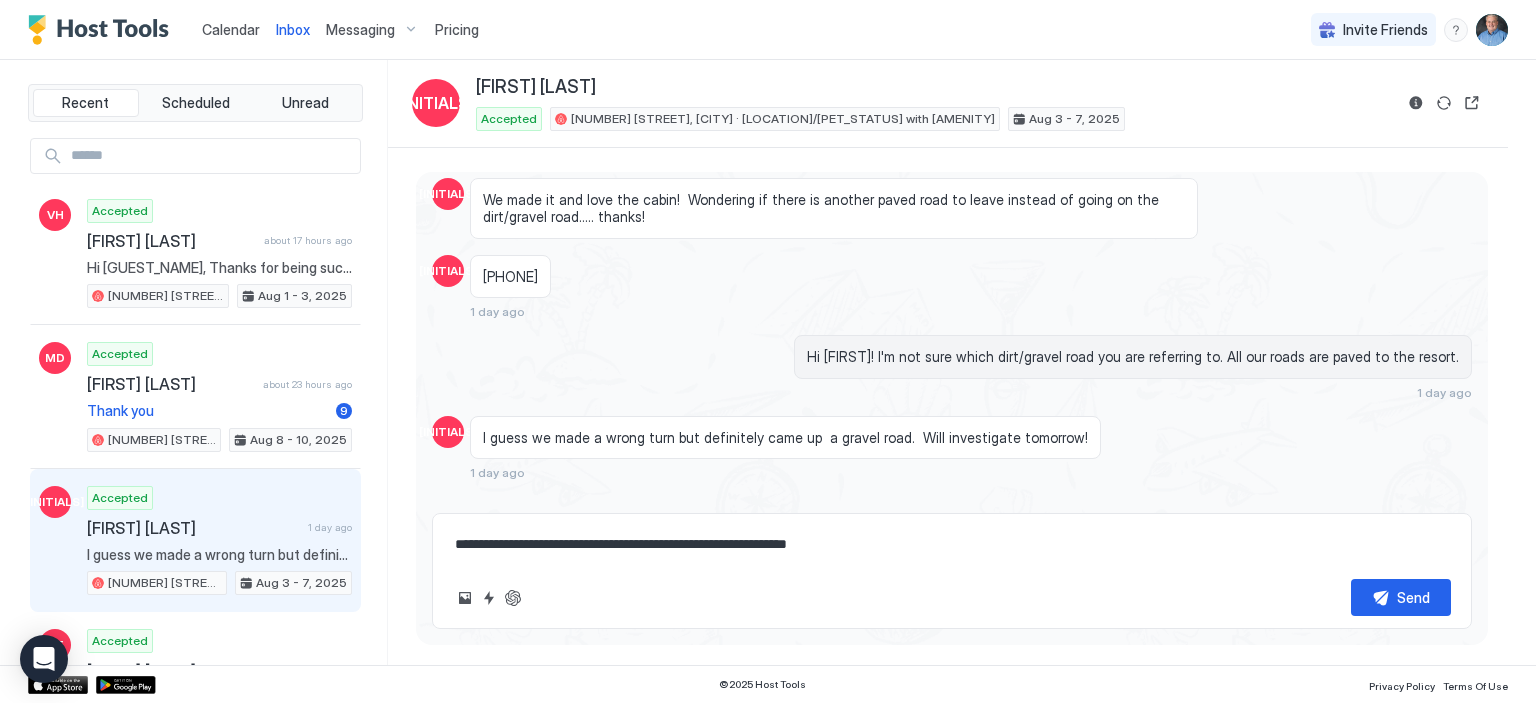 type on "*" 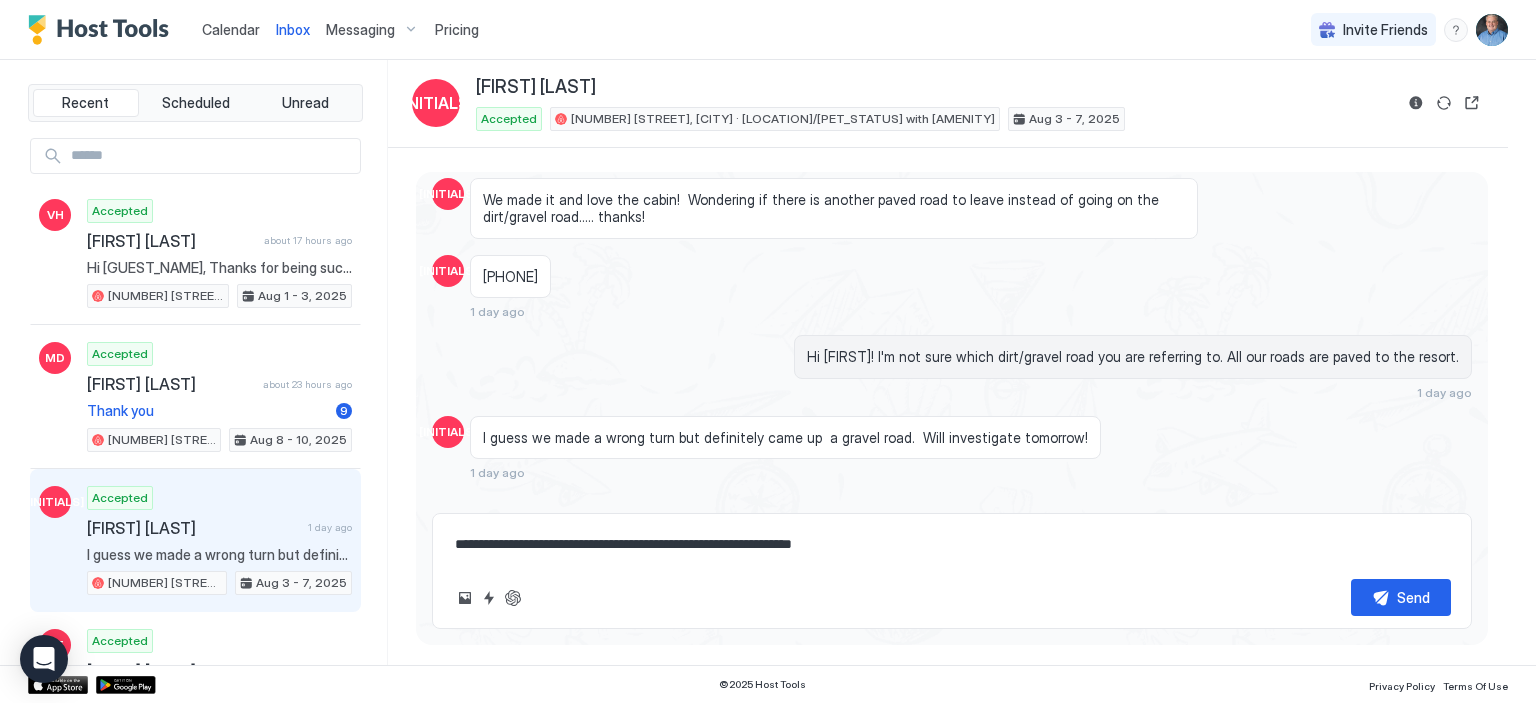 type on "*" 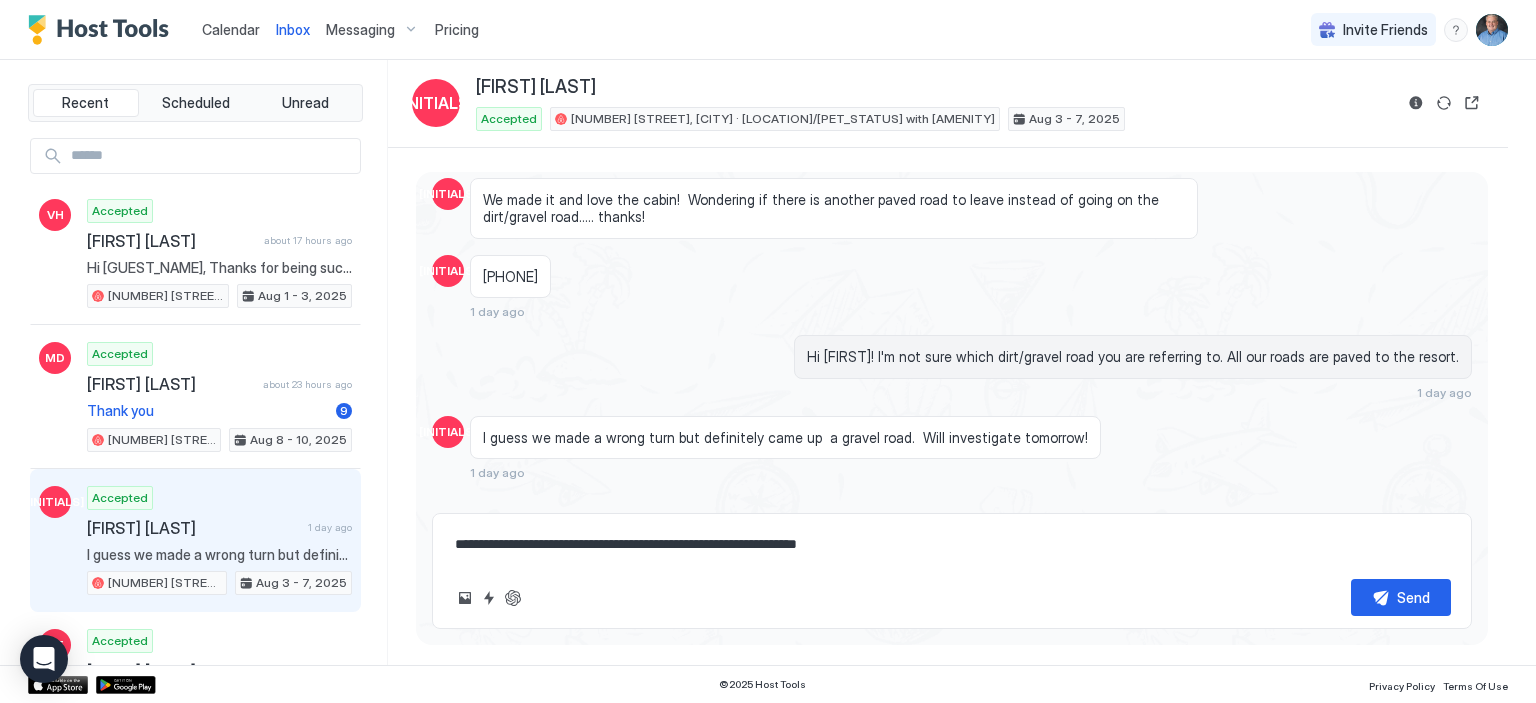 type on "*" 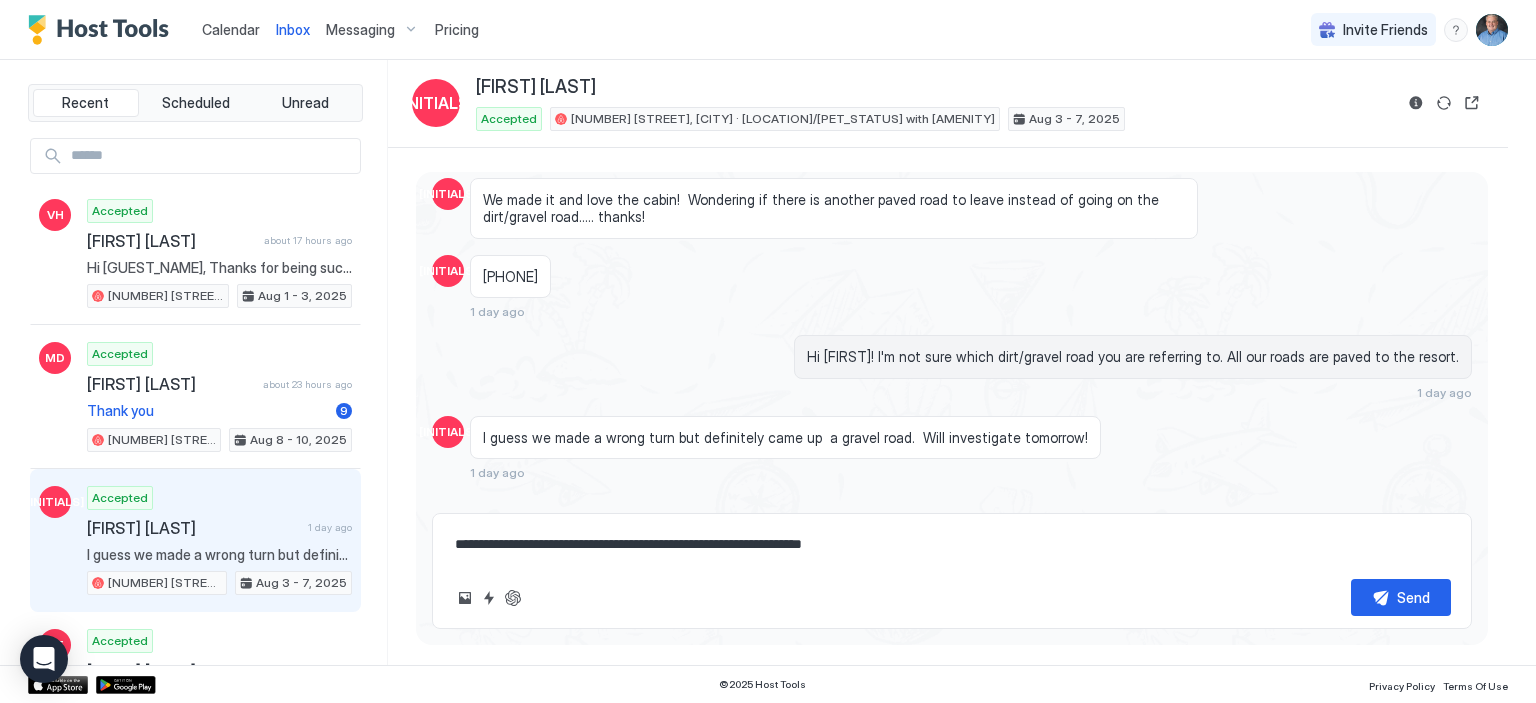 type on "*" 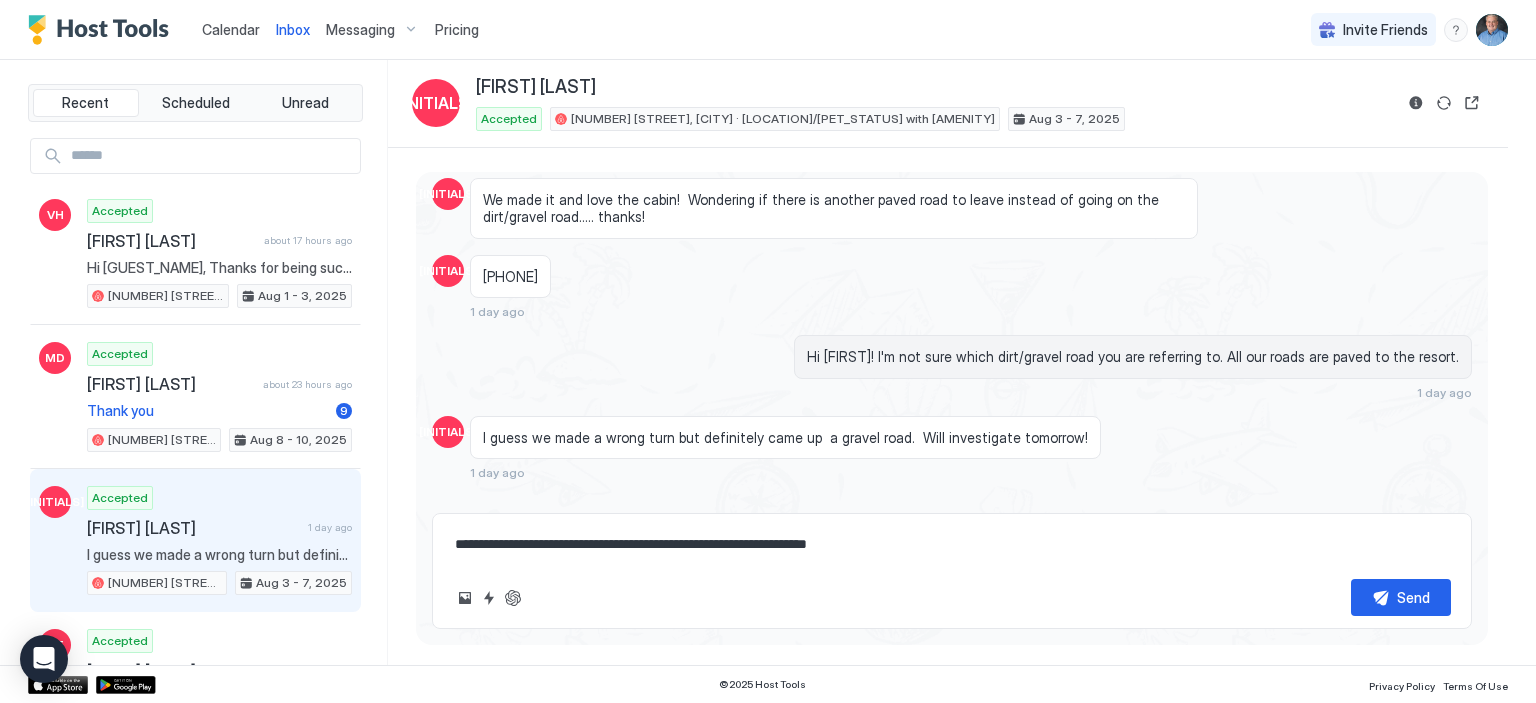 type on "*" 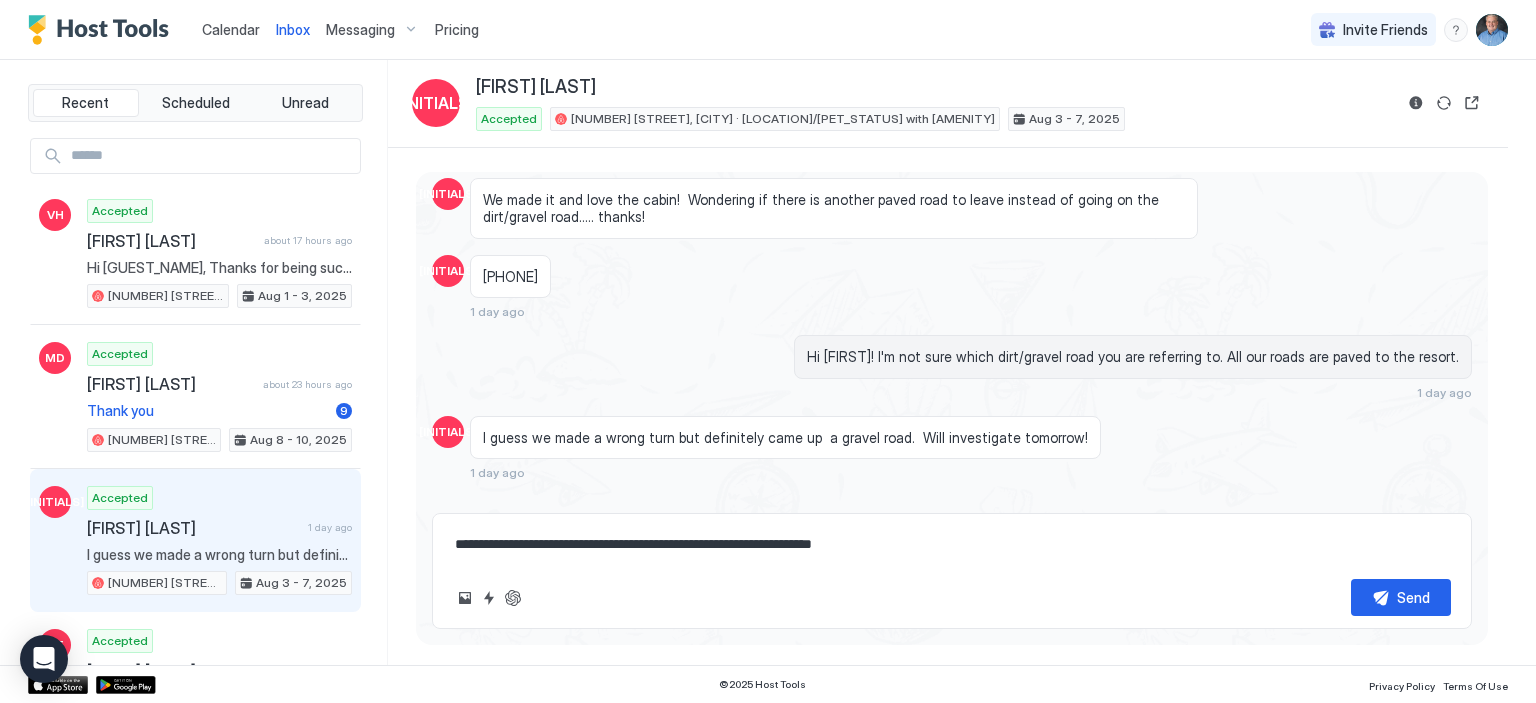 type on "*" 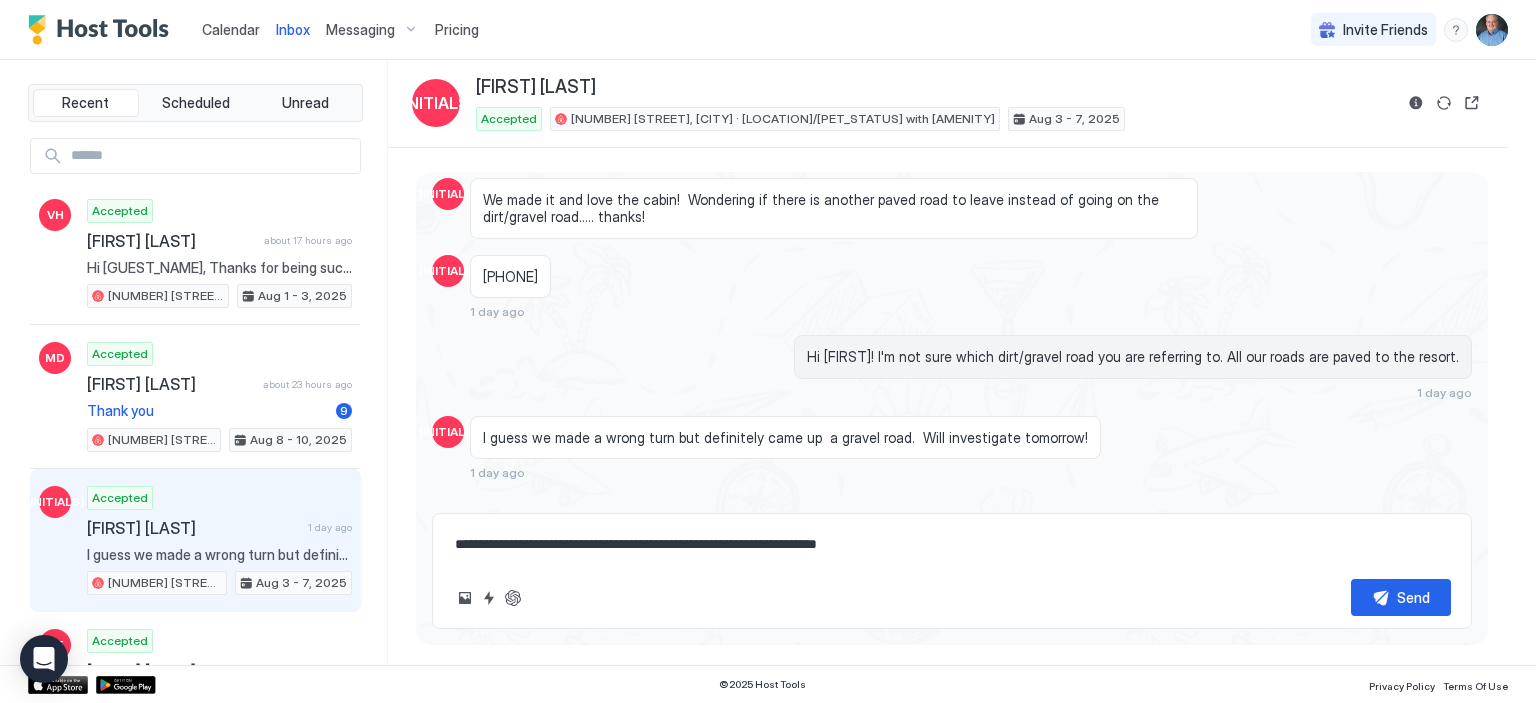 type on "*" 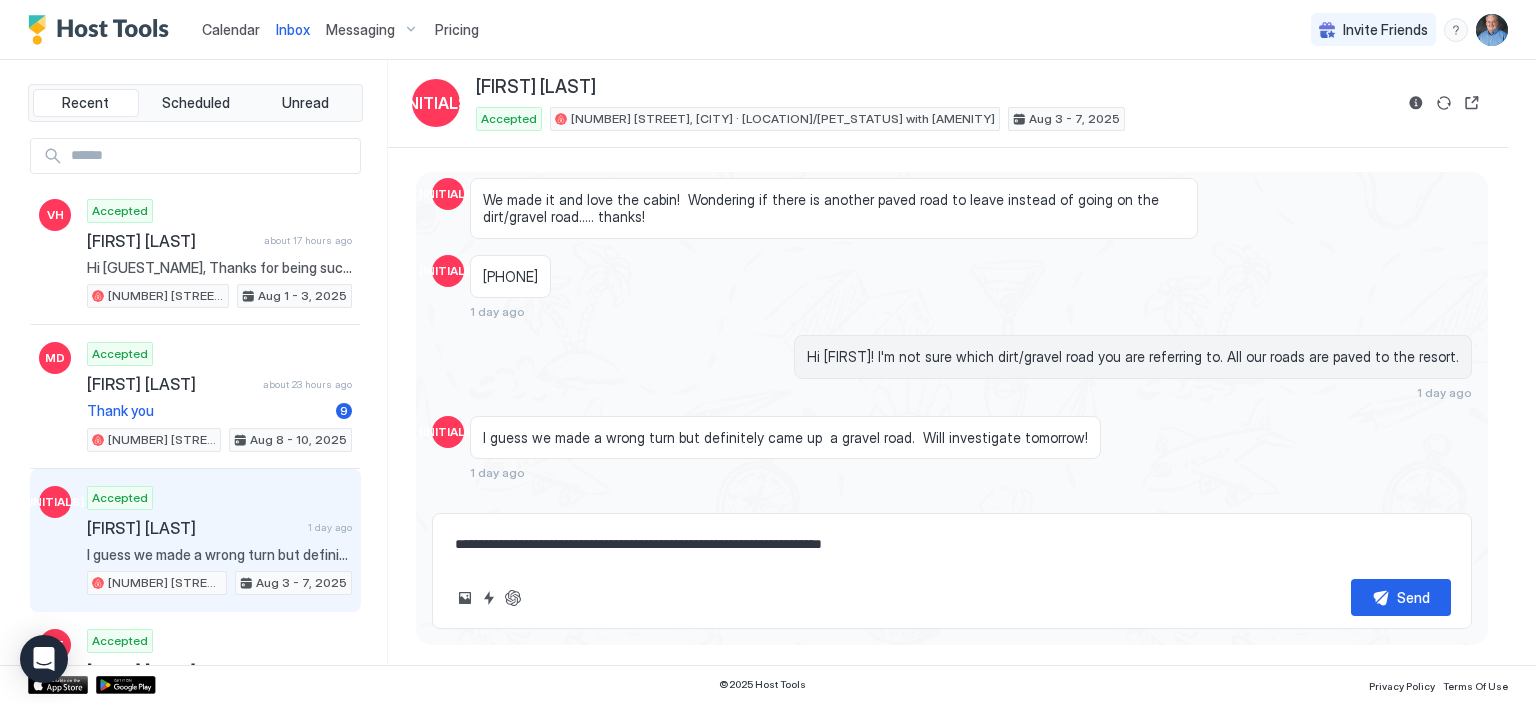 type on "*" 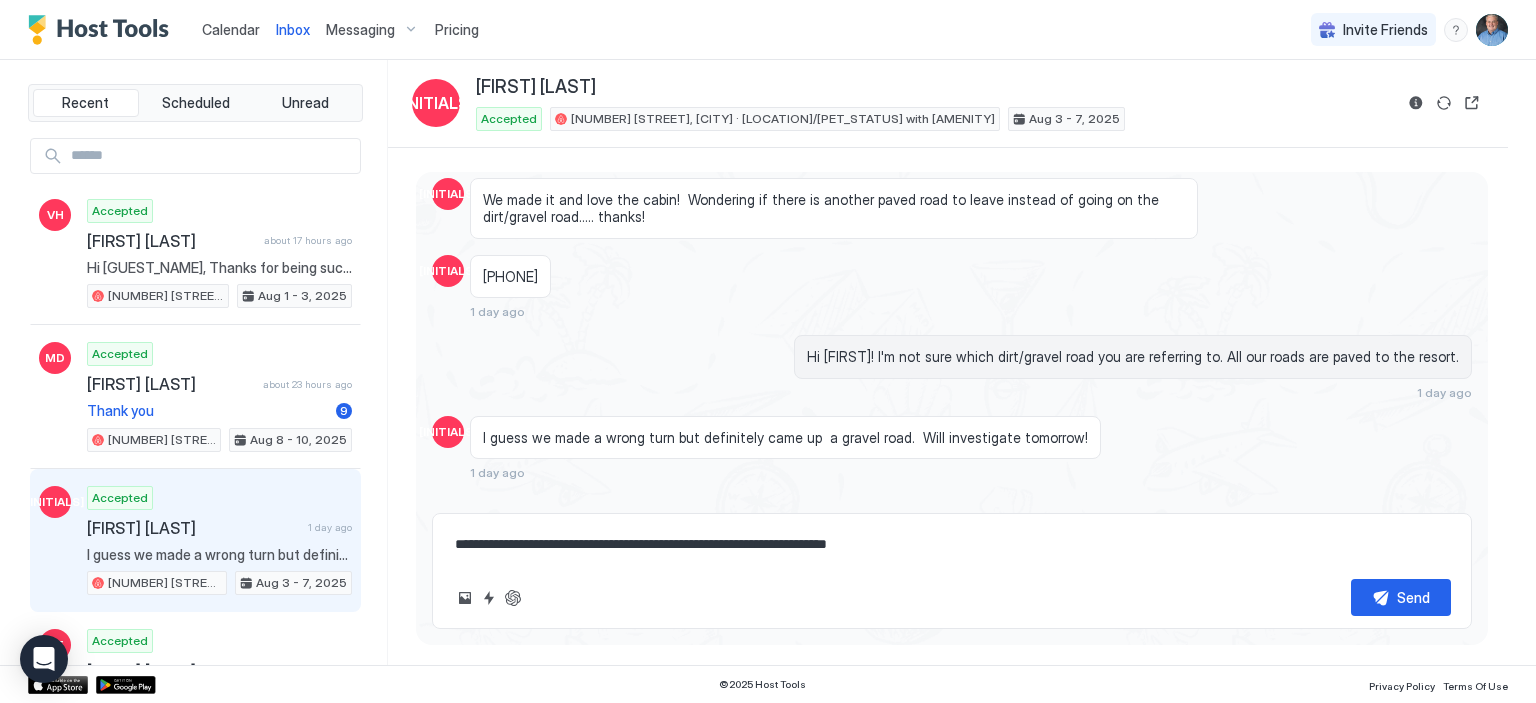 type on "**********" 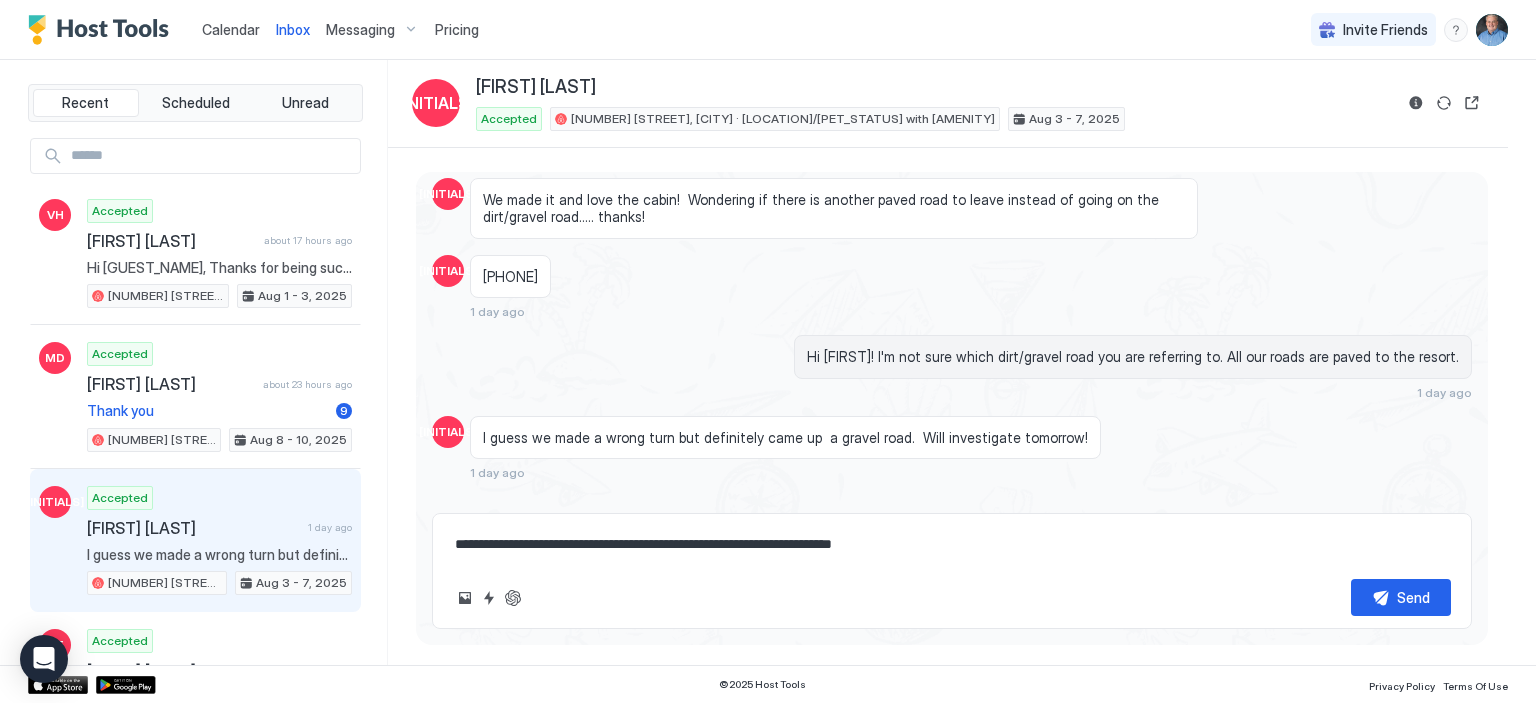 type on "*" 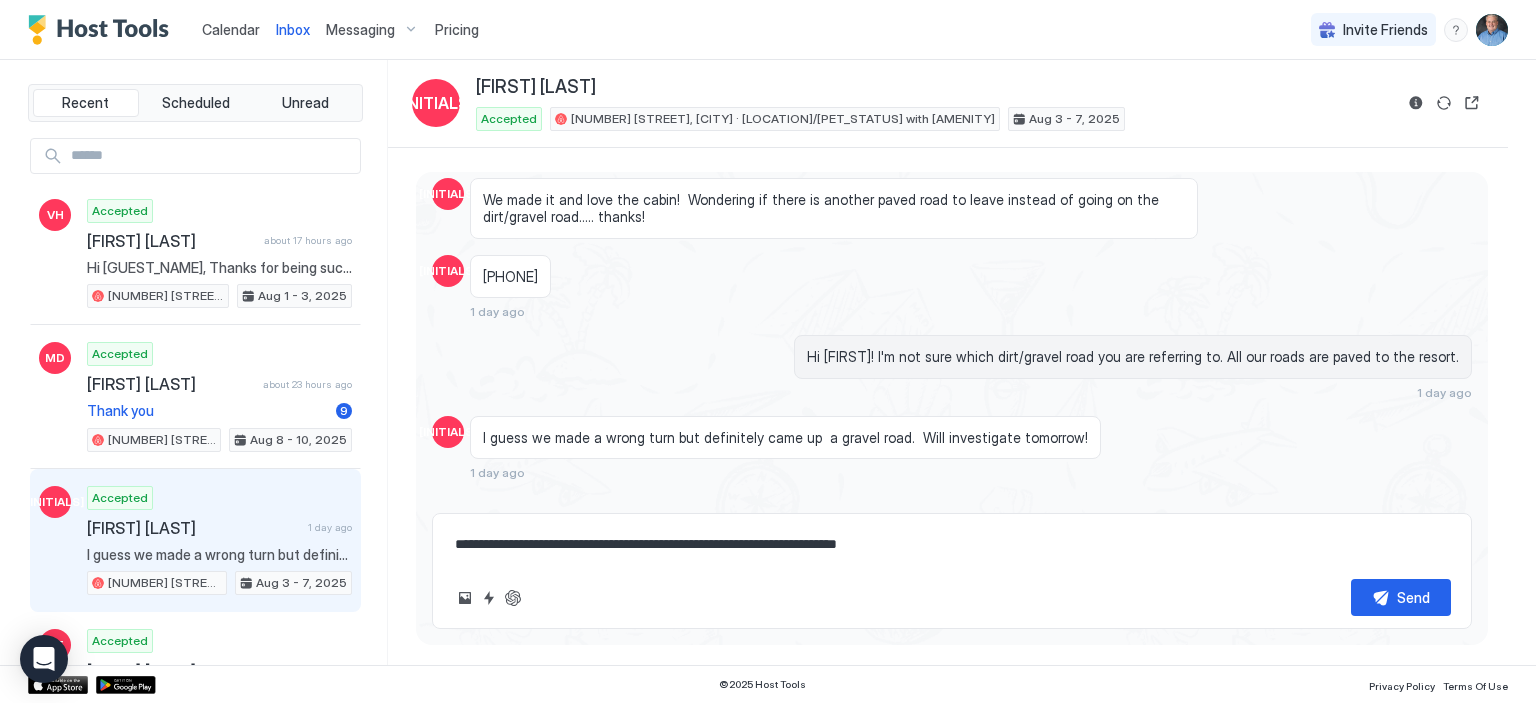 type on "*" 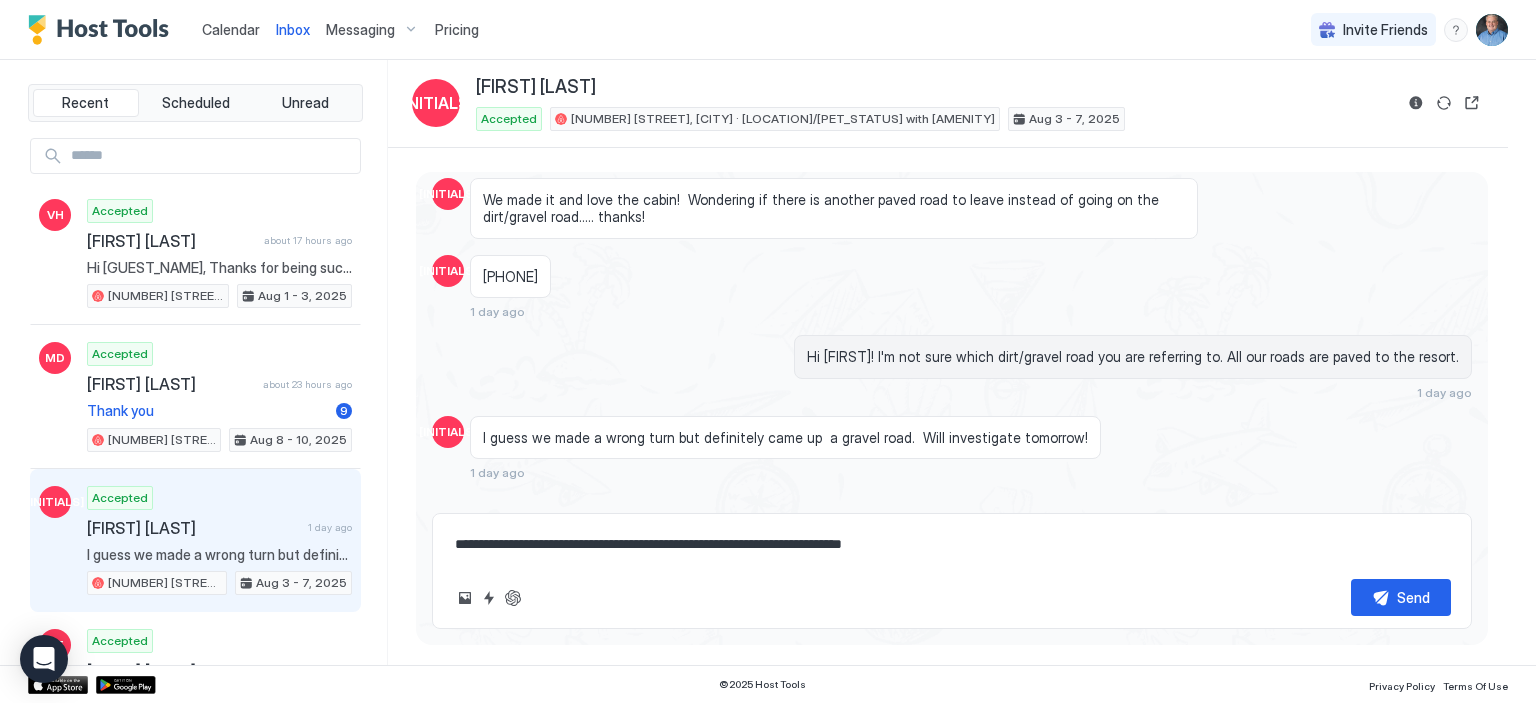 type on "**********" 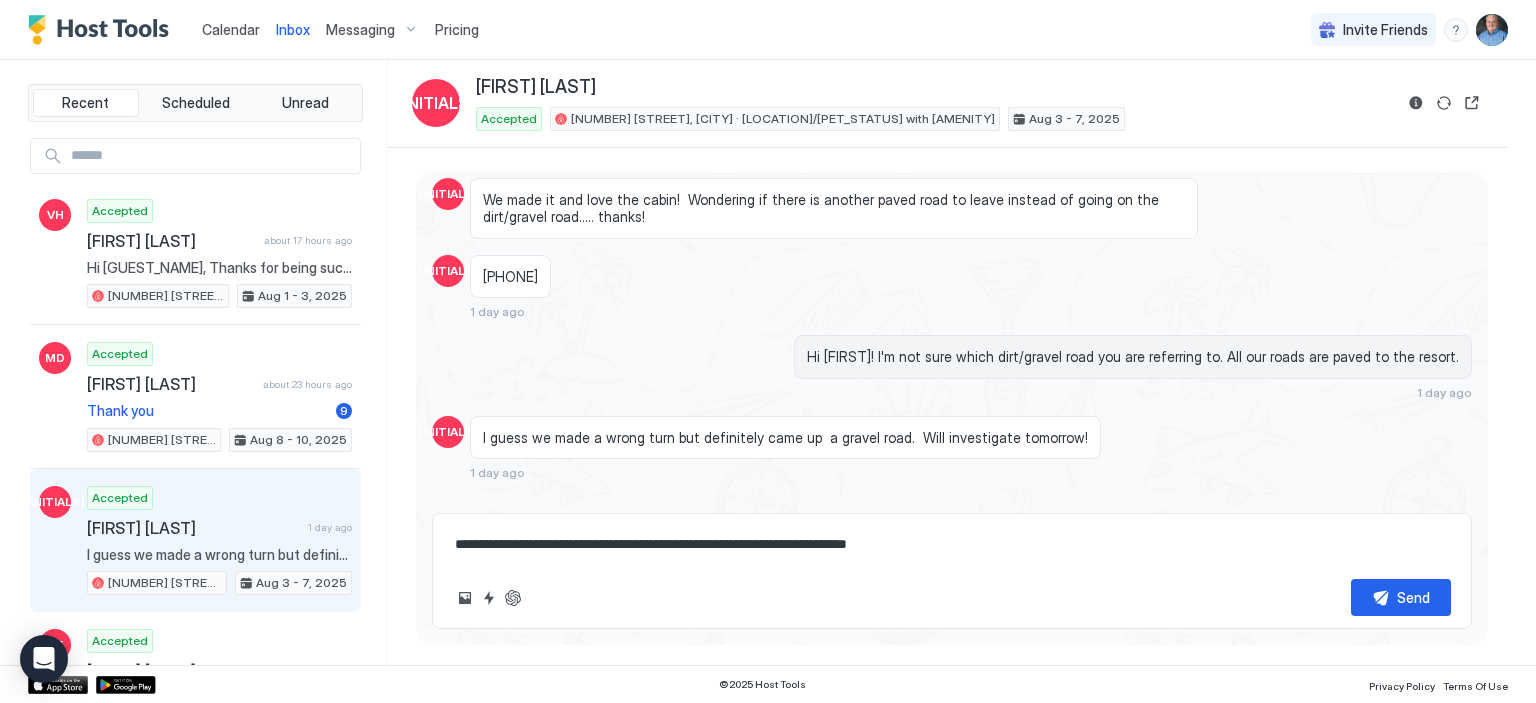 type on "*" 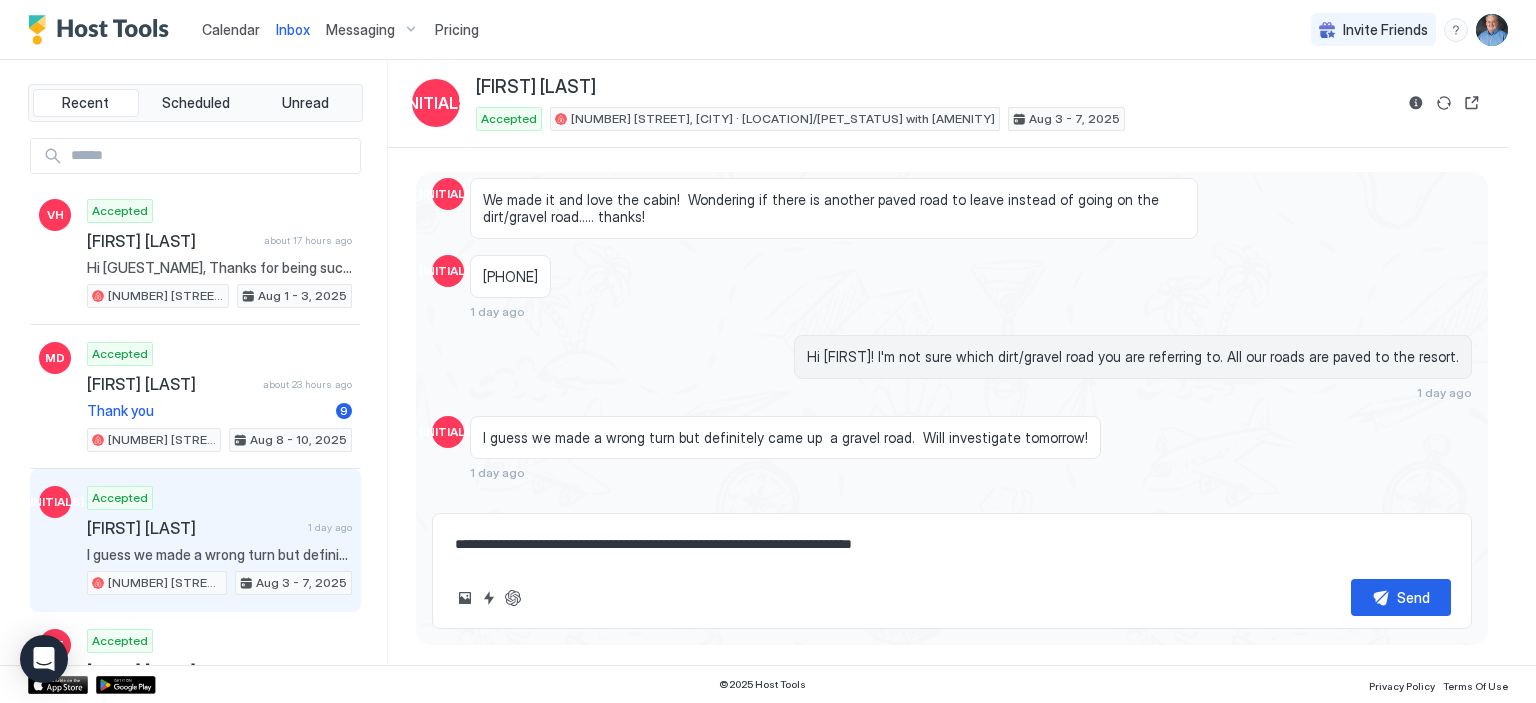 type on "*" 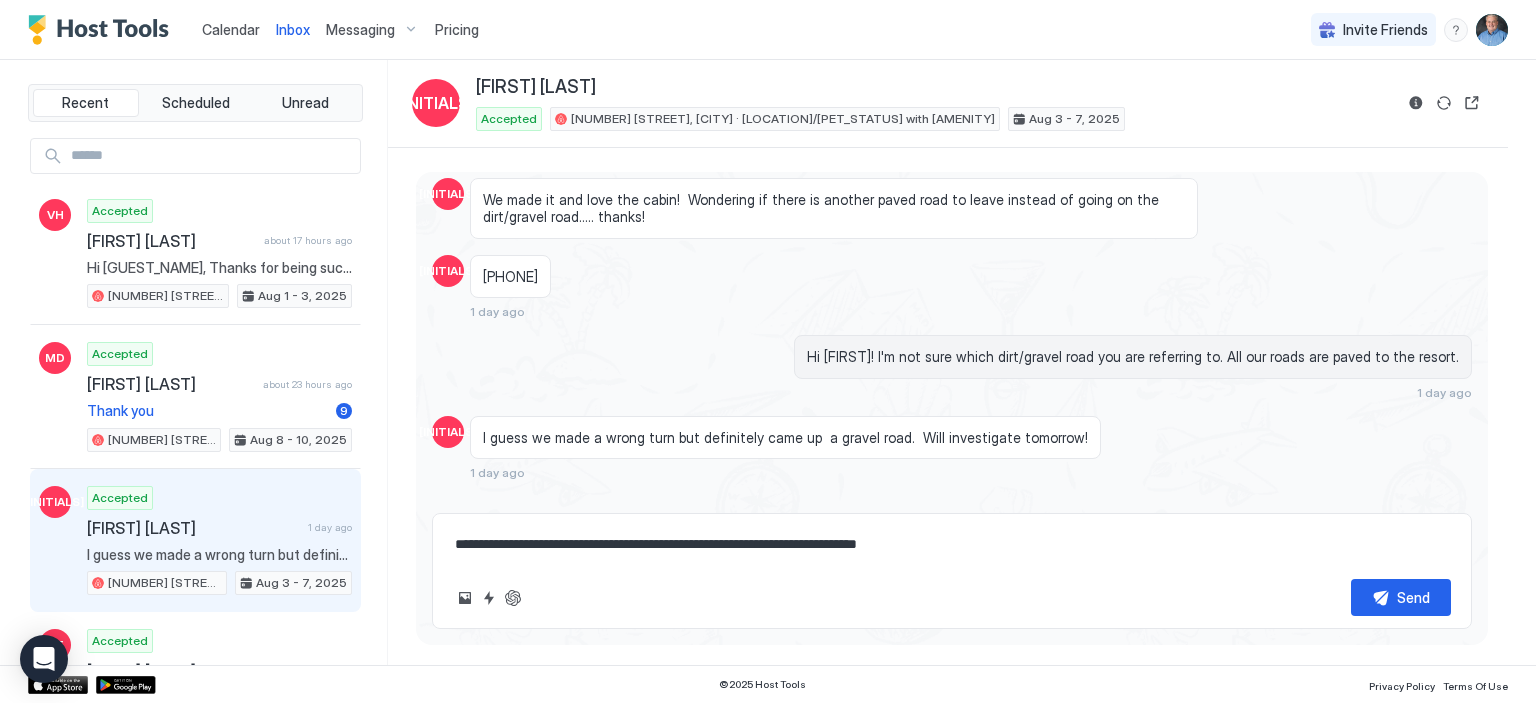 type on "**********" 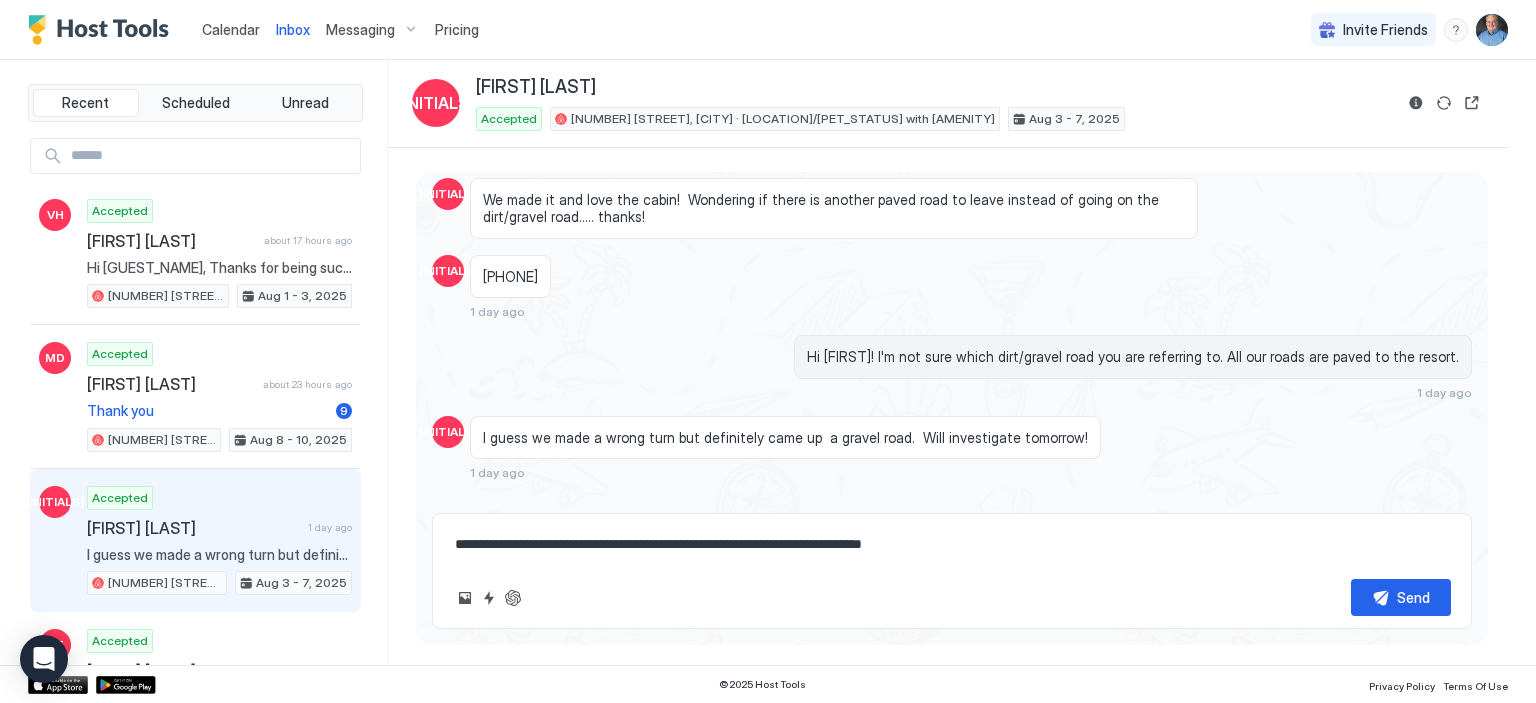 type on "*" 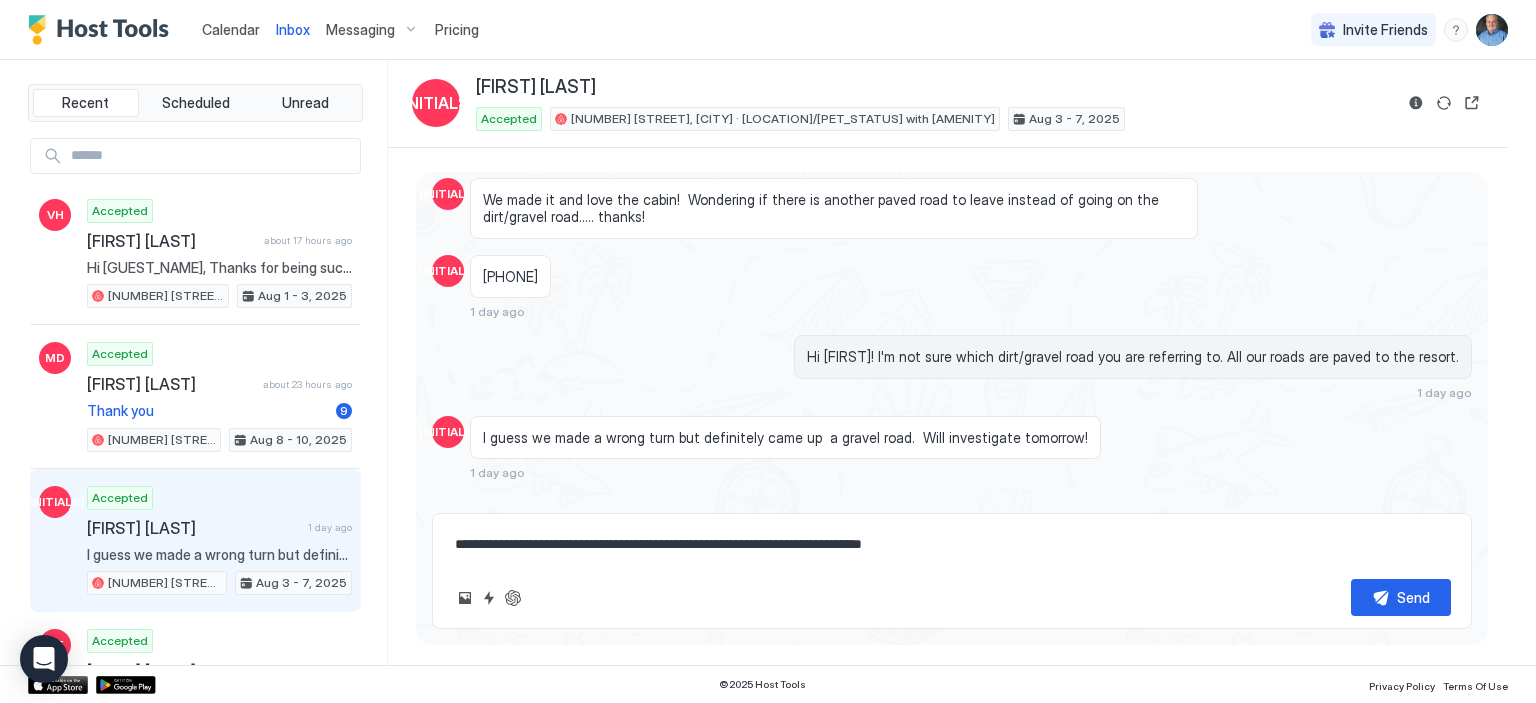 type on "**********" 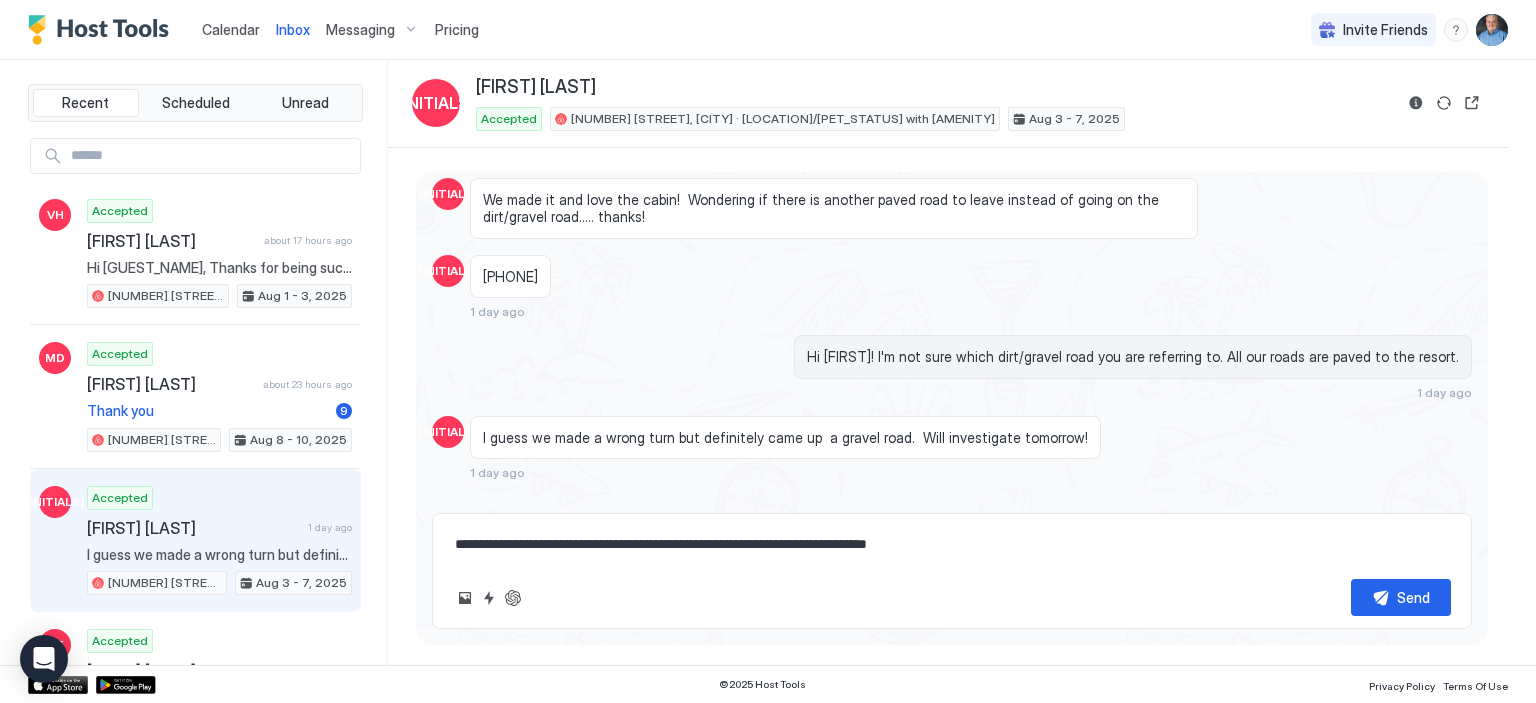 type on "*" 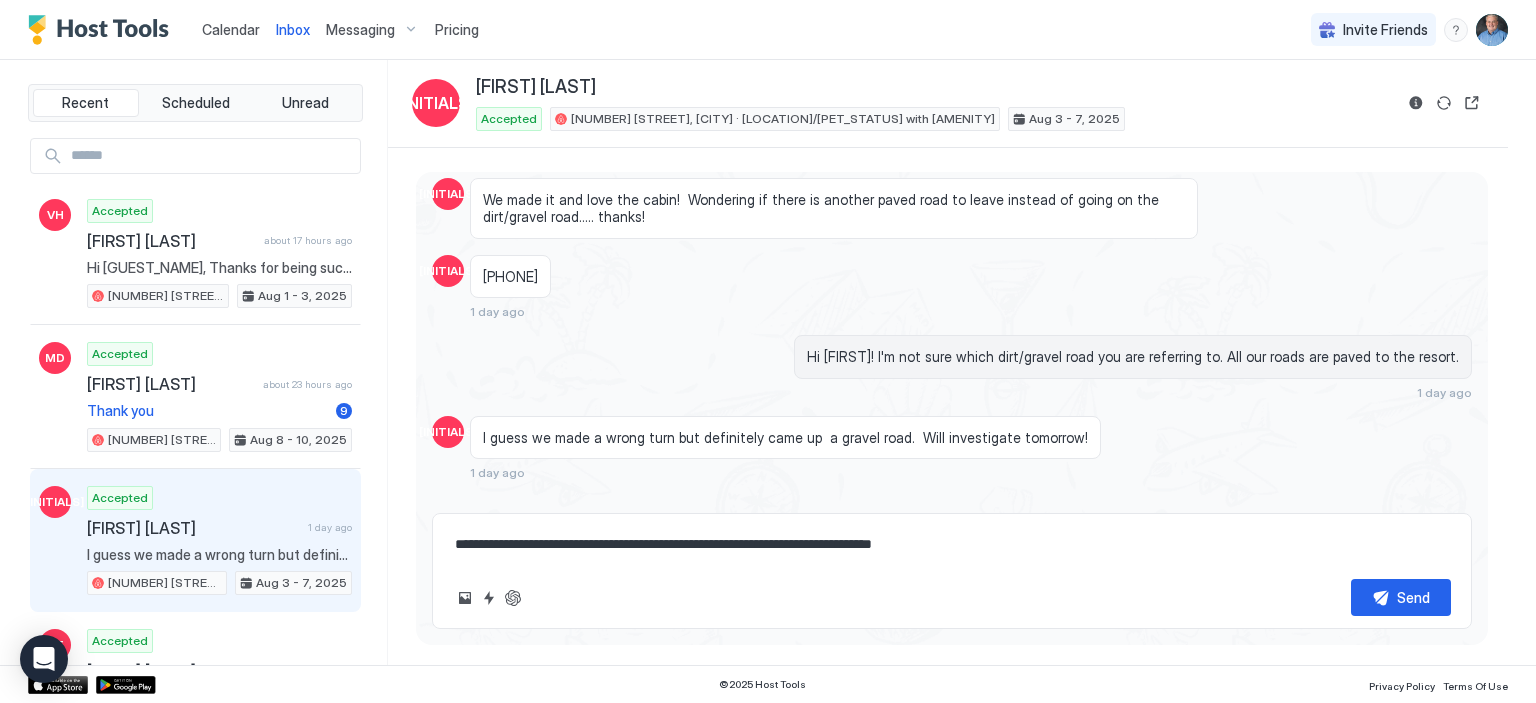 type on "*" 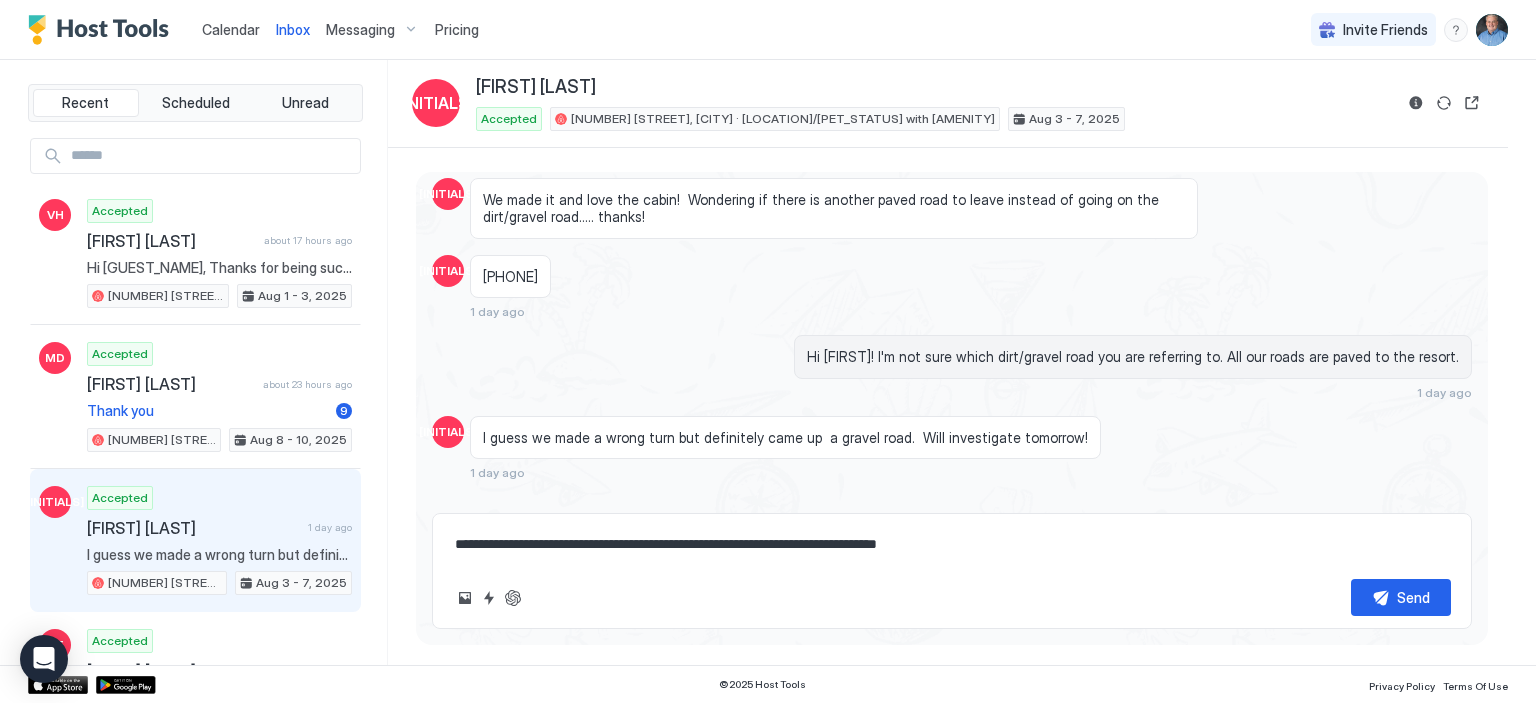 type on "**********" 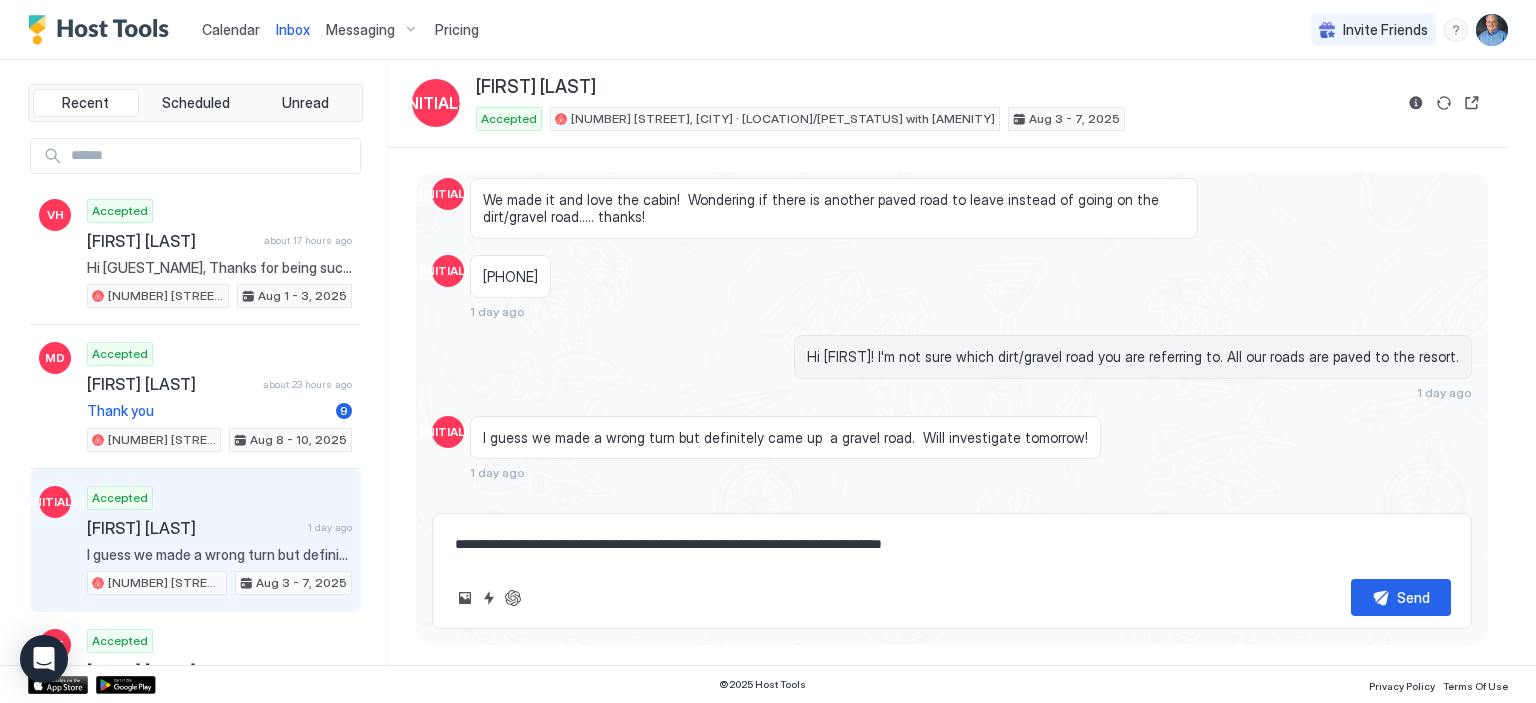 type on "*" 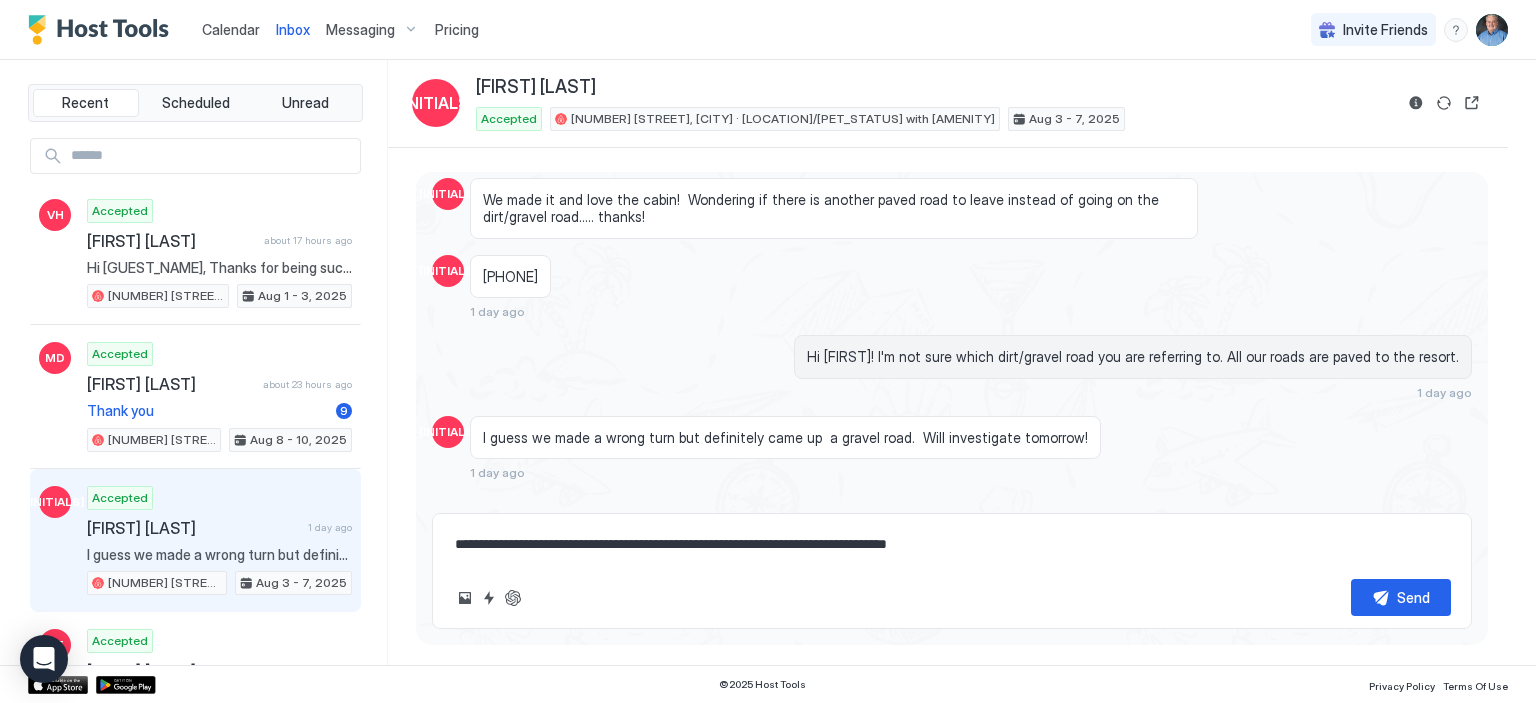 type on "*" 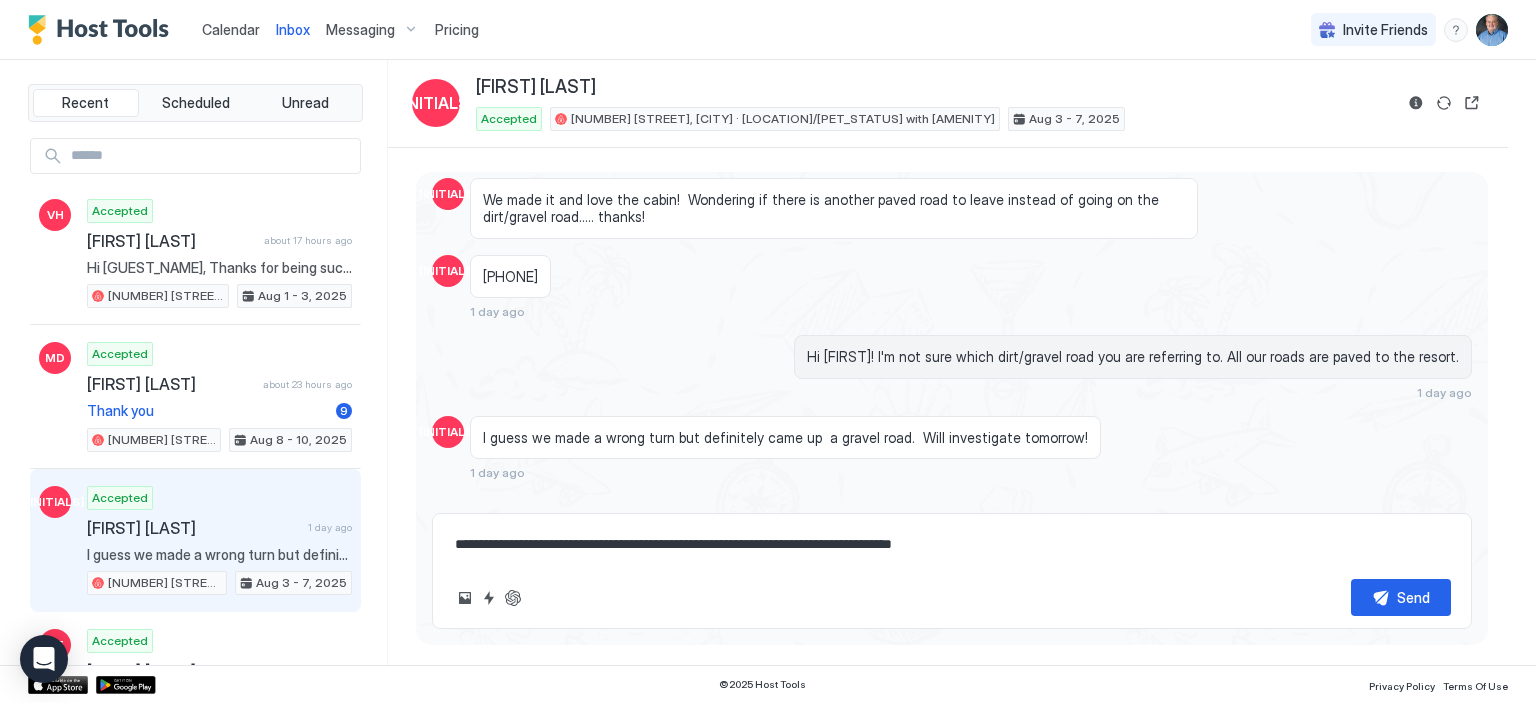 type on "*" 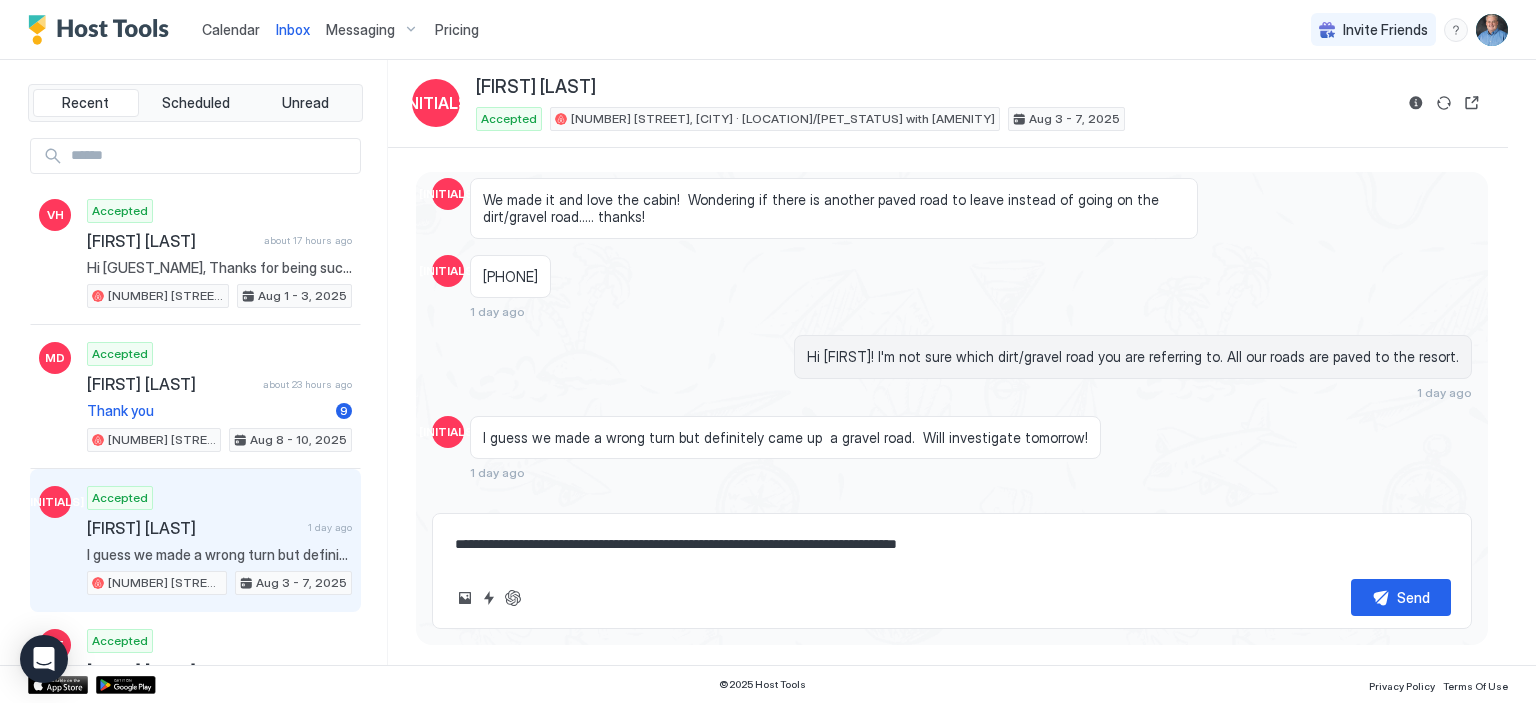 type on "*" 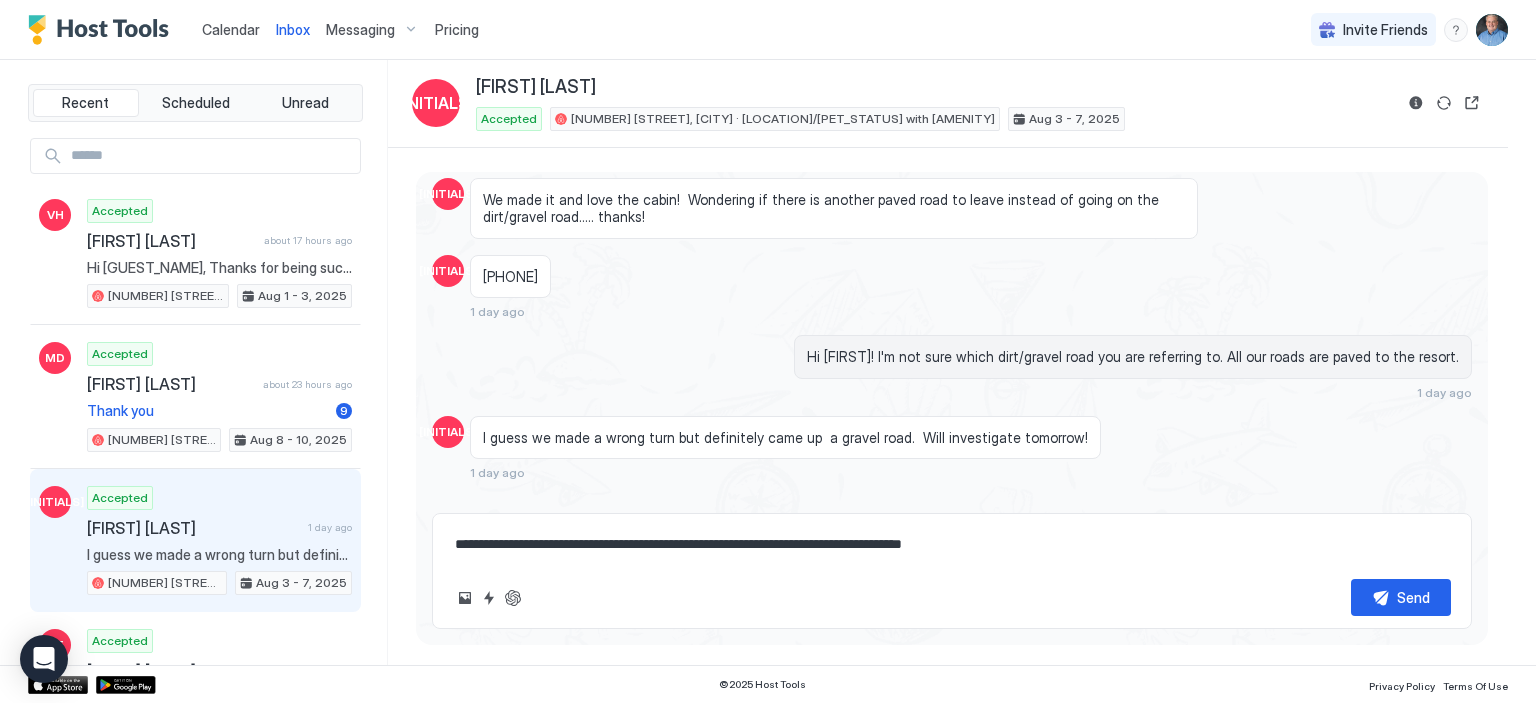 type on "*" 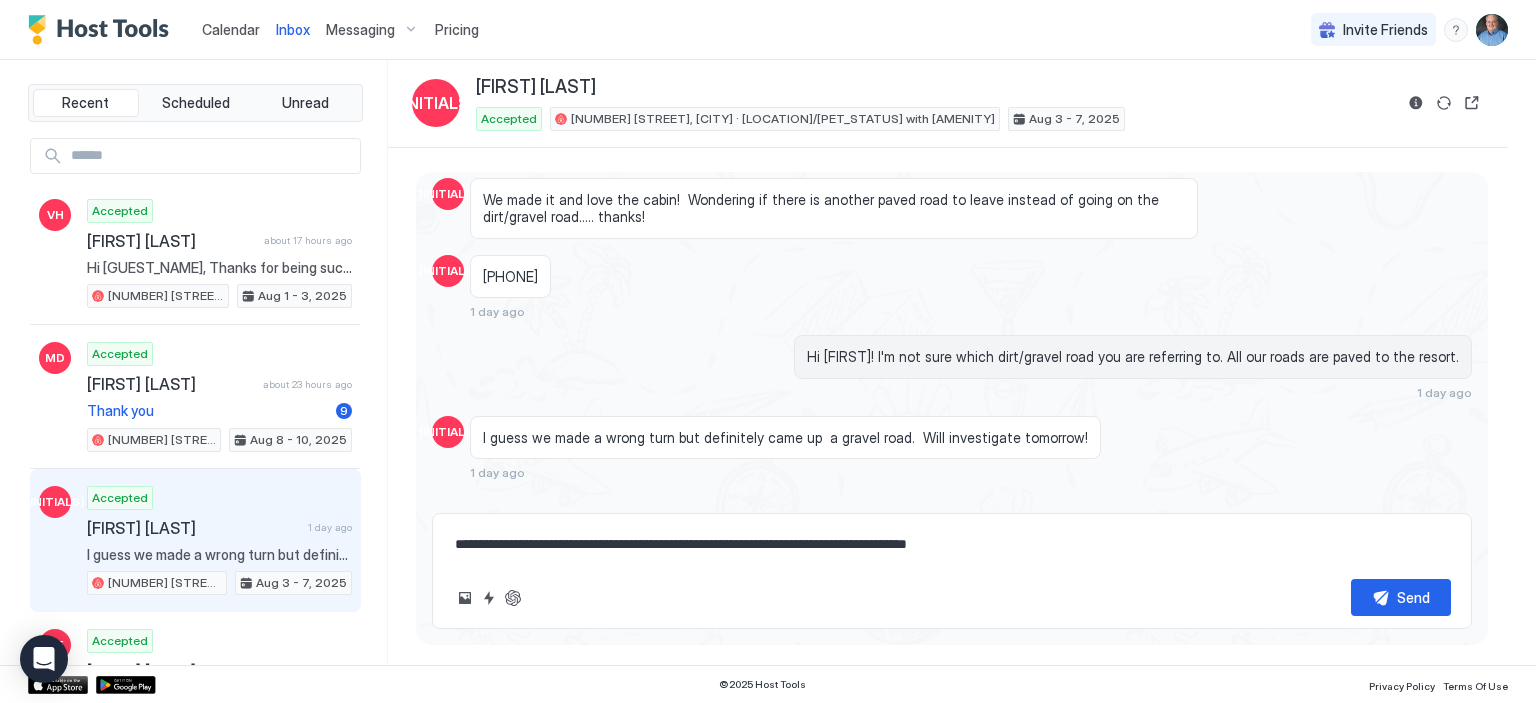 type on "*" 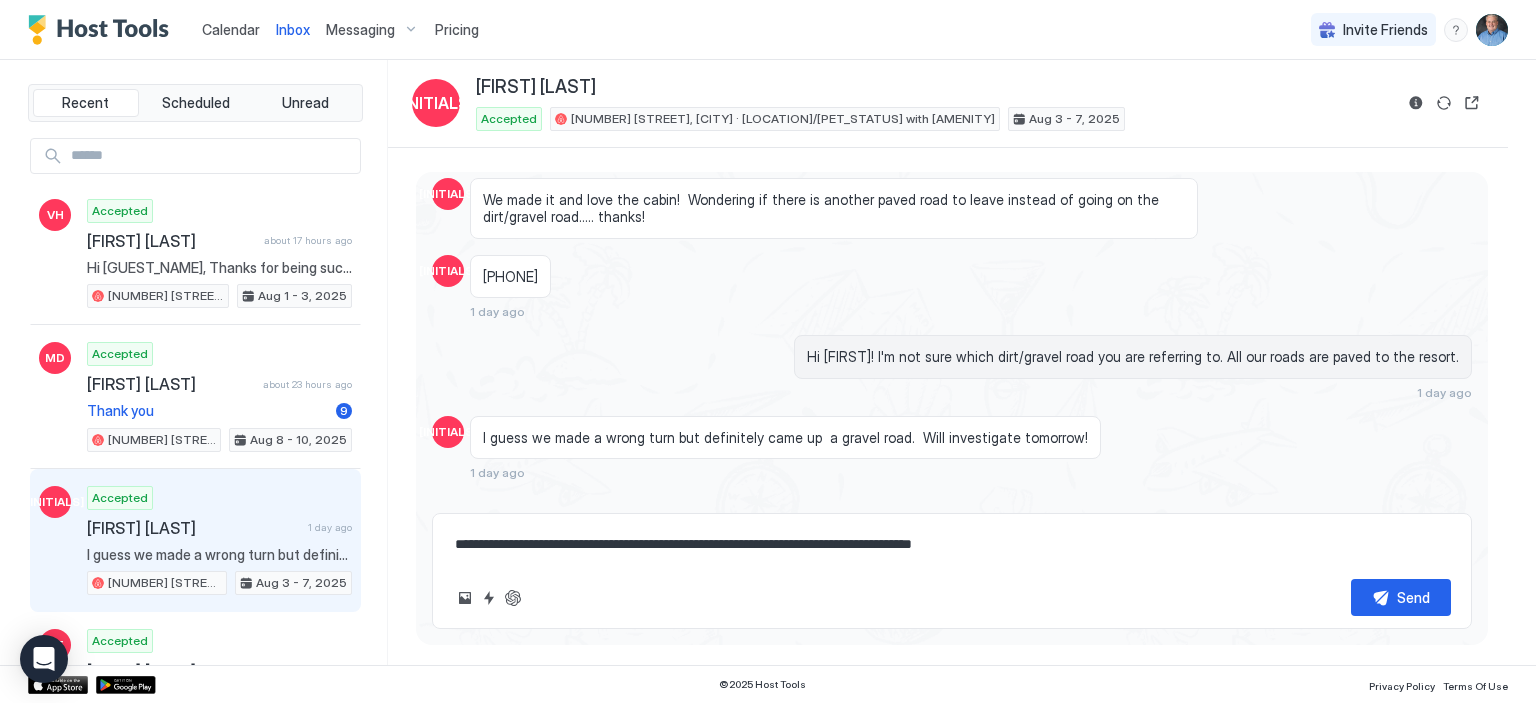 type on "*" 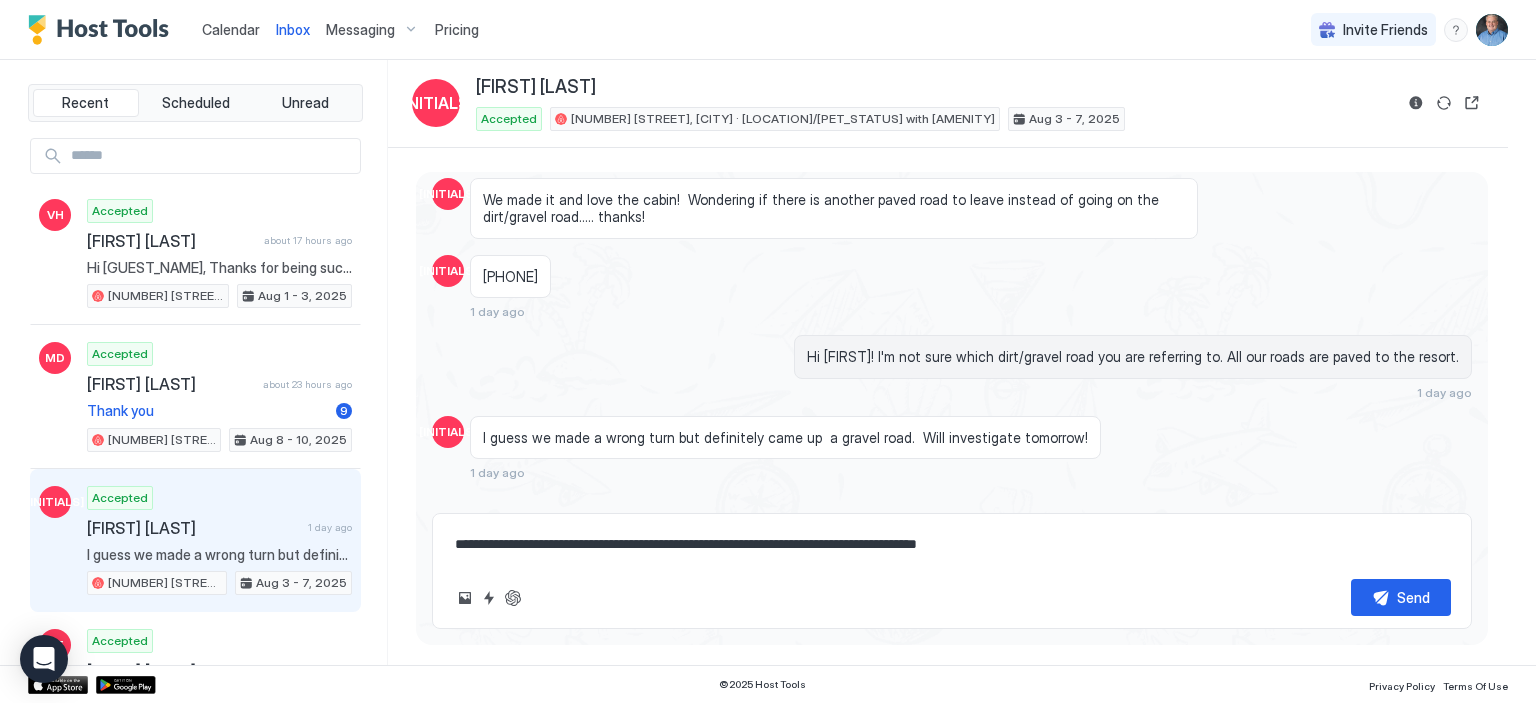 type on "*" 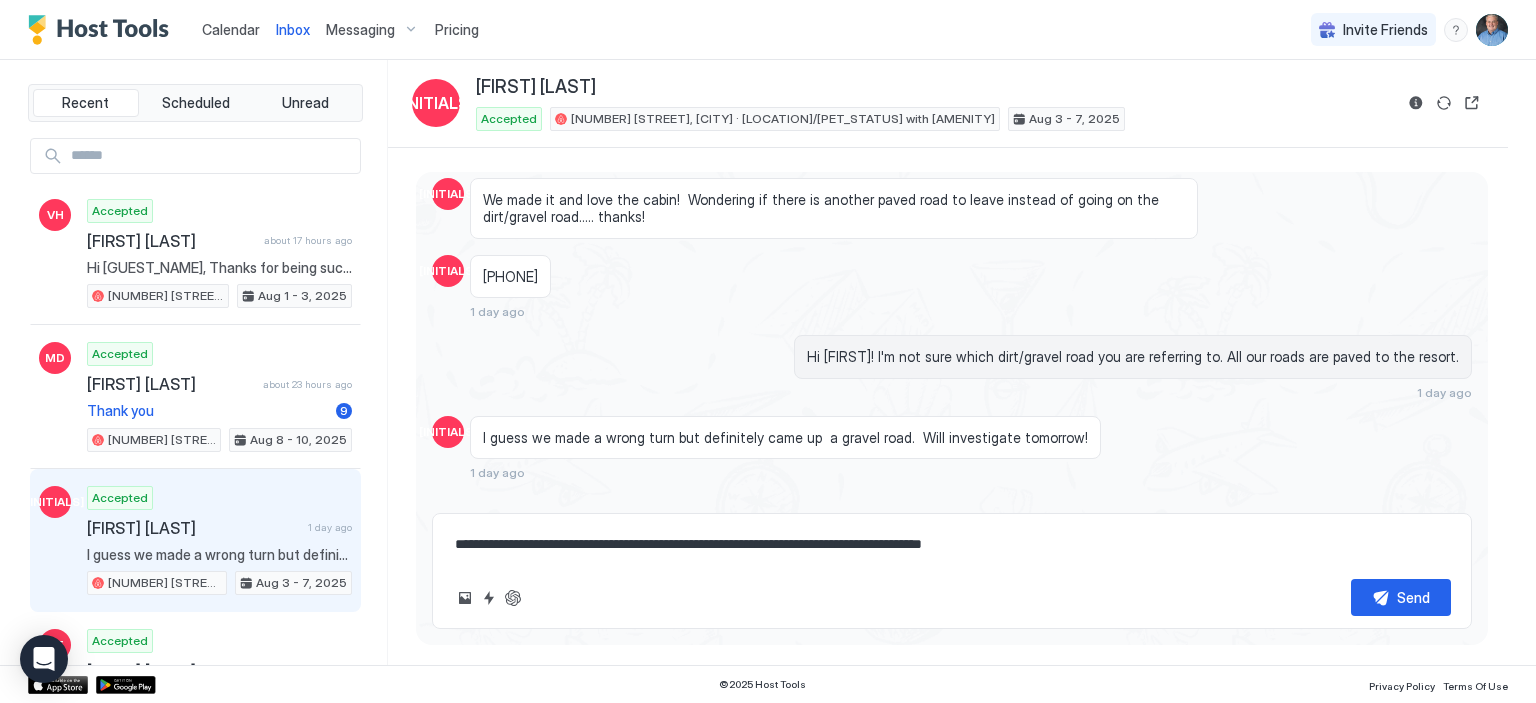 type on "*" 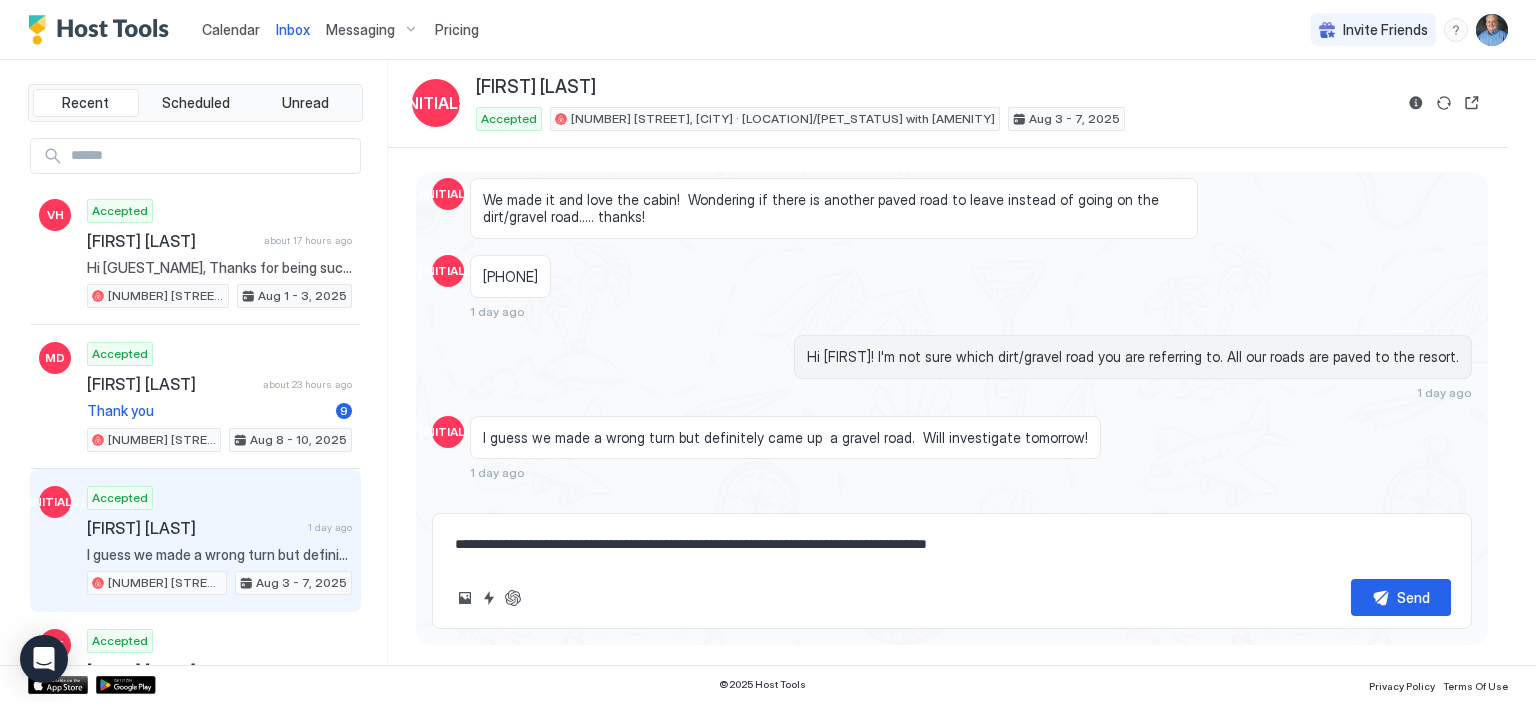type on "*" 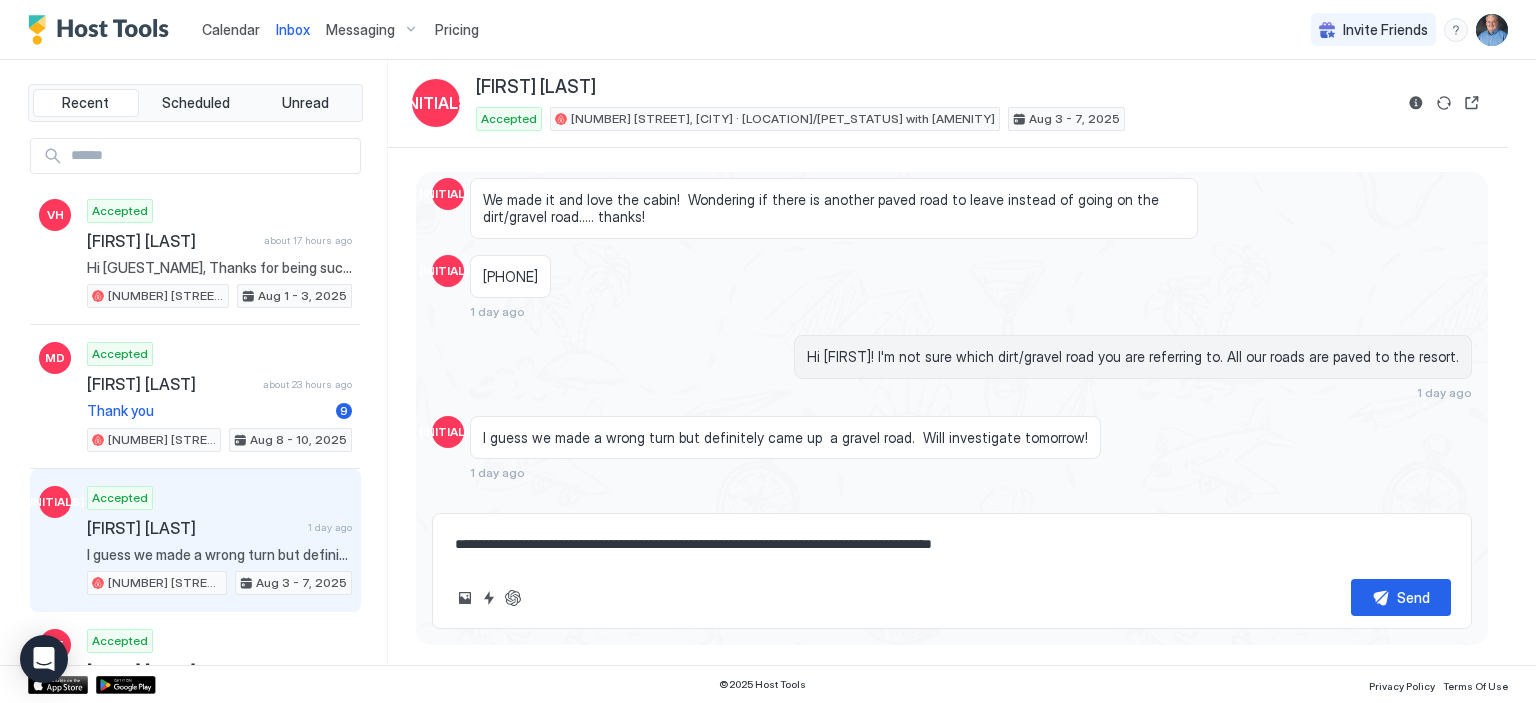 type on "*" 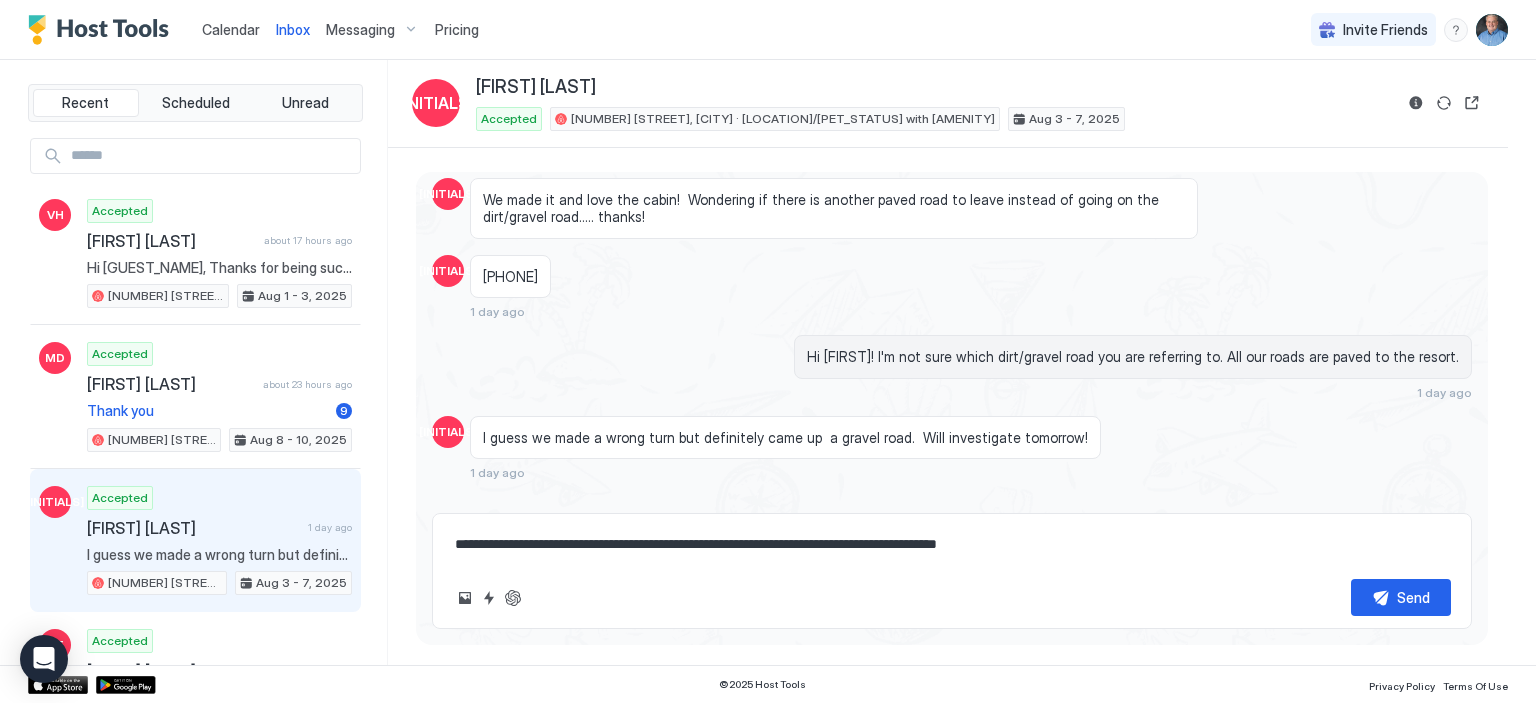 type on "*" 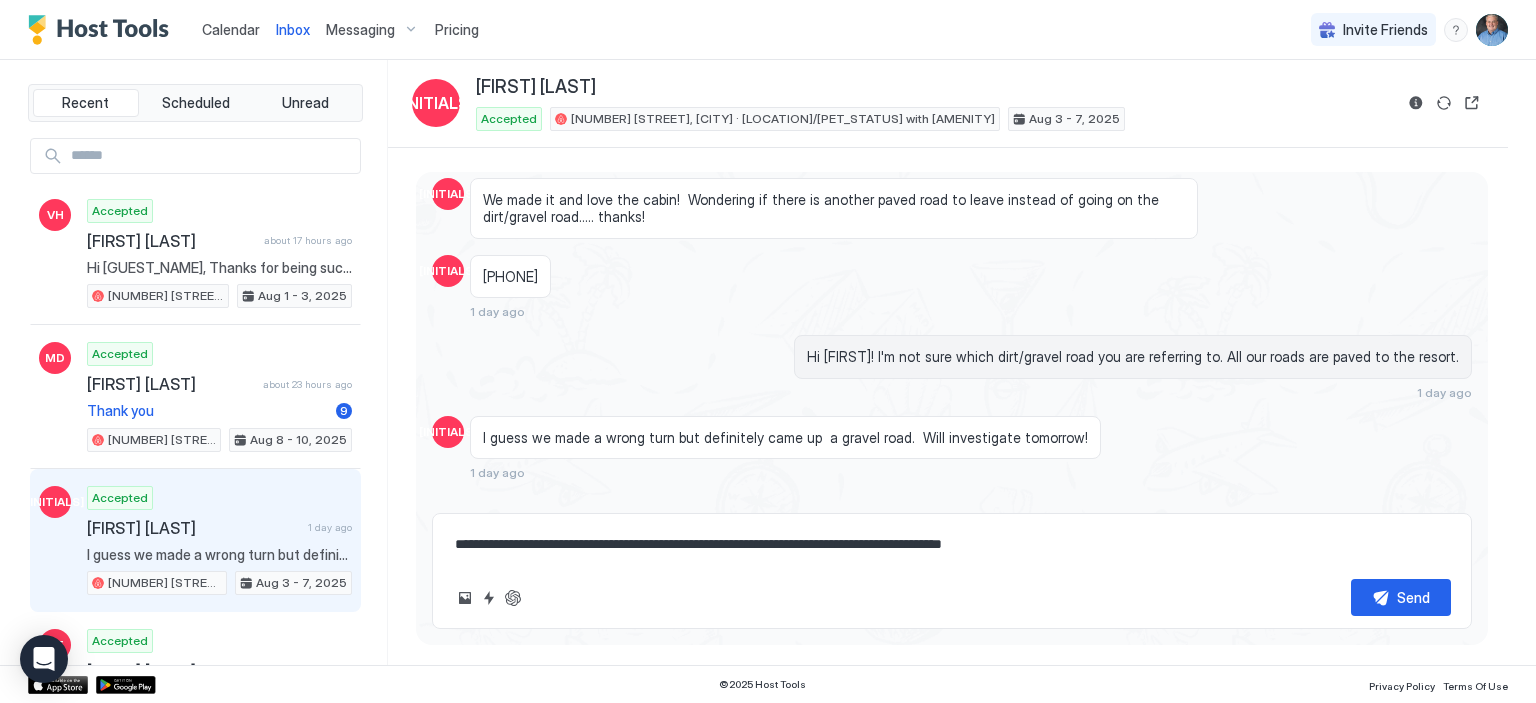 type on "**********" 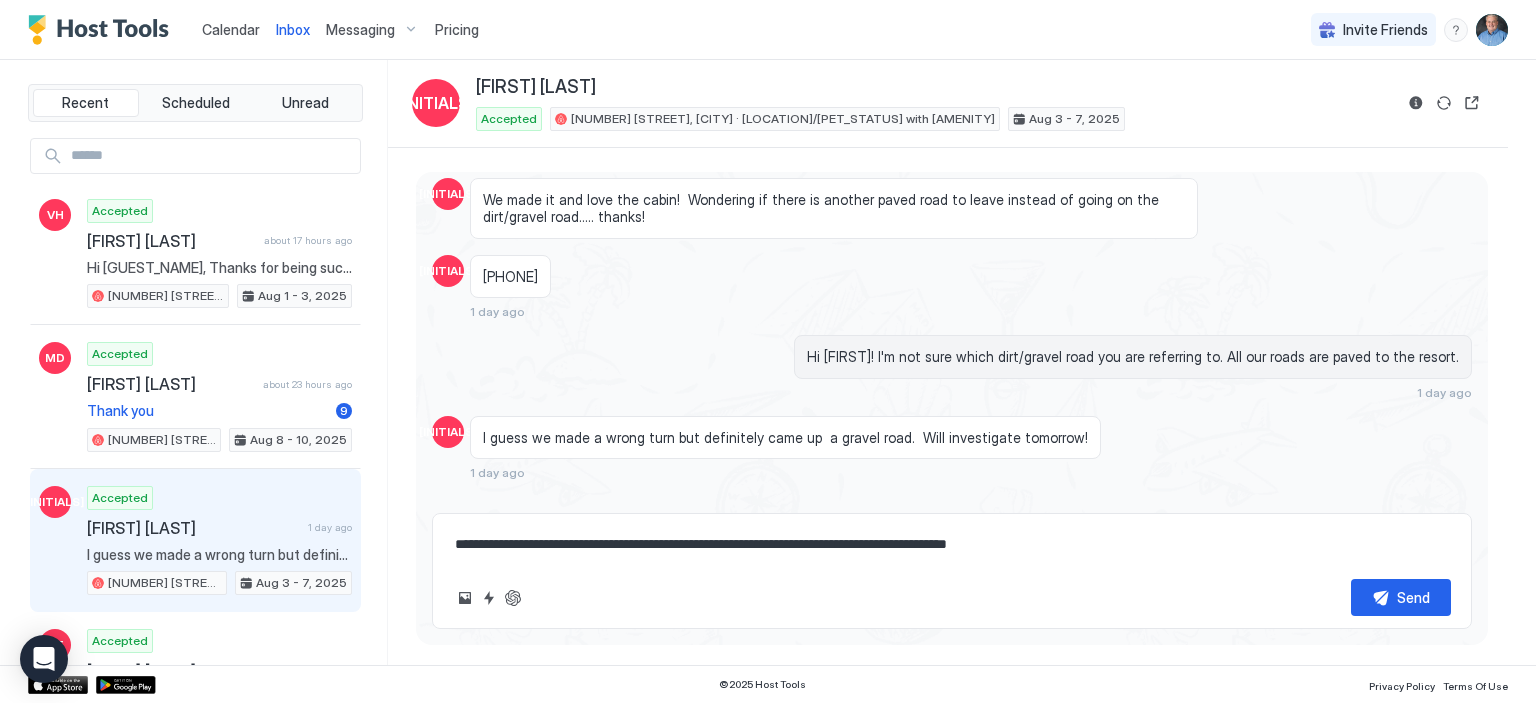 type on "*" 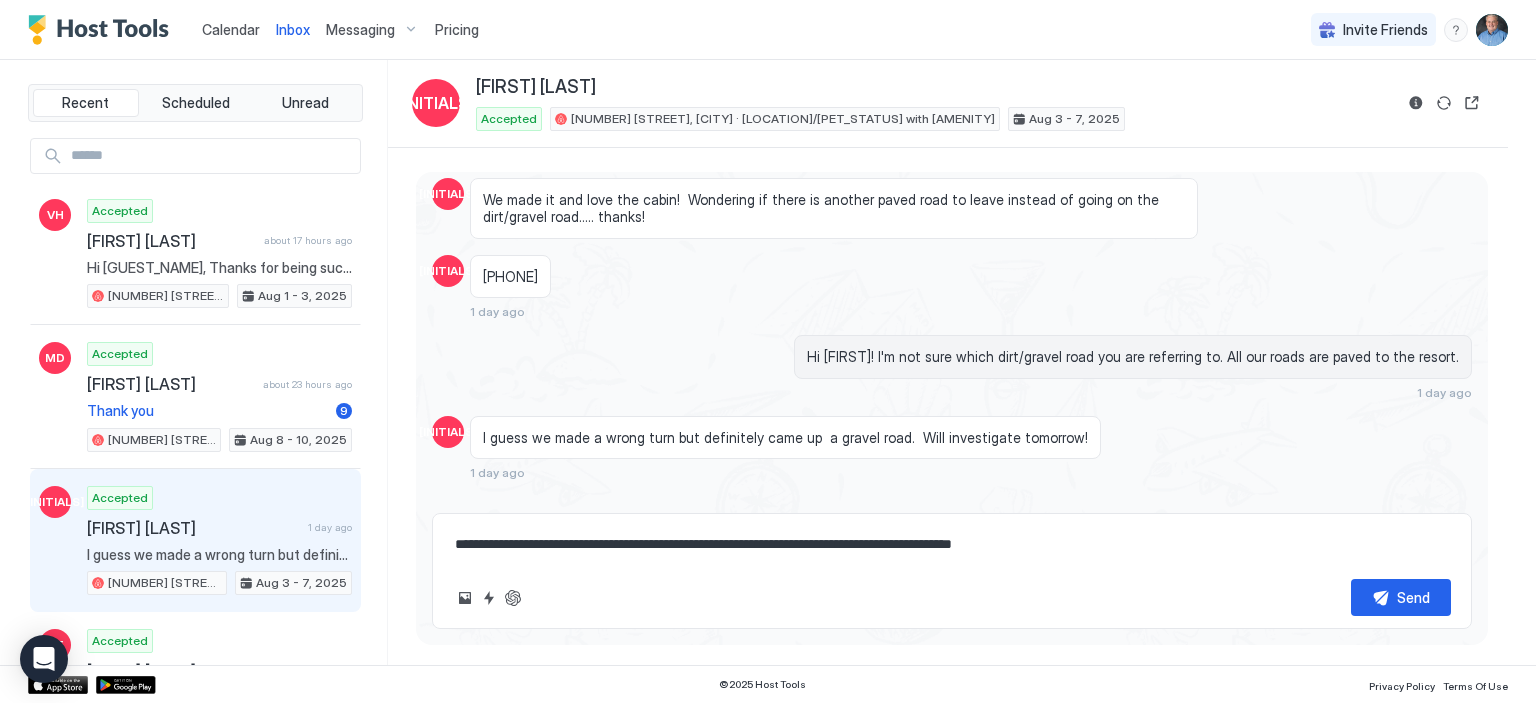 type on "*" 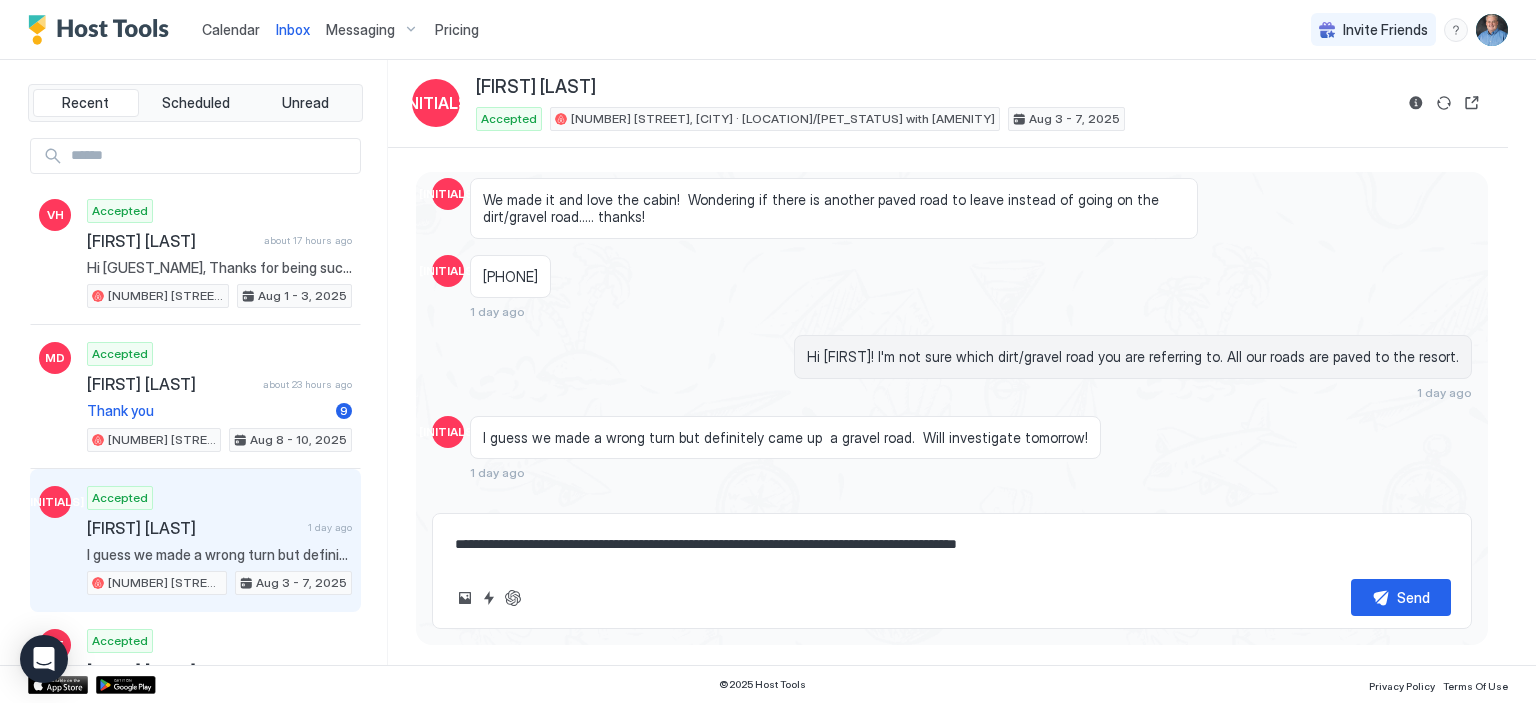 type on "*" 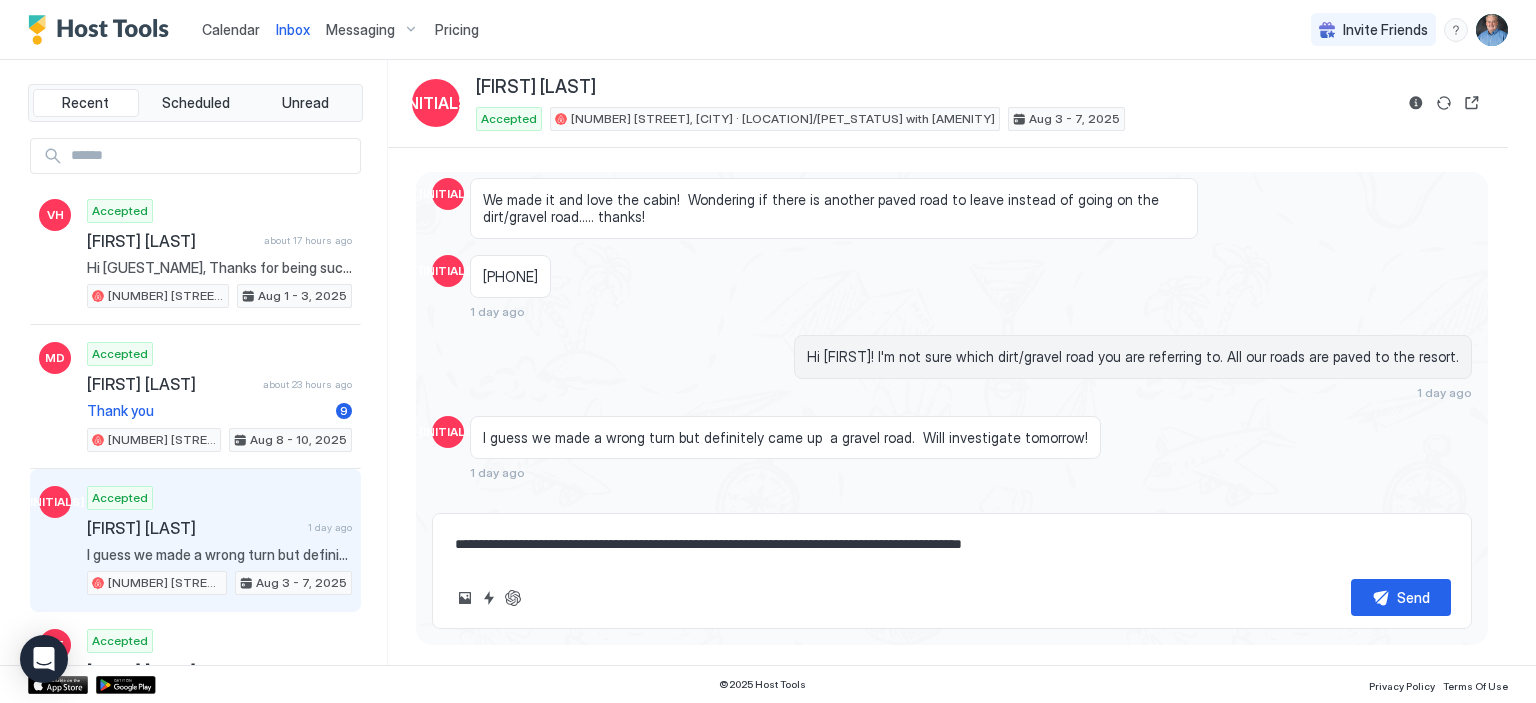 type on "*" 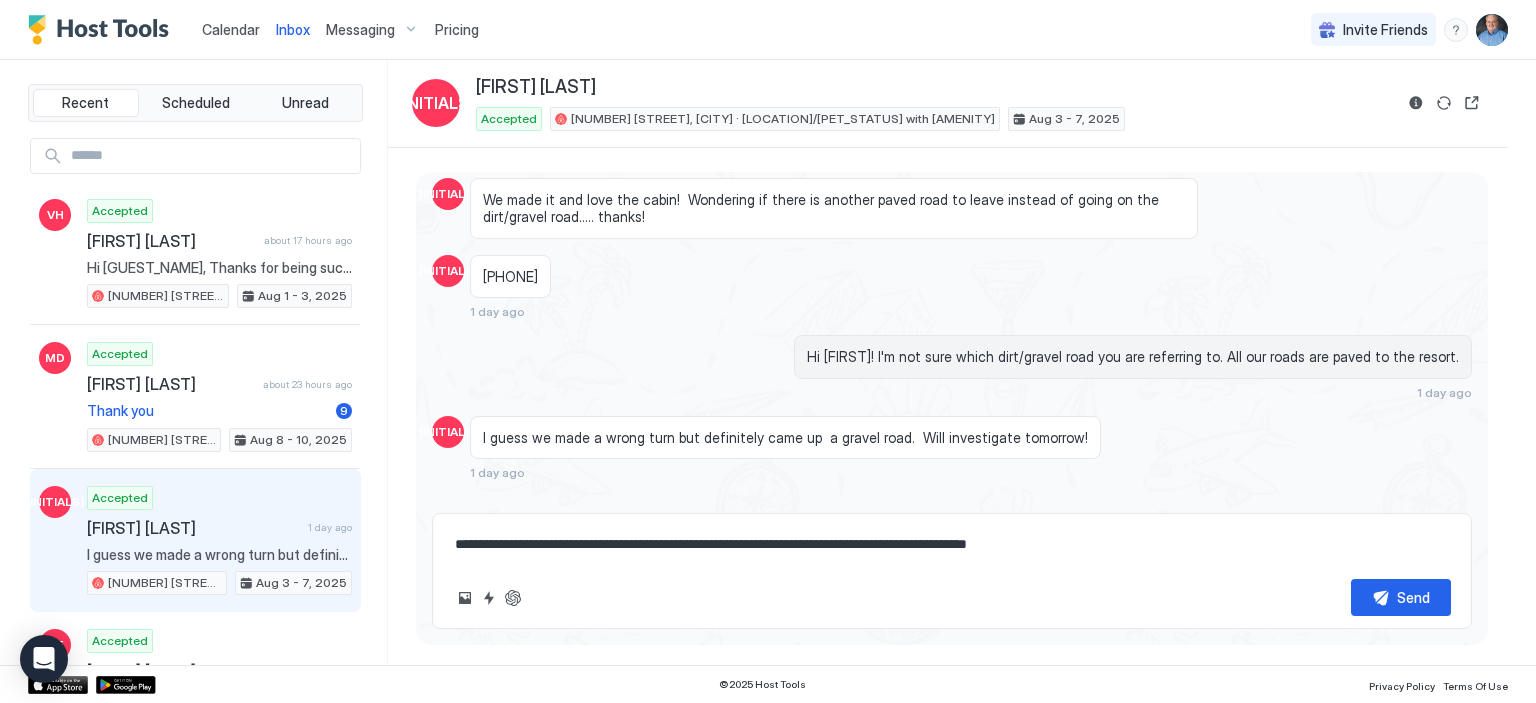 type on "*" 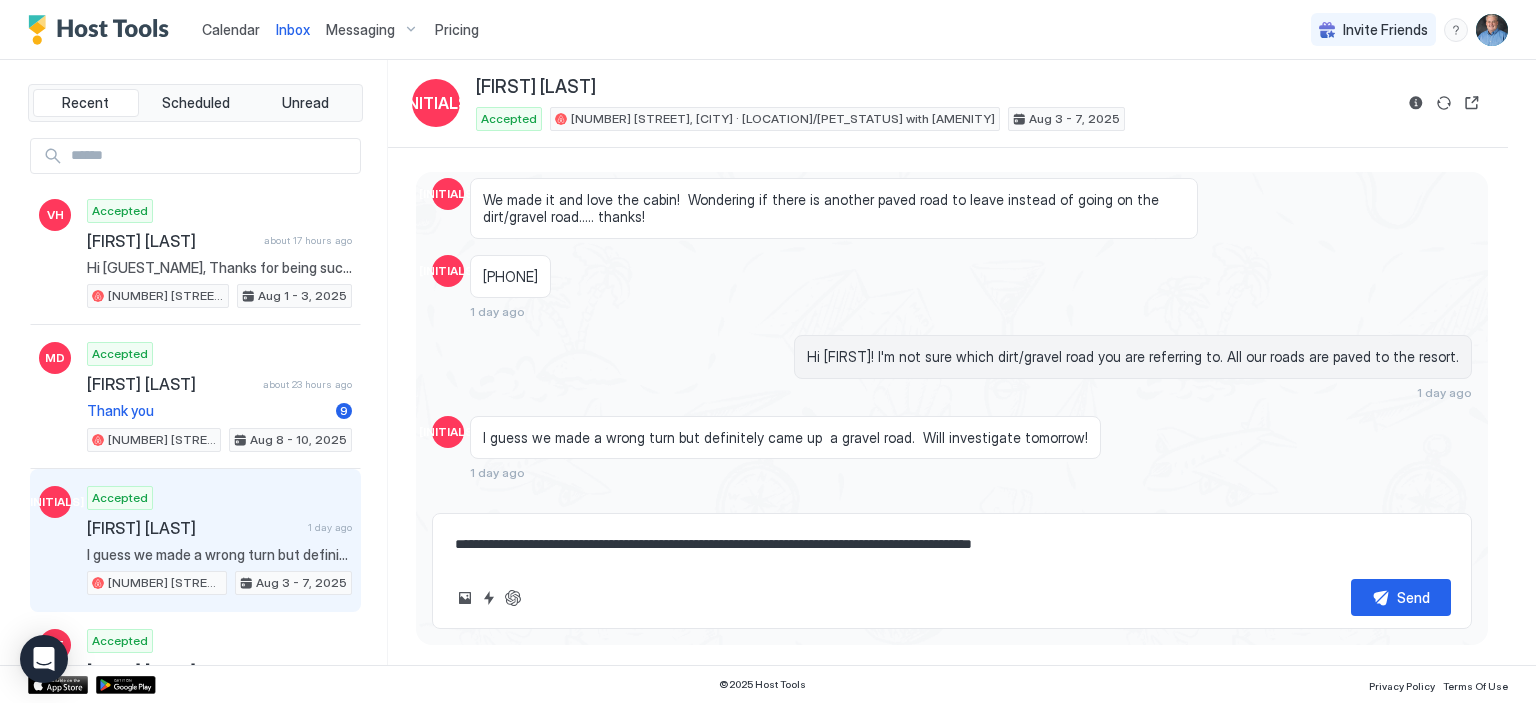 type on "*" 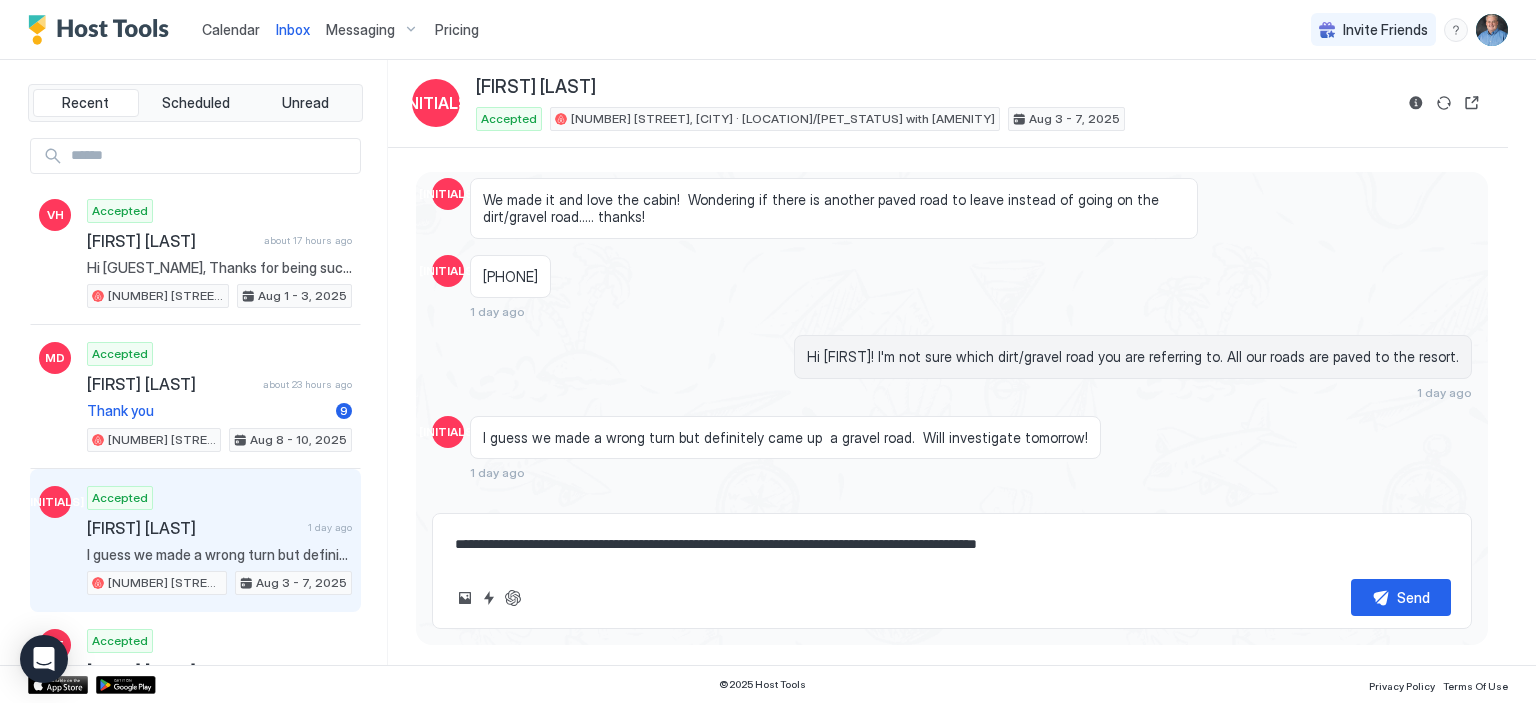 type 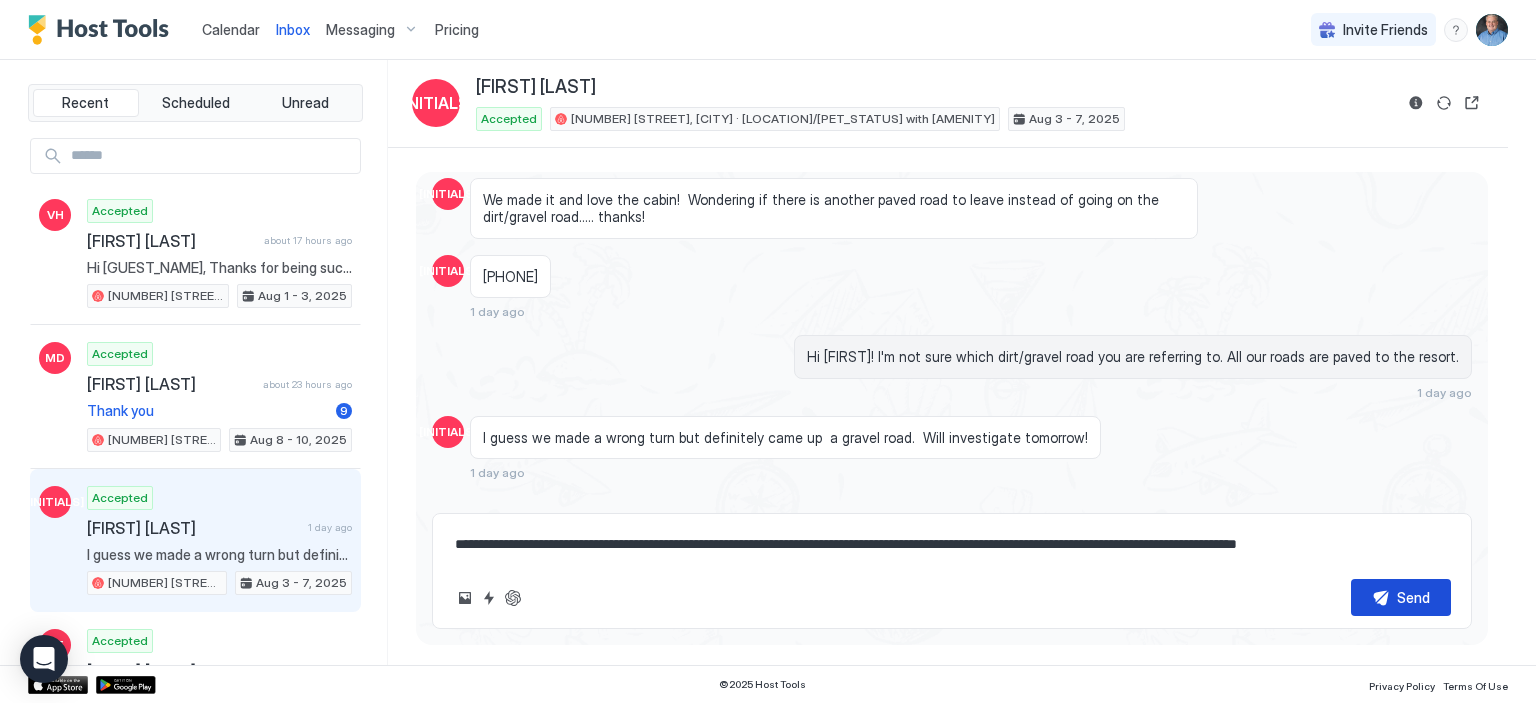 click on "Send" at bounding box center (1413, 597) 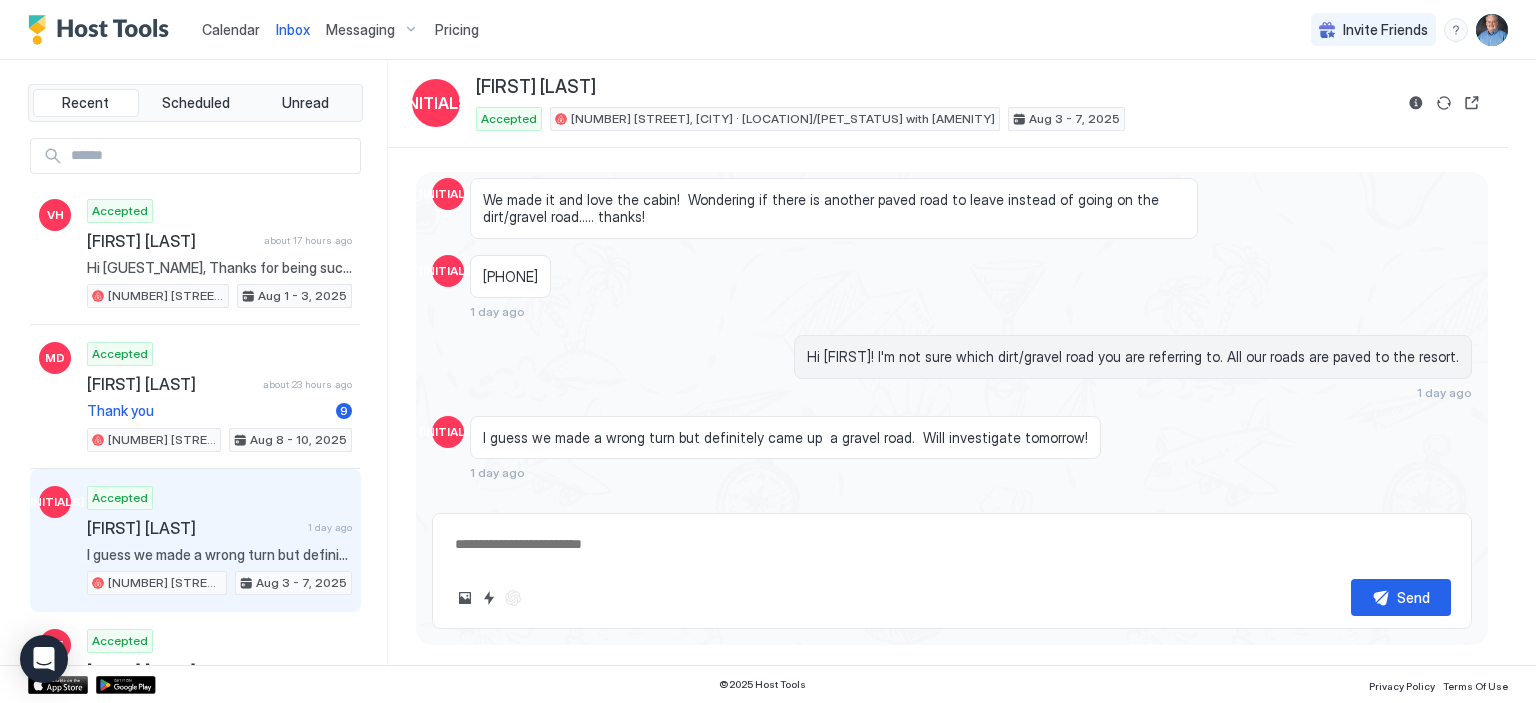 scroll, scrollTop: 3840, scrollLeft: 0, axis: vertical 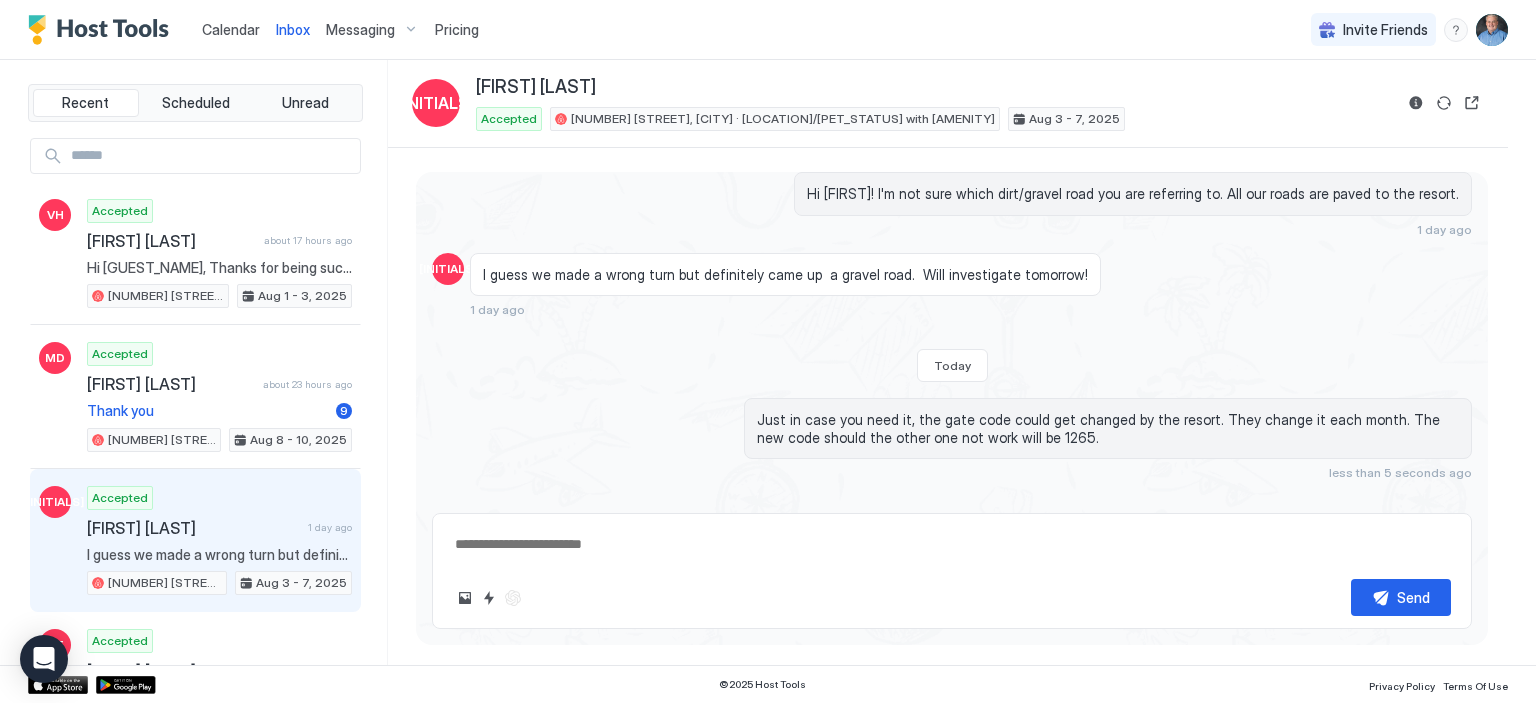 click on "Calendar" at bounding box center [231, 29] 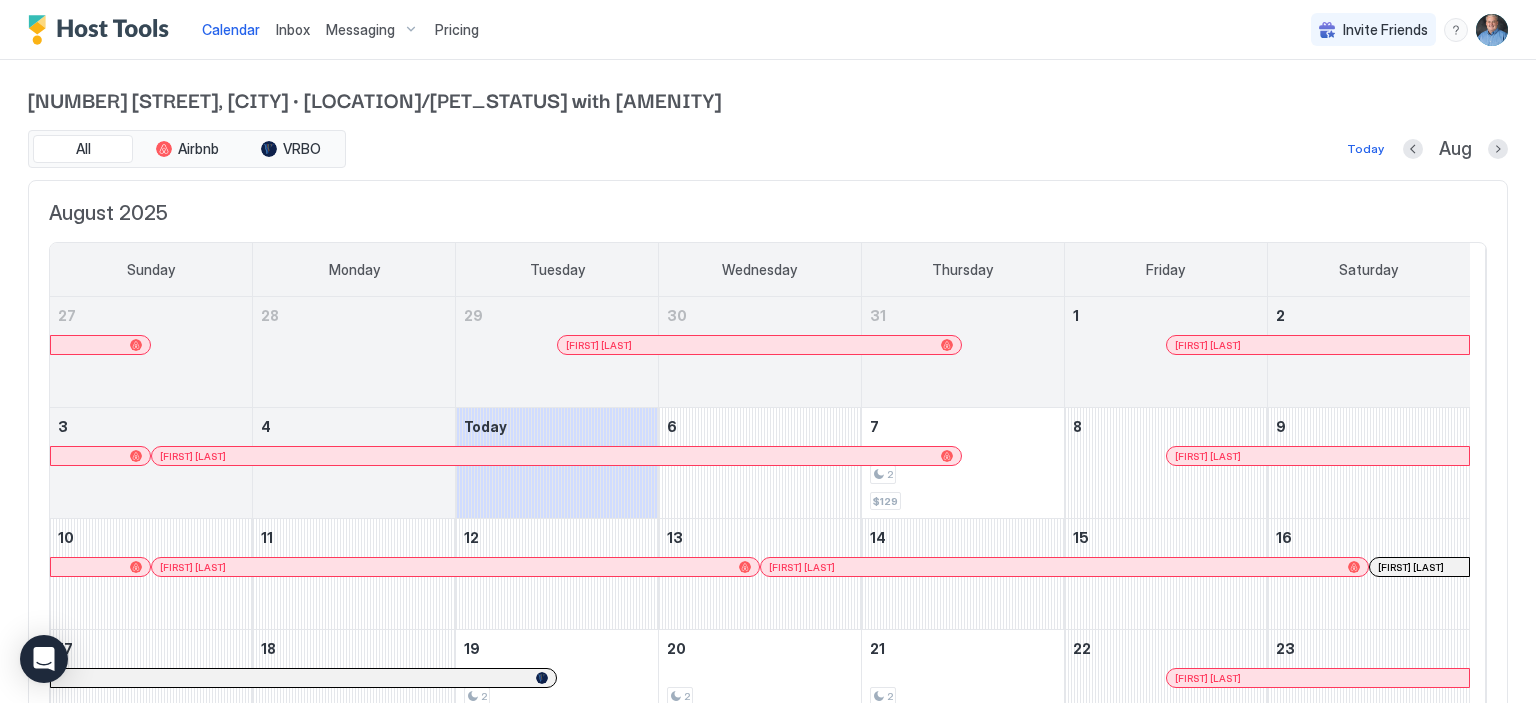 click on "[FIRST] [LAST]" at bounding box center [1318, 456] 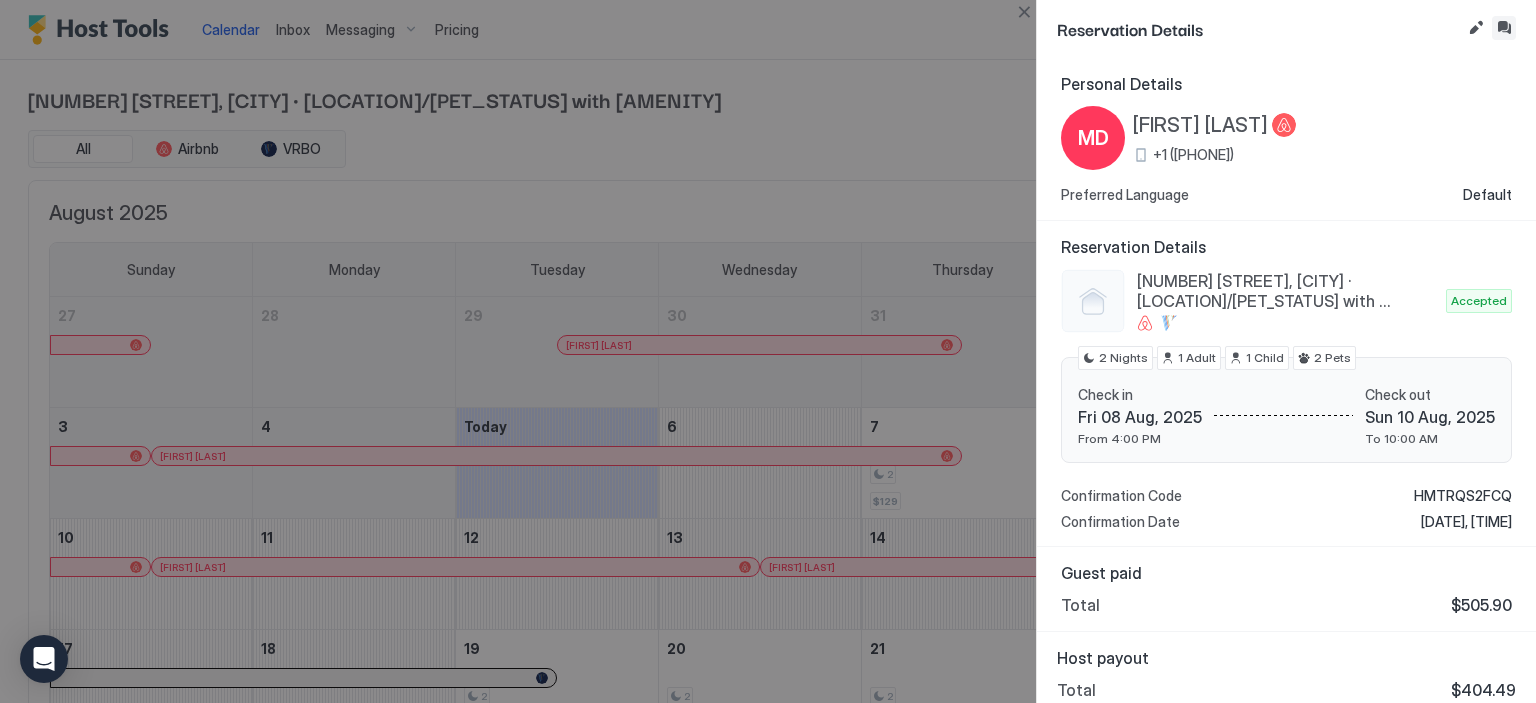 click at bounding box center (1504, 28) 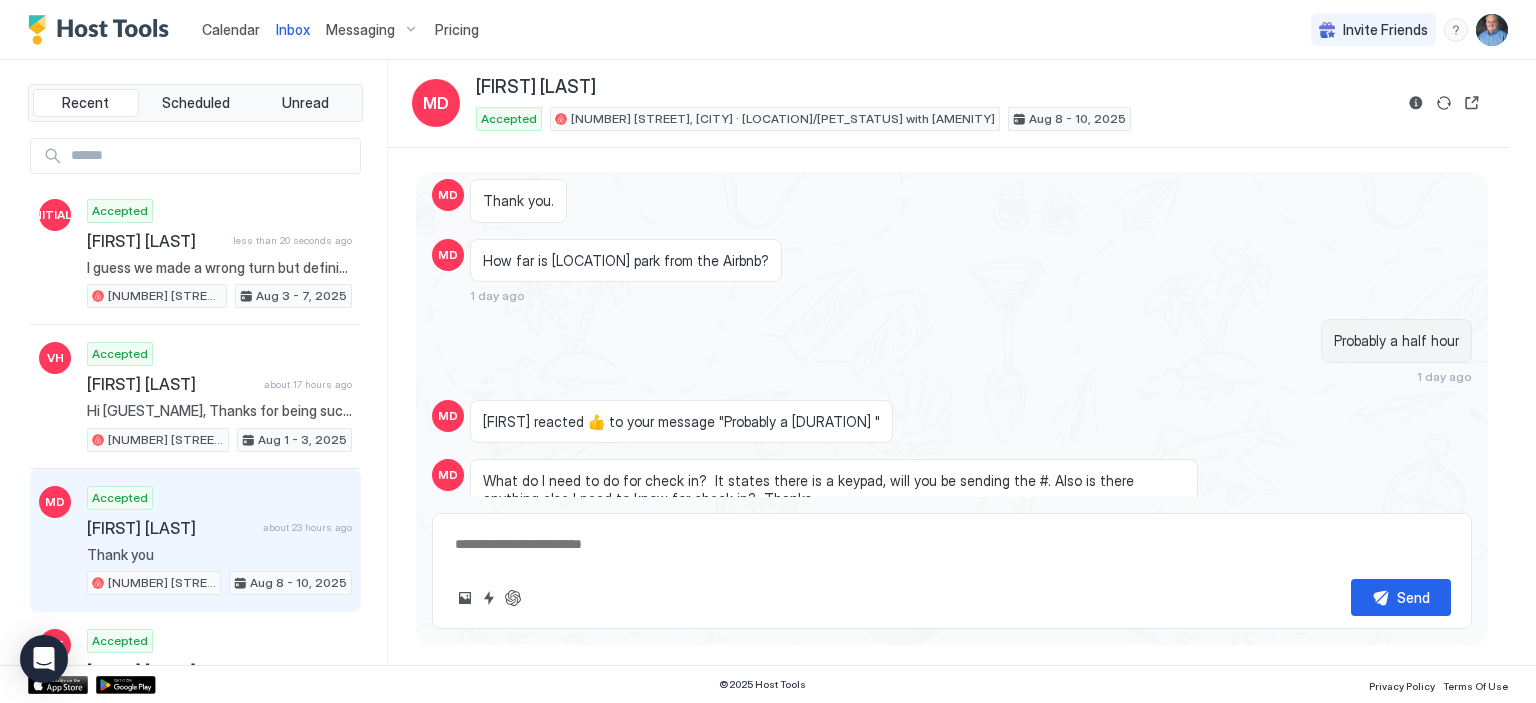 scroll, scrollTop: 3076, scrollLeft: 0, axis: vertical 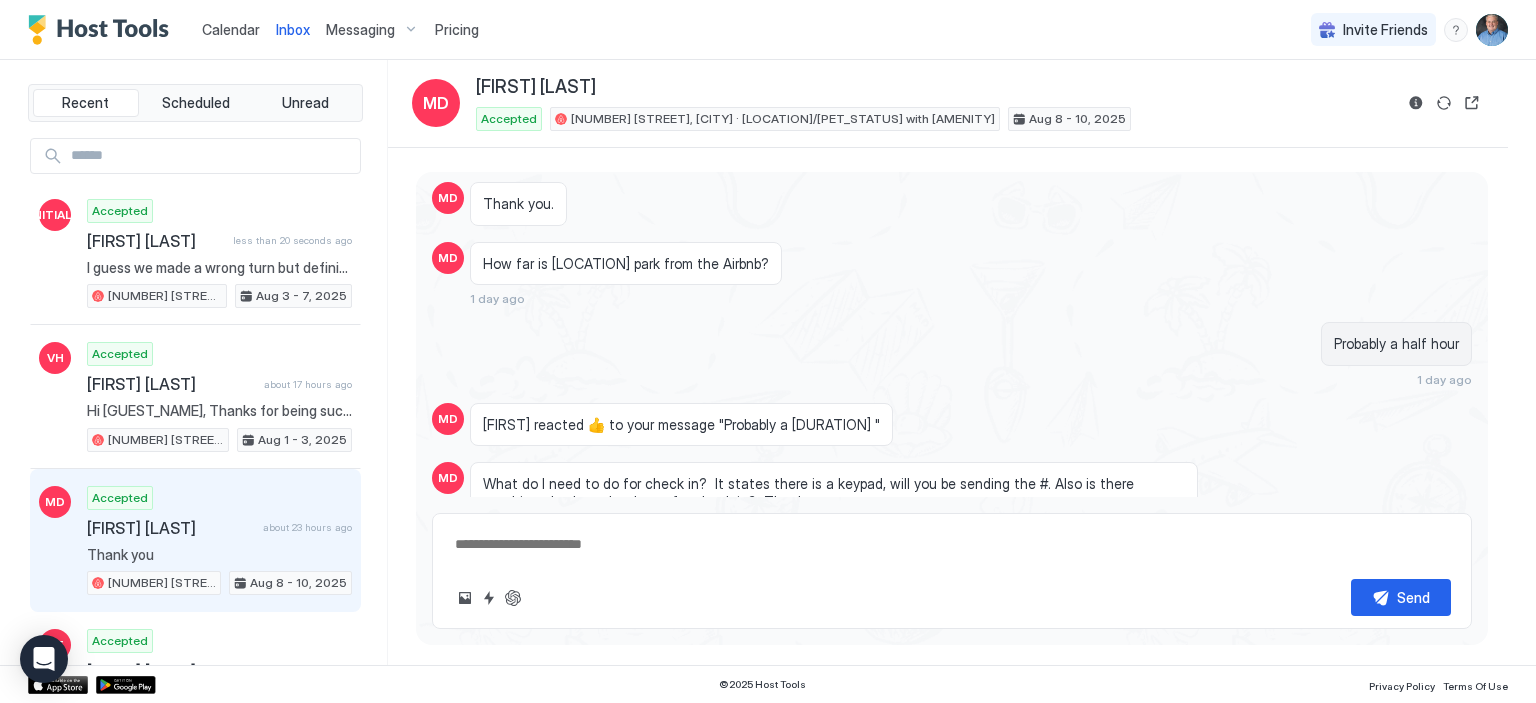 click on "Messaging" at bounding box center (372, 30) 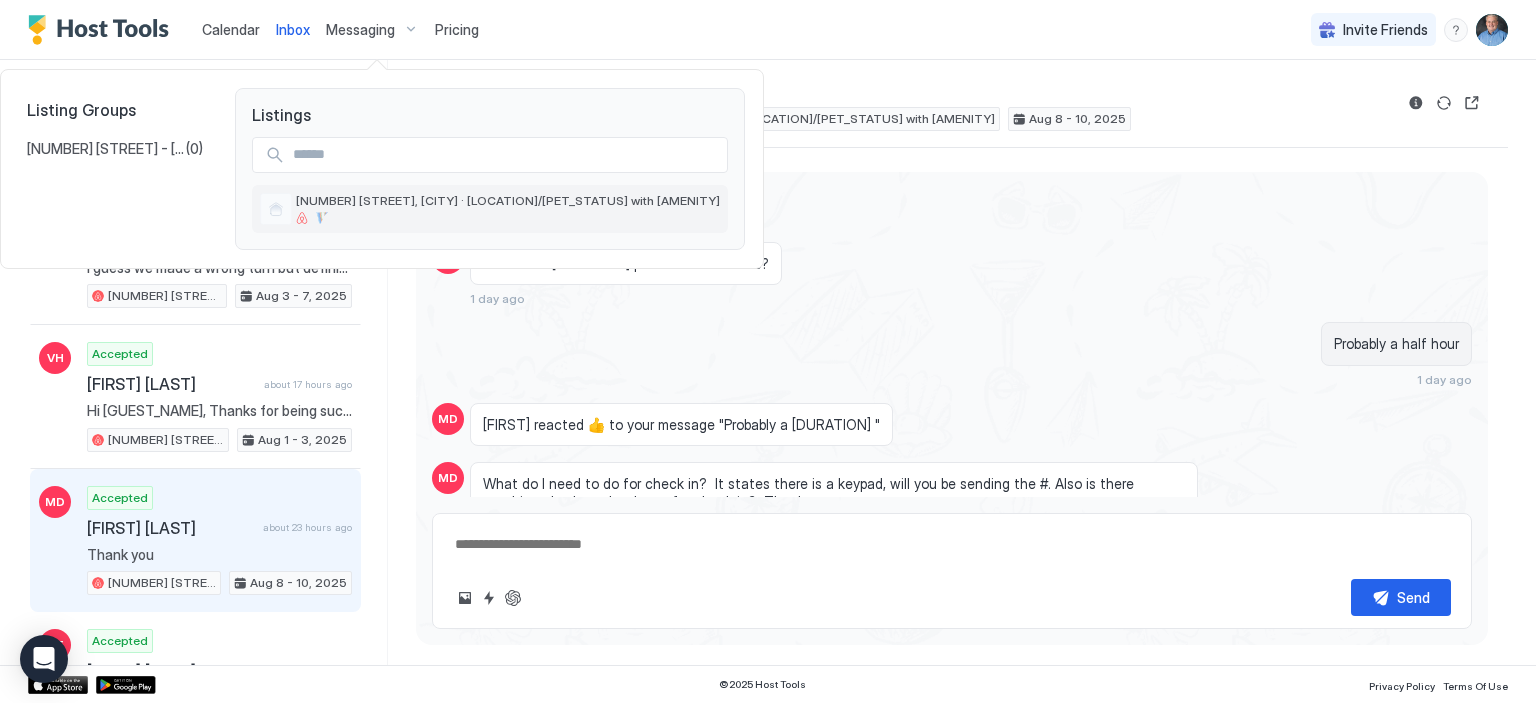 click on "[NUMBER] [STREET], [CITY] · [LOCATION]/[PET_STATUS] with [AMENITY]" at bounding box center (508, 200) 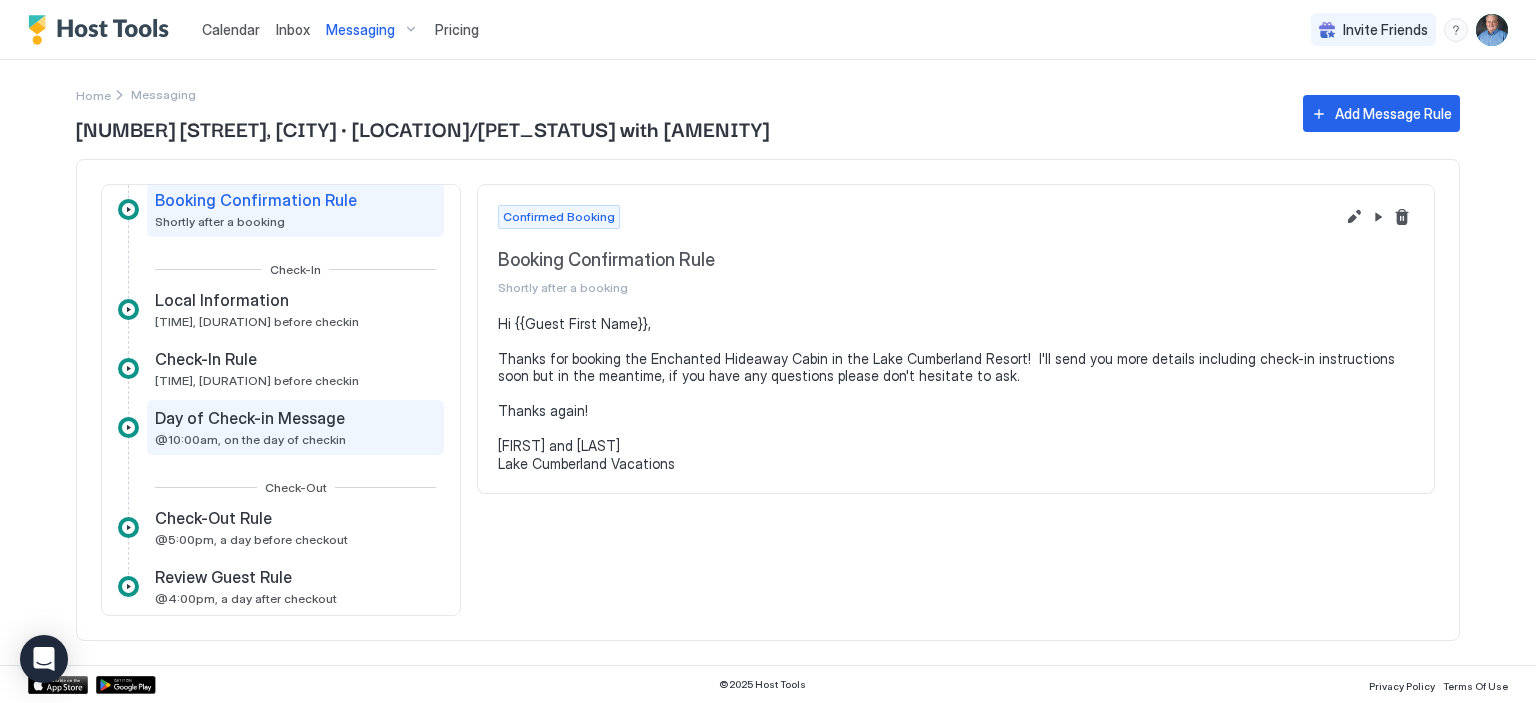 scroll, scrollTop: 57, scrollLeft: 0, axis: vertical 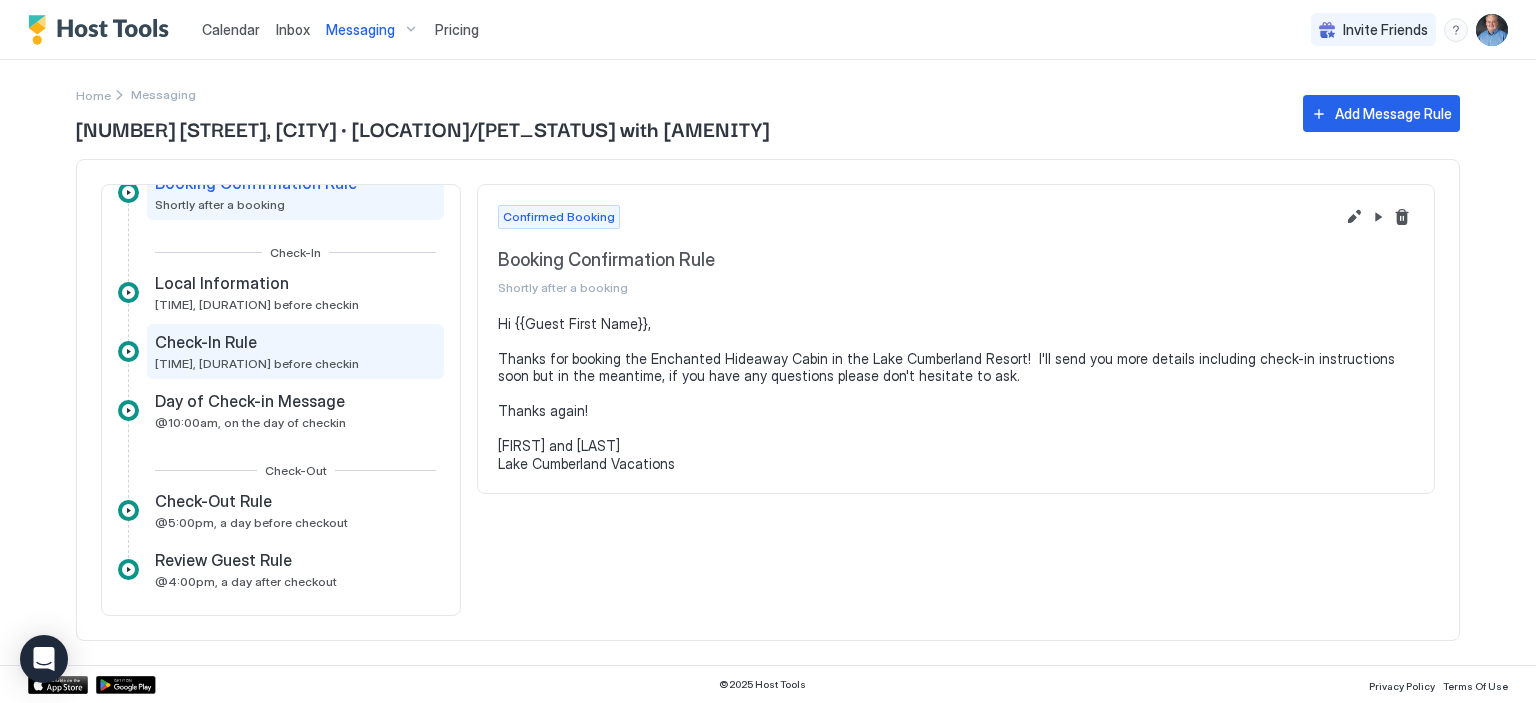 click on "[TIME], [DURATION] before checkin" at bounding box center [257, 363] 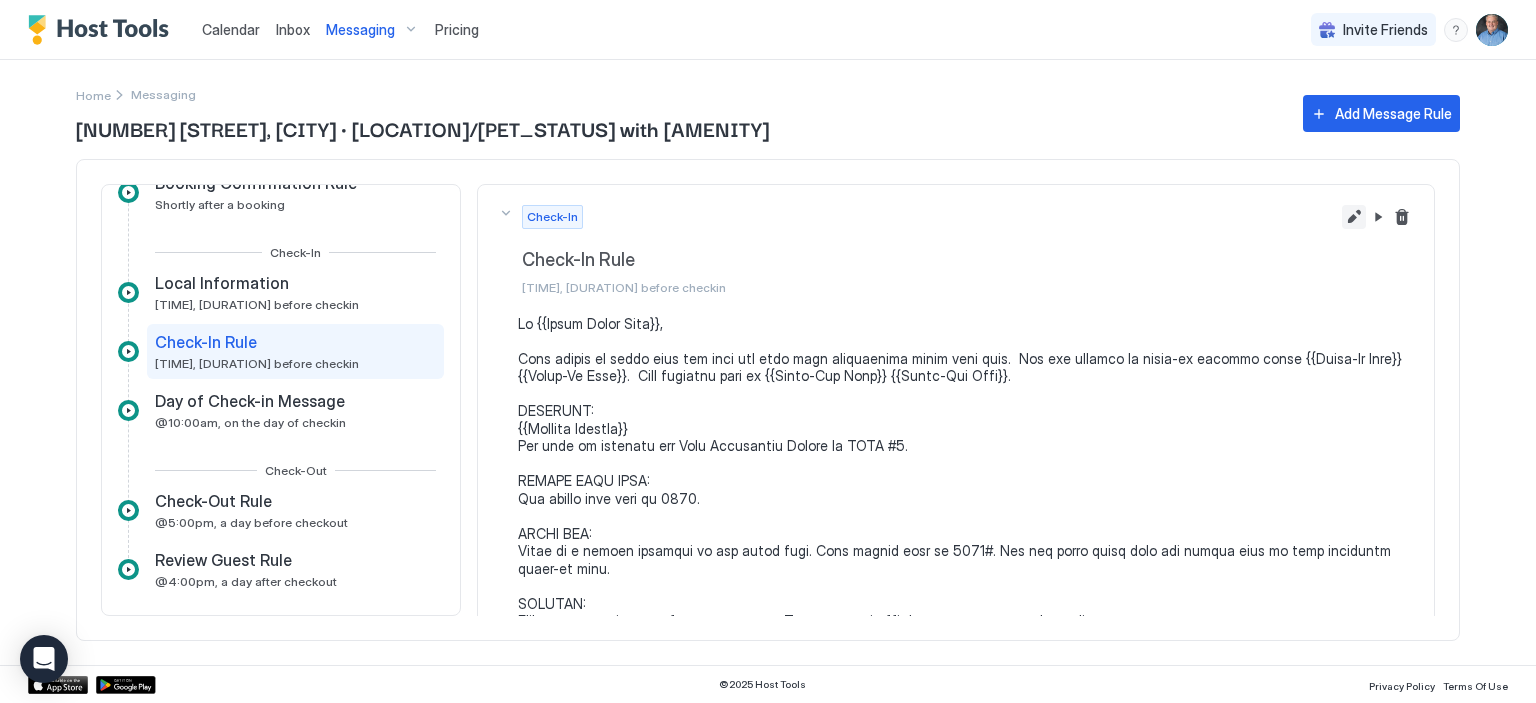 click at bounding box center [1354, 217] 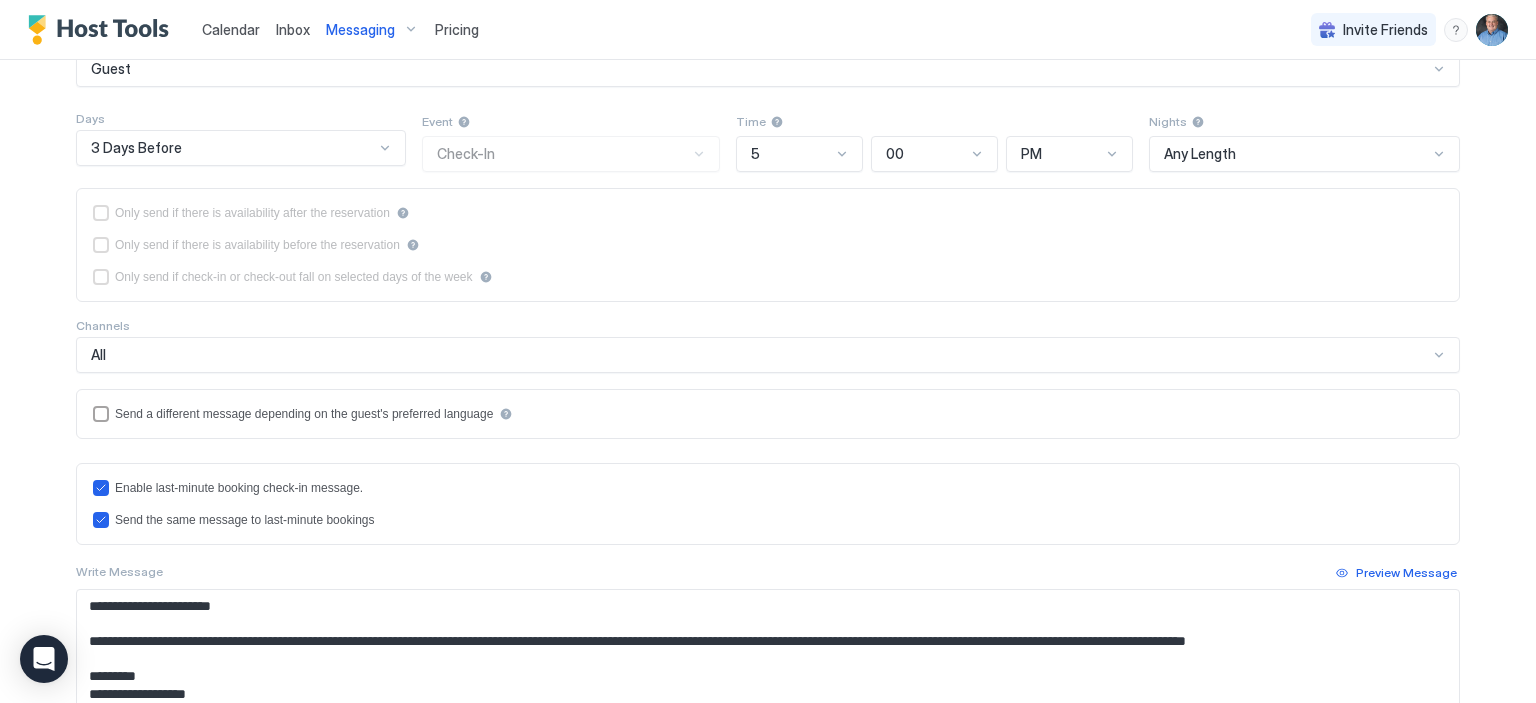 scroll, scrollTop: 0, scrollLeft: 0, axis: both 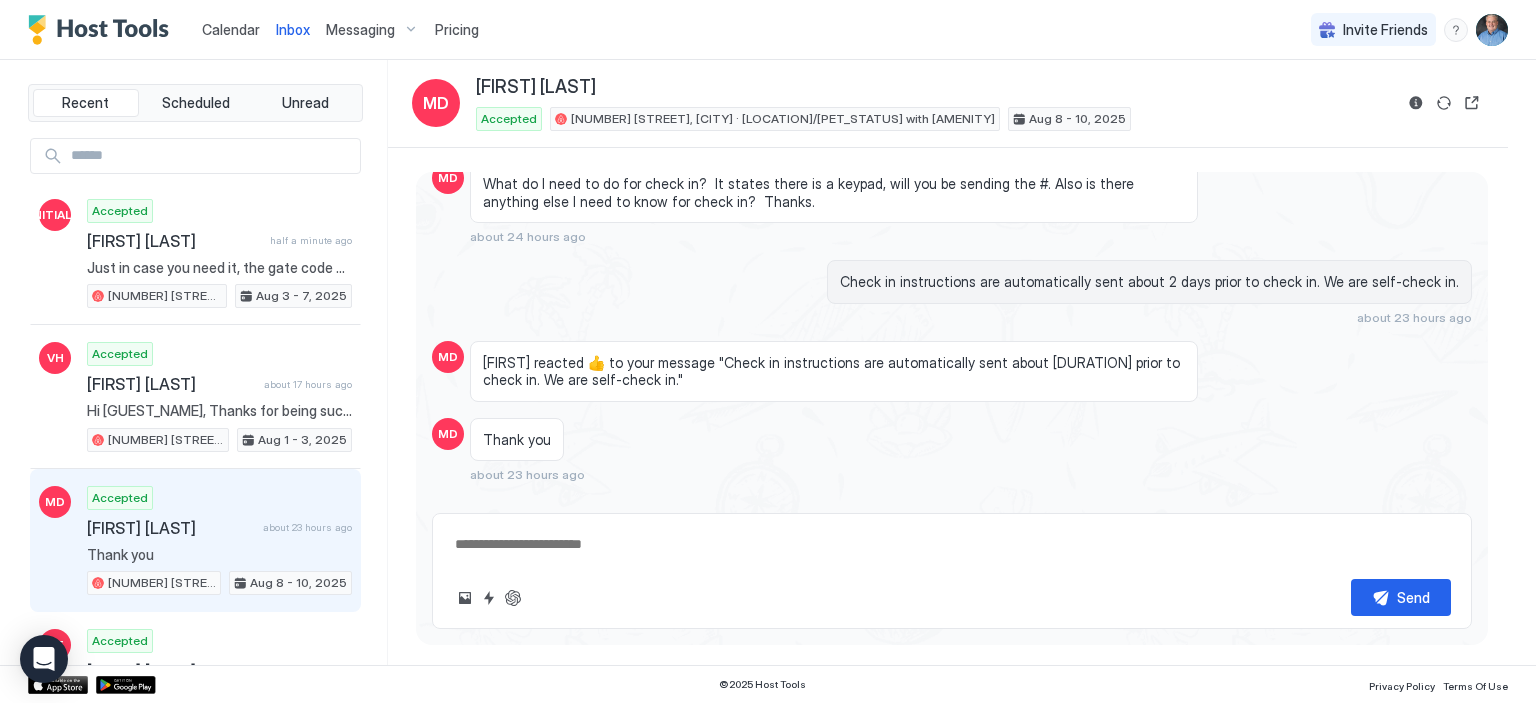 click on "Messaging" at bounding box center (372, 30) 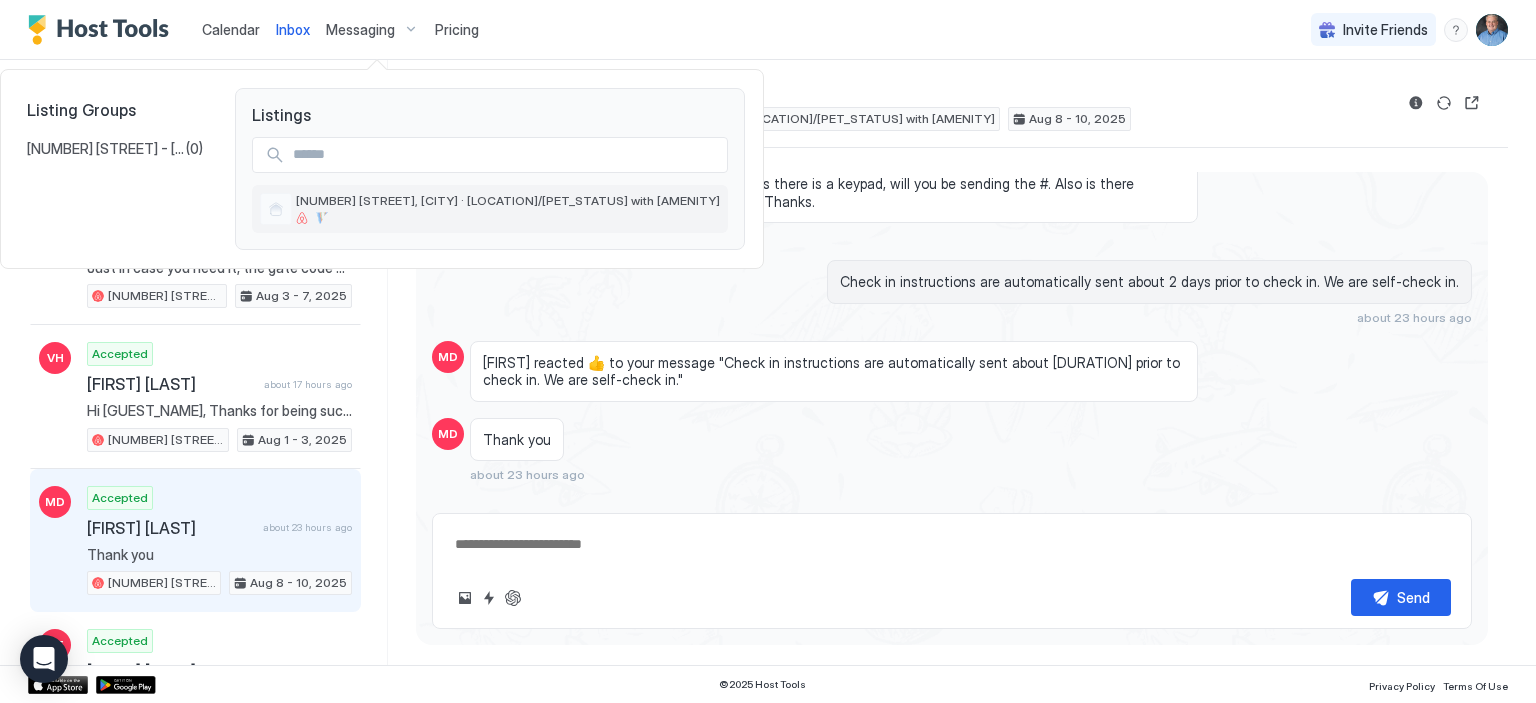 click on "[NUMBER] [STREET], [CITY] · [LOCATION]/[PET_STATUS] with [AMENITY]" at bounding box center [508, 208] 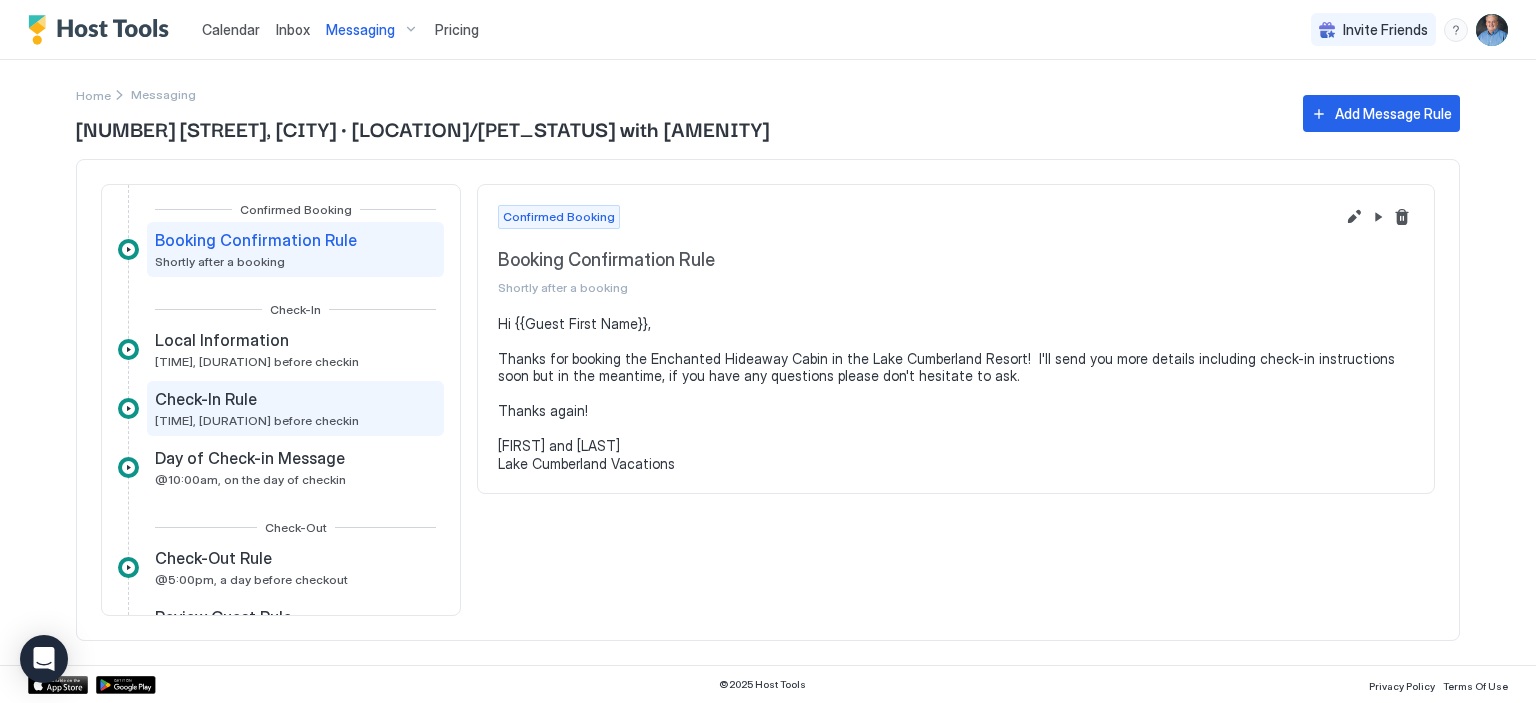click on "Check-In Rule" at bounding box center [257, 399] 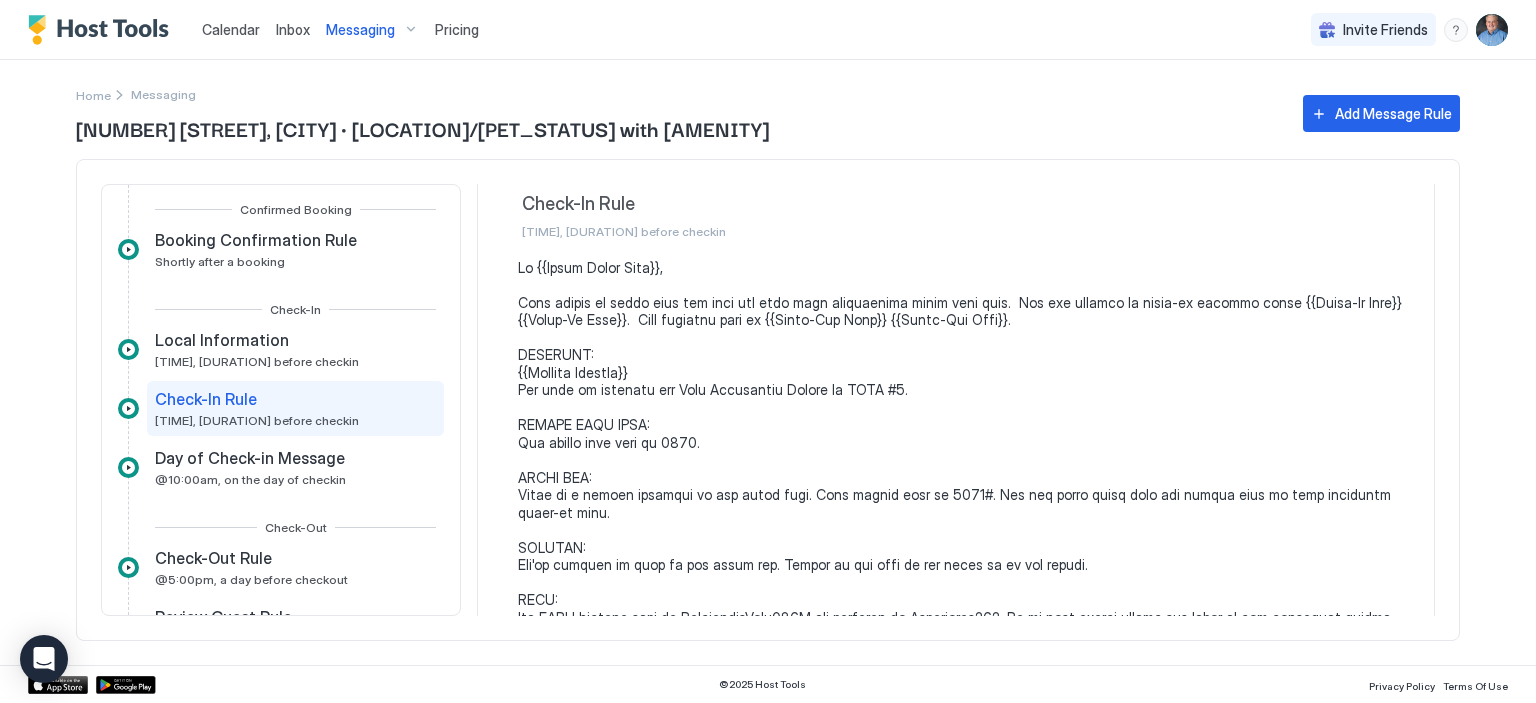 scroll, scrollTop: 0, scrollLeft: 0, axis: both 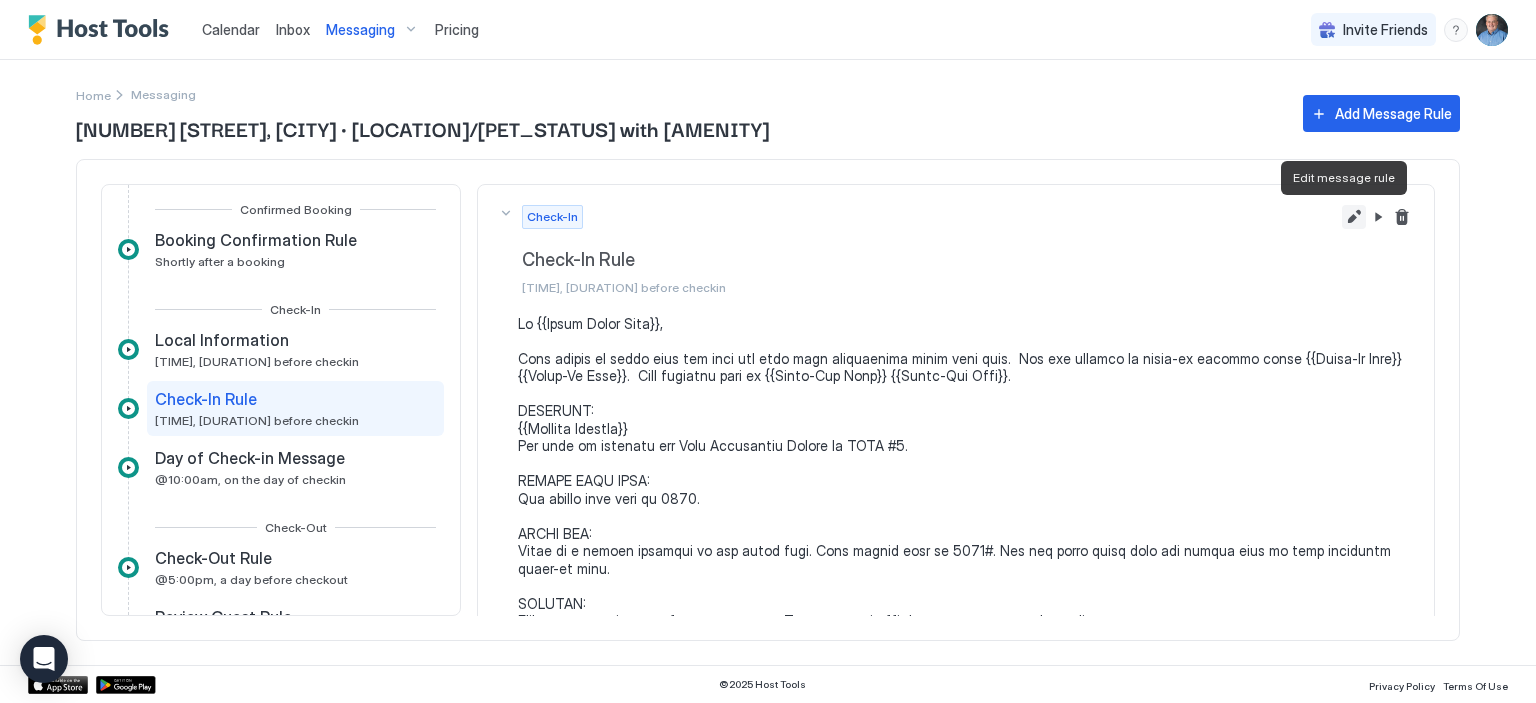 click at bounding box center (1354, 217) 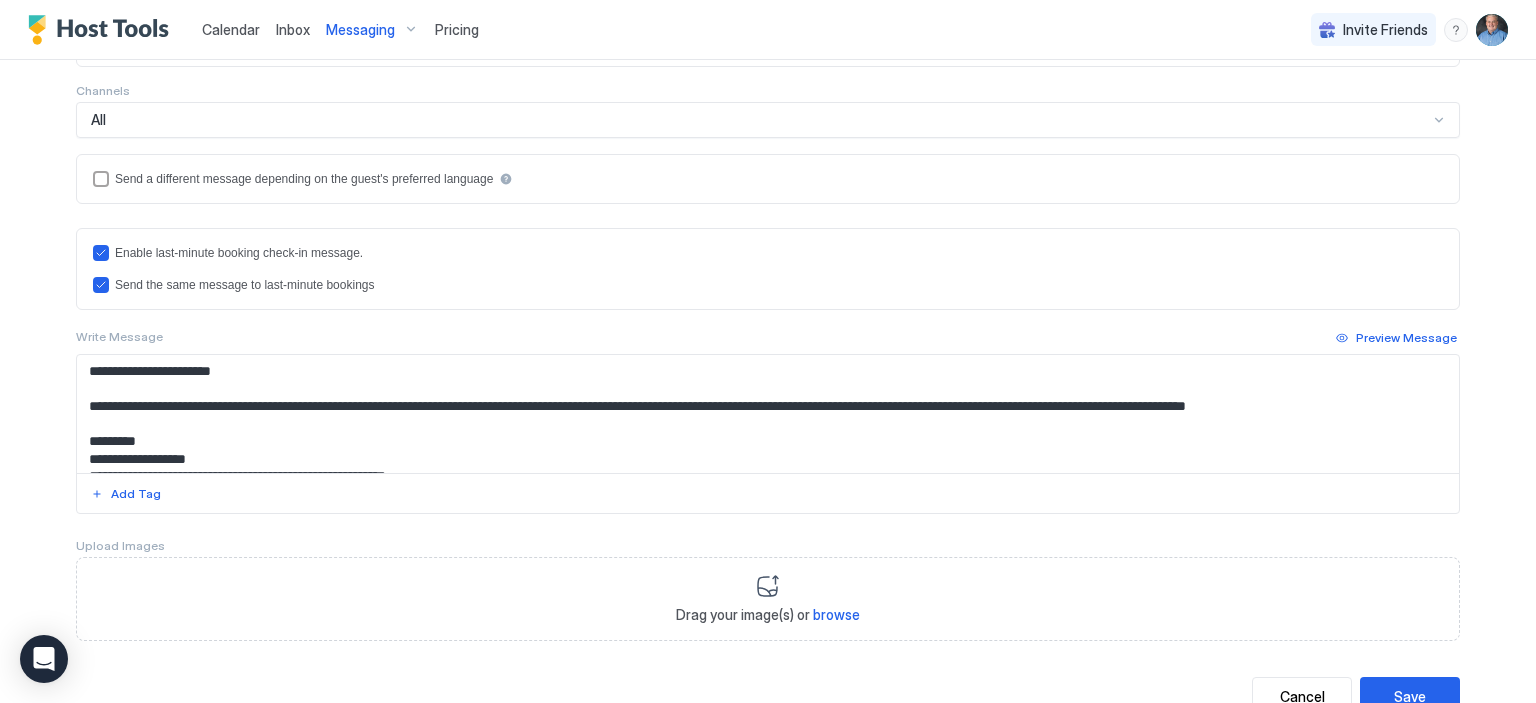scroll, scrollTop: 516, scrollLeft: 0, axis: vertical 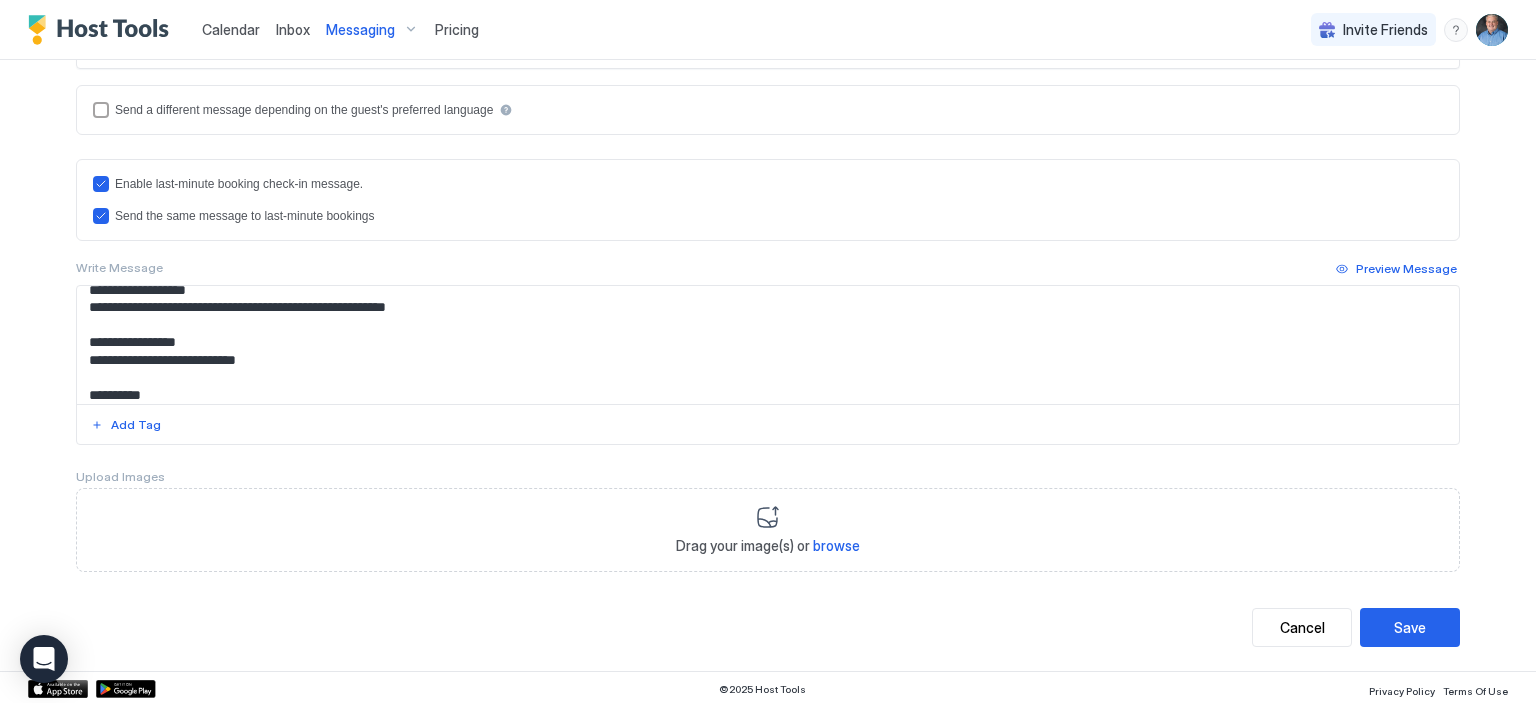 click at bounding box center (768, 345) 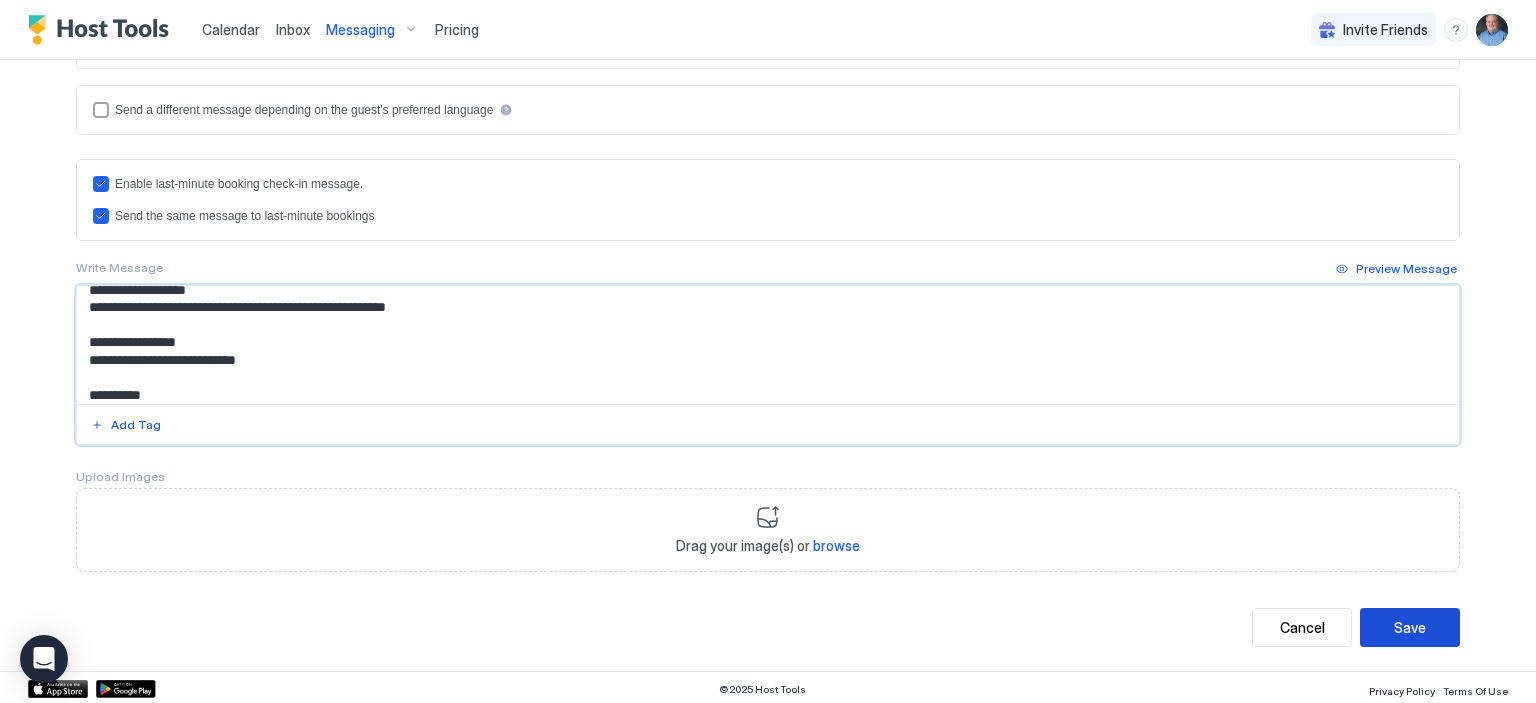 click on "Save" at bounding box center [1410, 627] 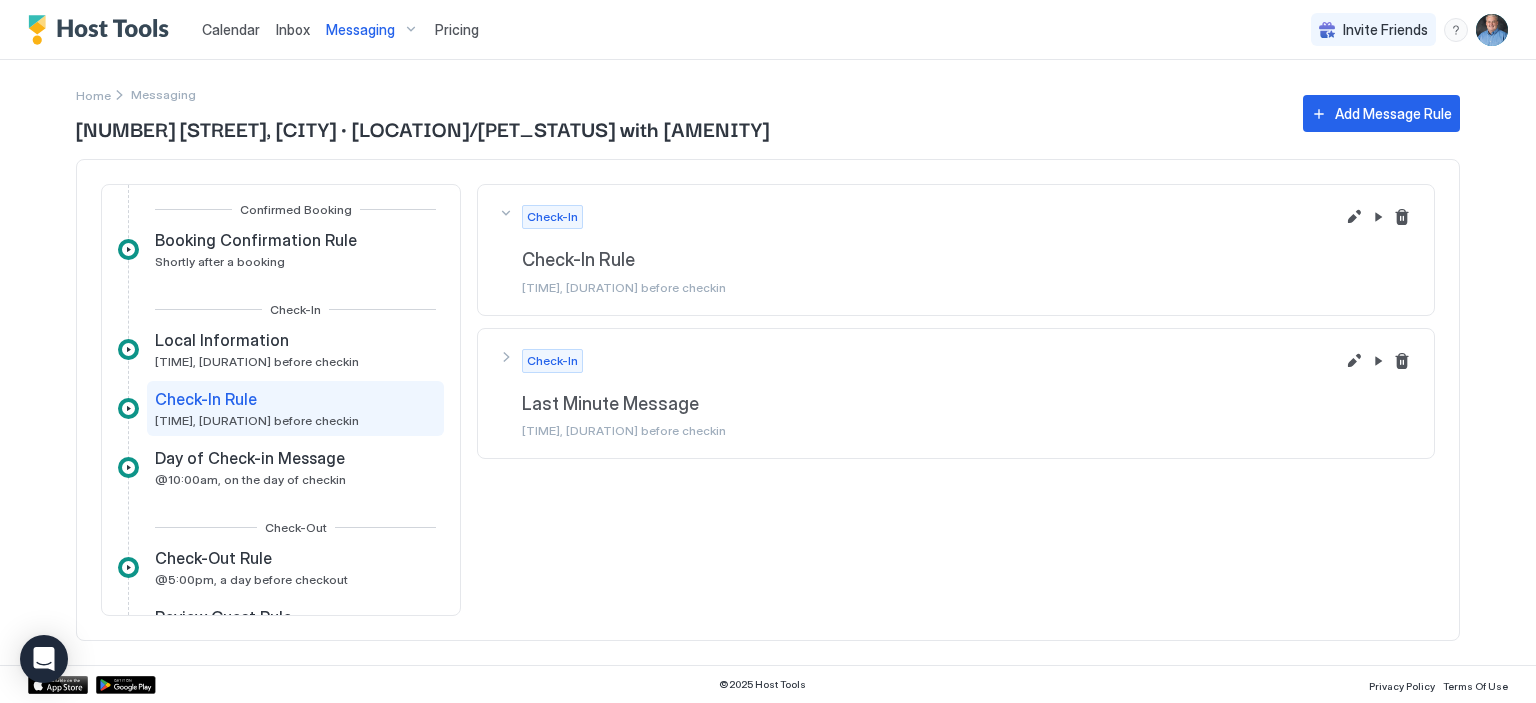 scroll, scrollTop: 0, scrollLeft: 0, axis: both 